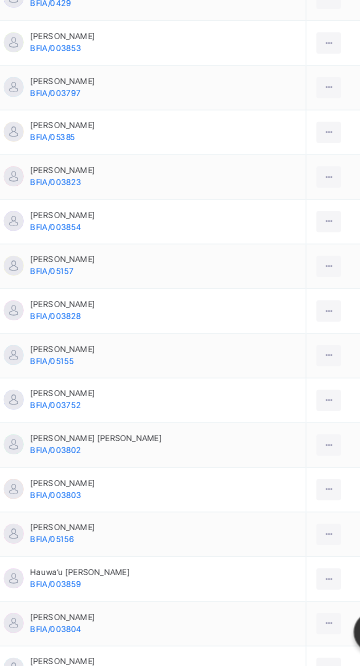 scroll, scrollTop: 0, scrollLeft: 0, axis: both 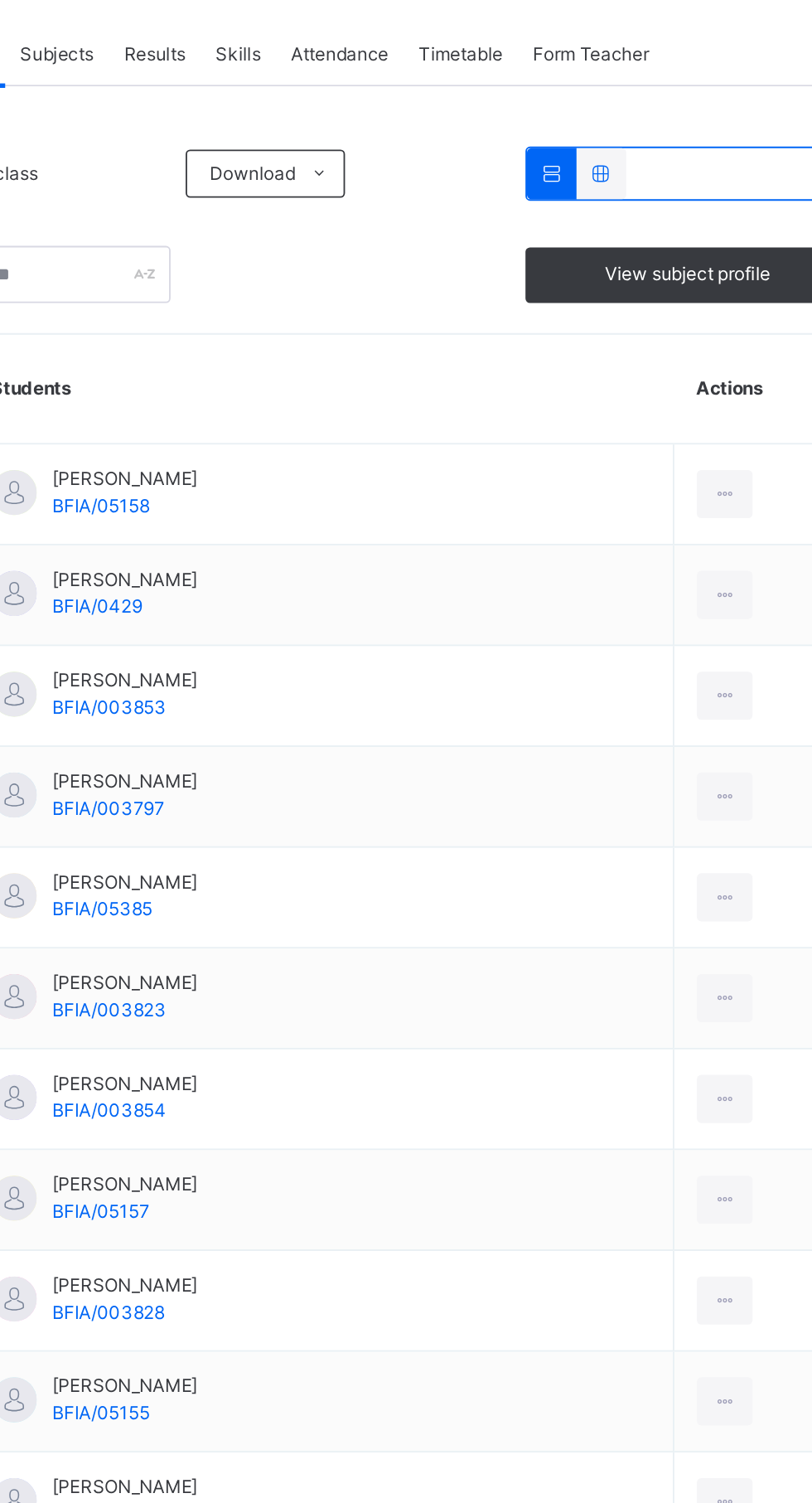 click on "Subjects" at bounding box center (345, 376) 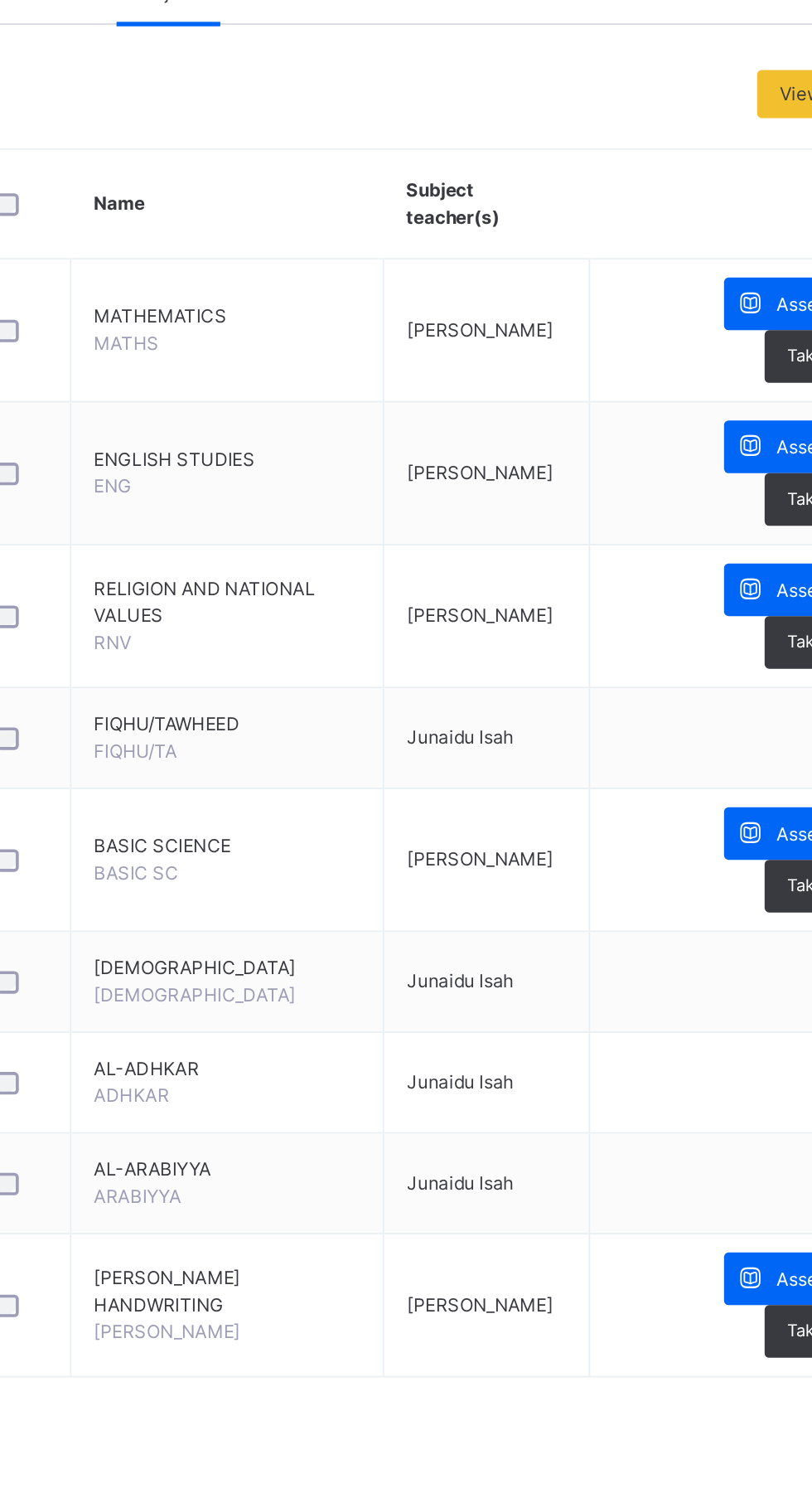 click on "Assess Students" at bounding box center [718, 1084] 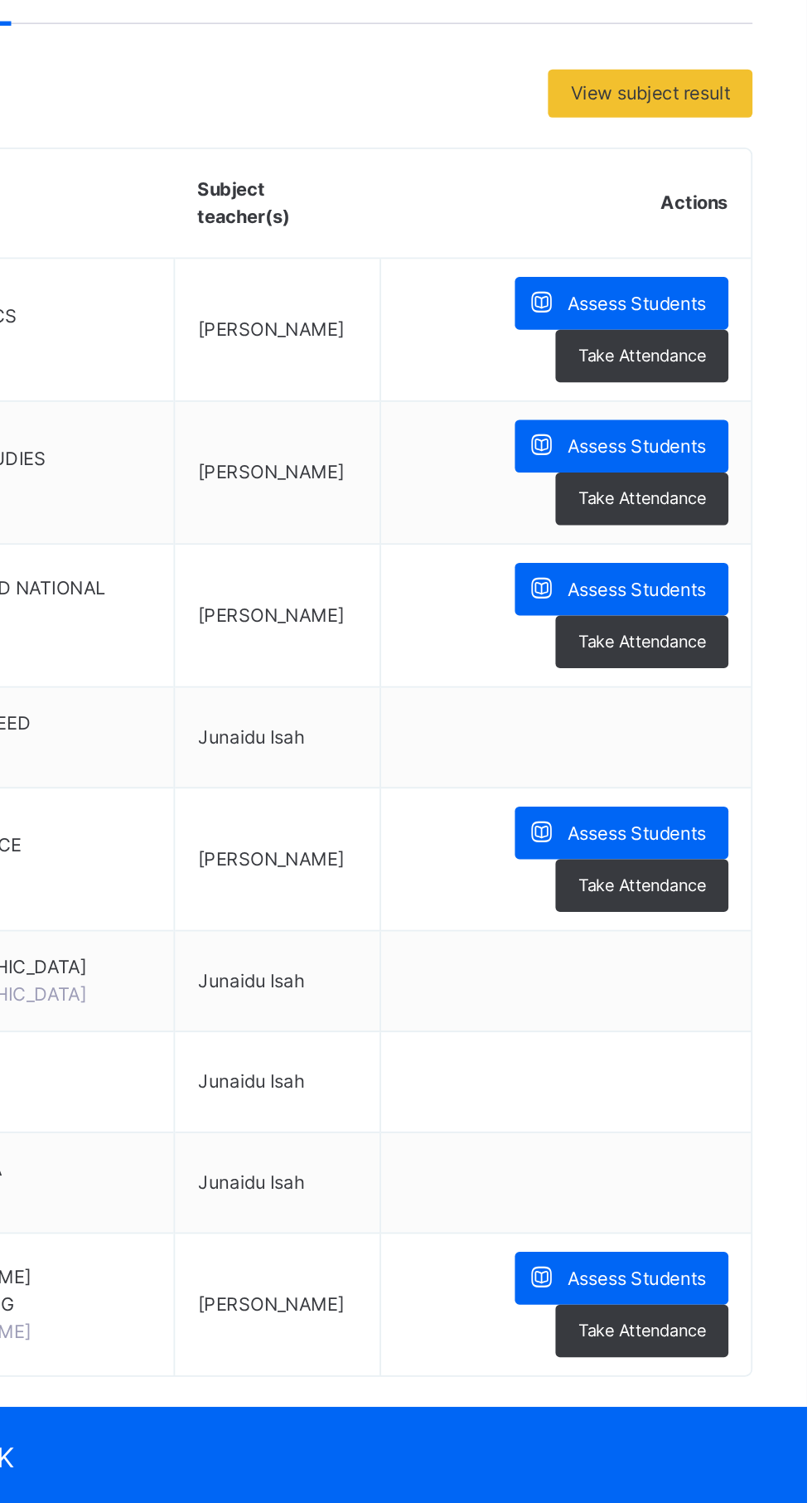 type on "**" 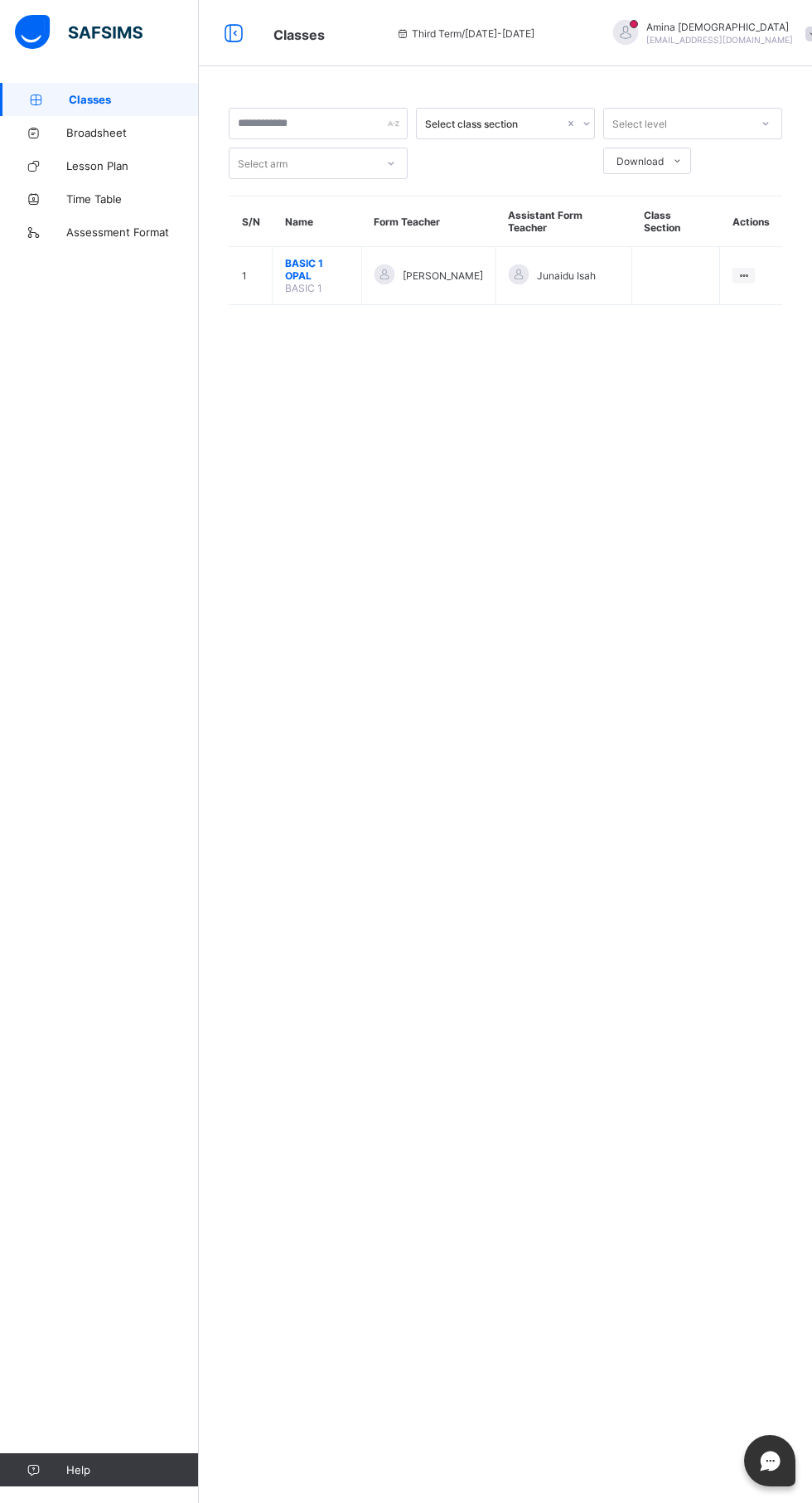 scroll, scrollTop: 0, scrollLeft: 0, axis: both 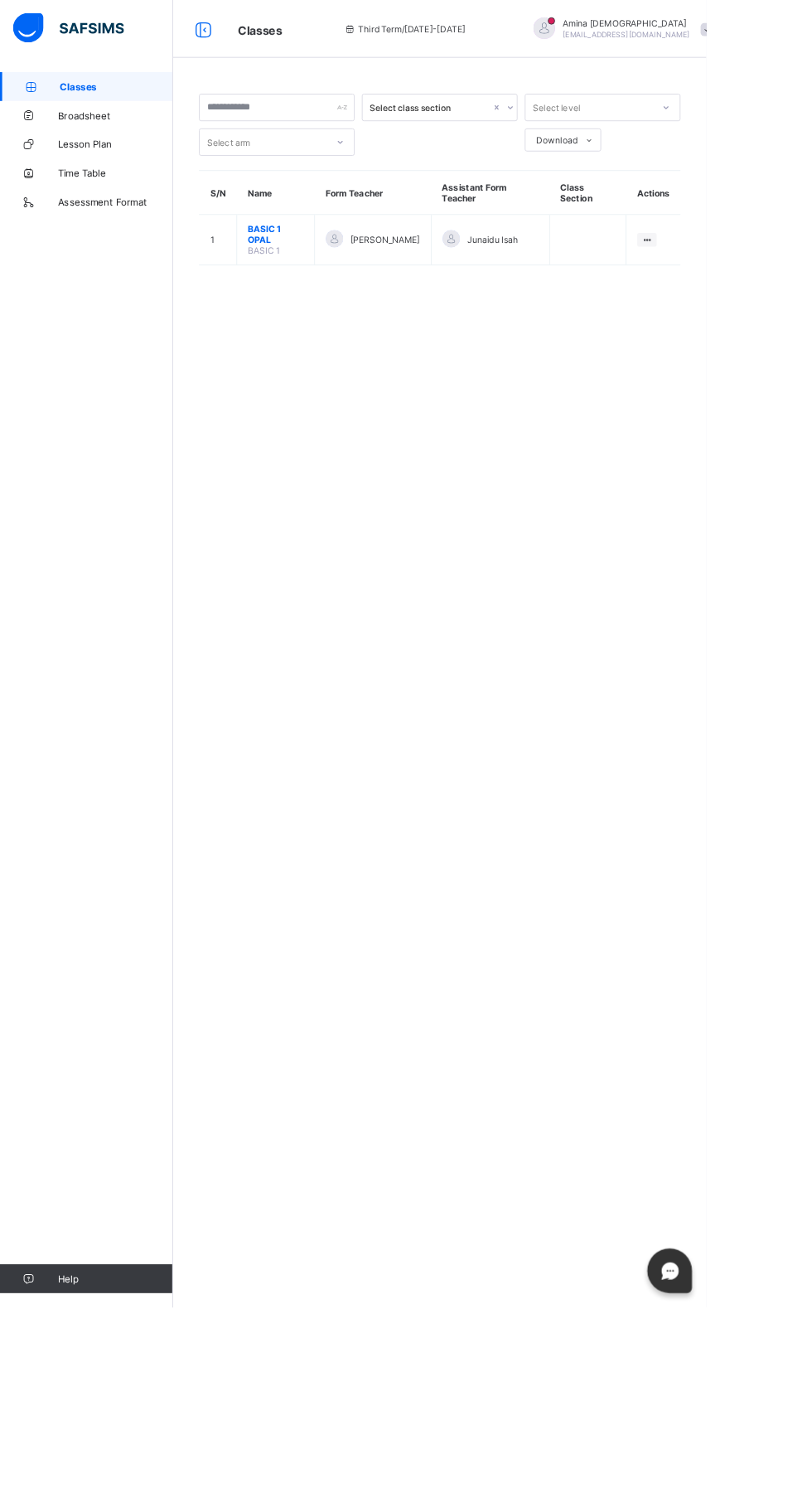 click on "BASIC 1   OPAL" at bounding box center [317, 269] 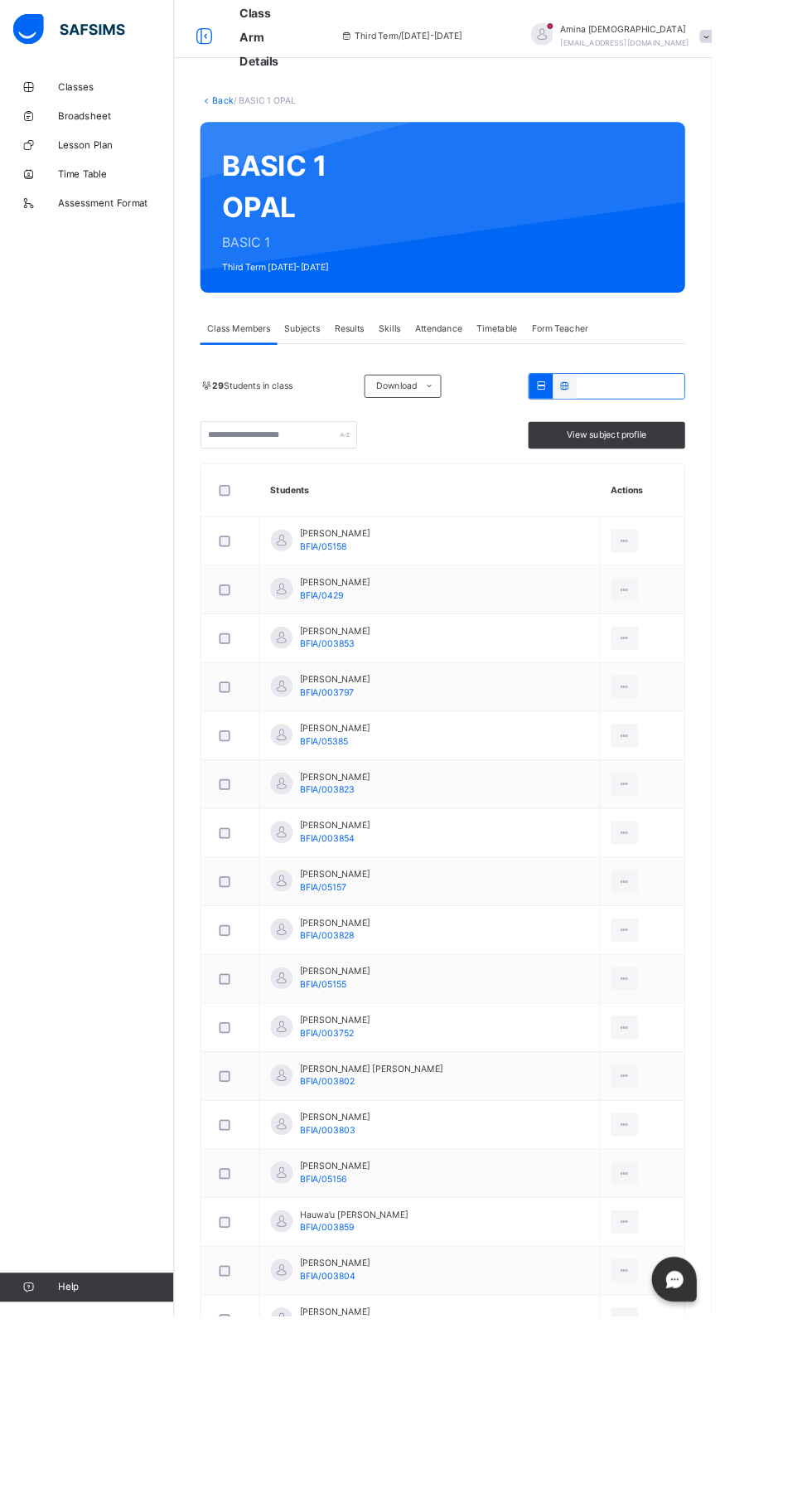 click on "Subjects" at bounding box center [345, 376] 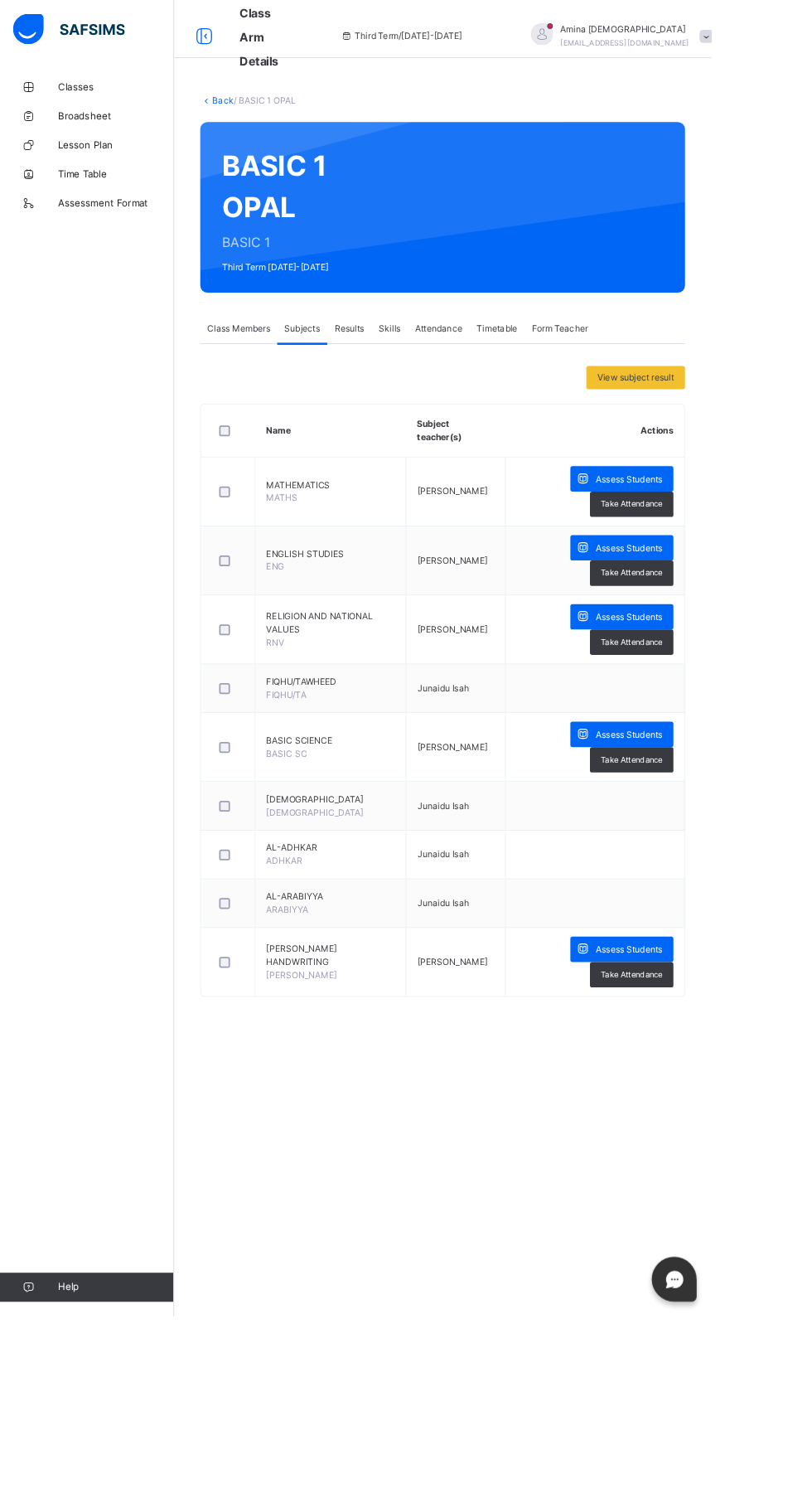 click on "Assess Students" at bounding box center (718, 1084) 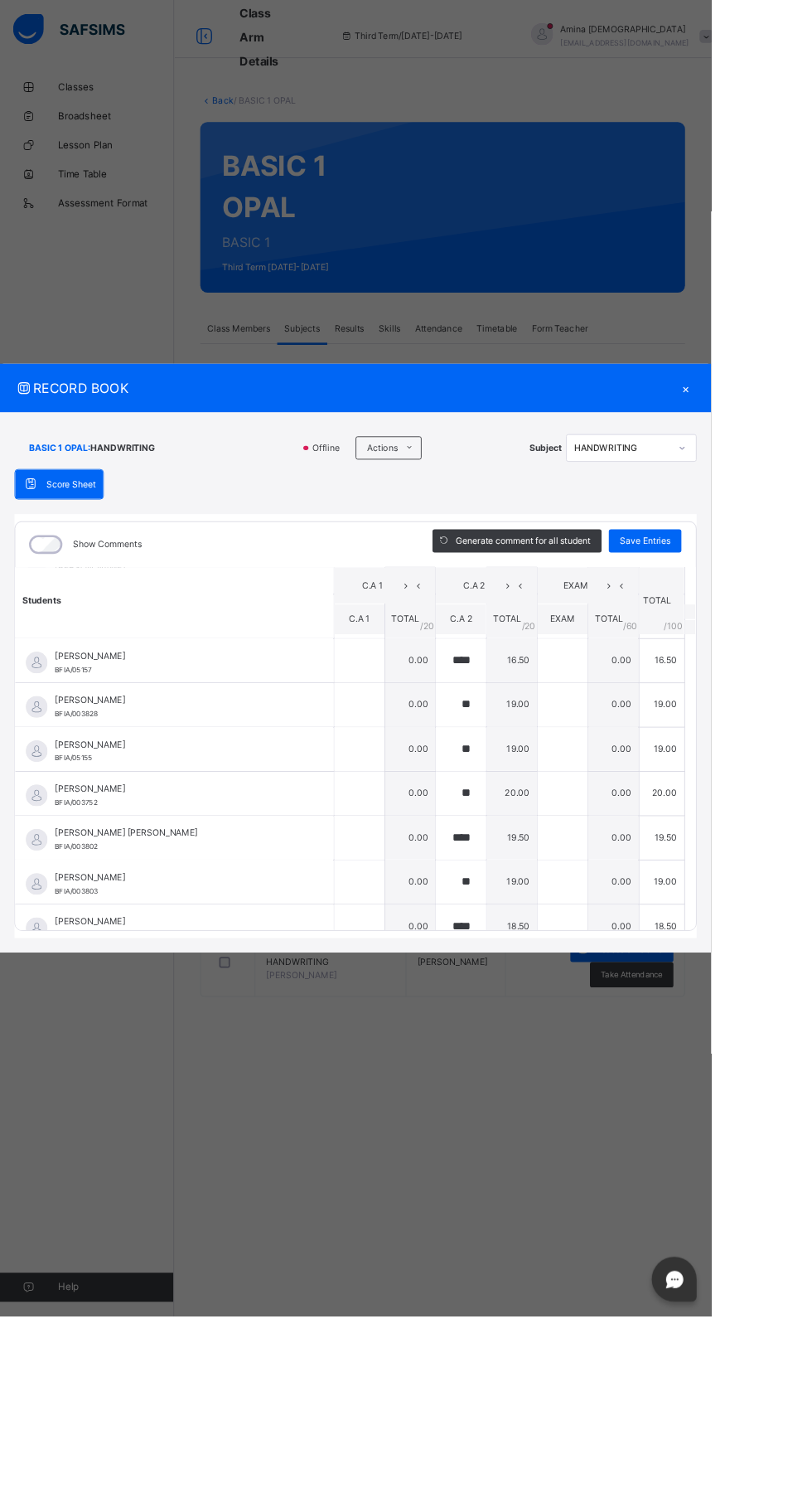 scroll, scrollTop: 354, scrollLeft: 0, axis: vertical 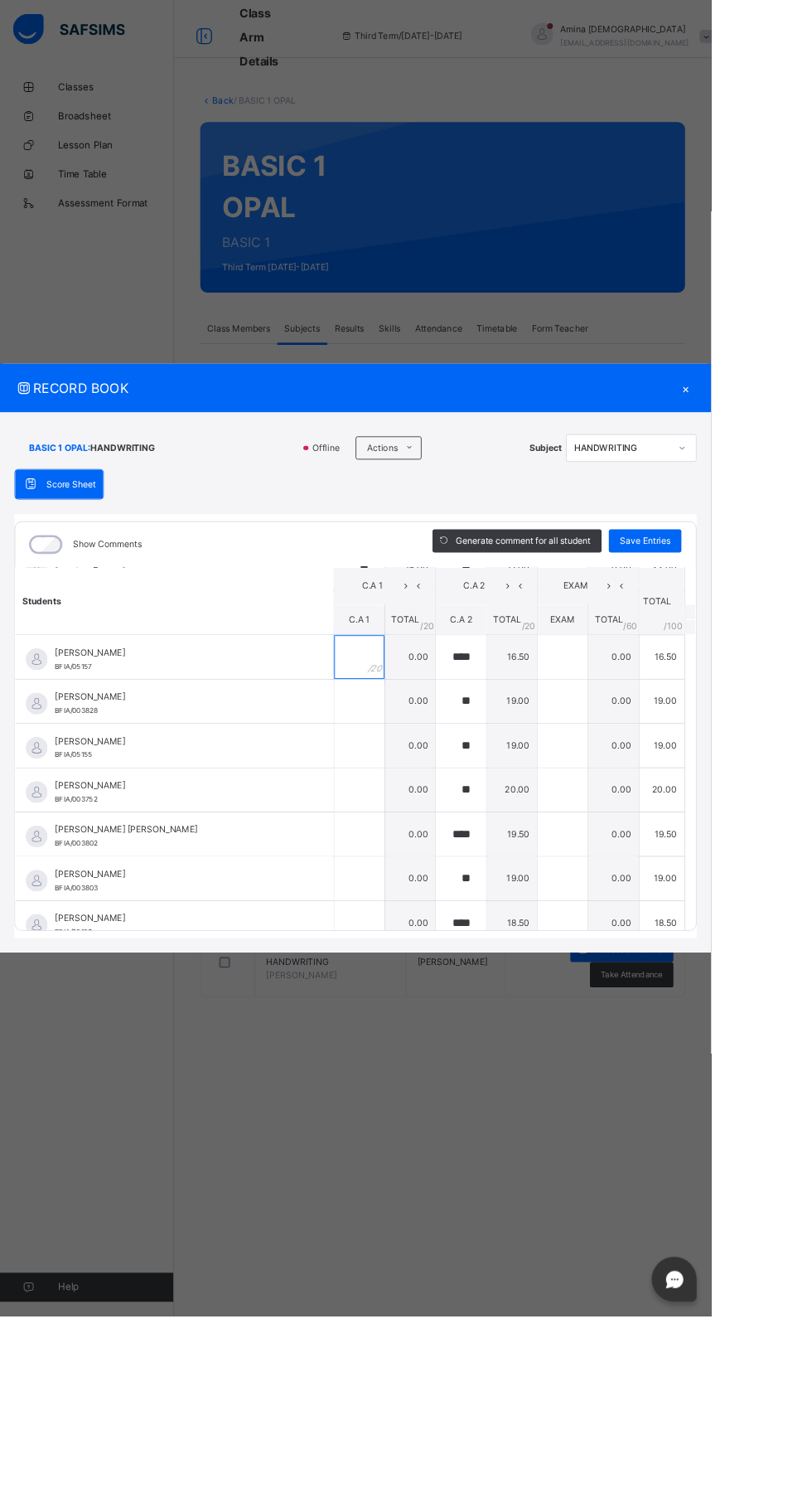 click at bounding box center [410, 750] 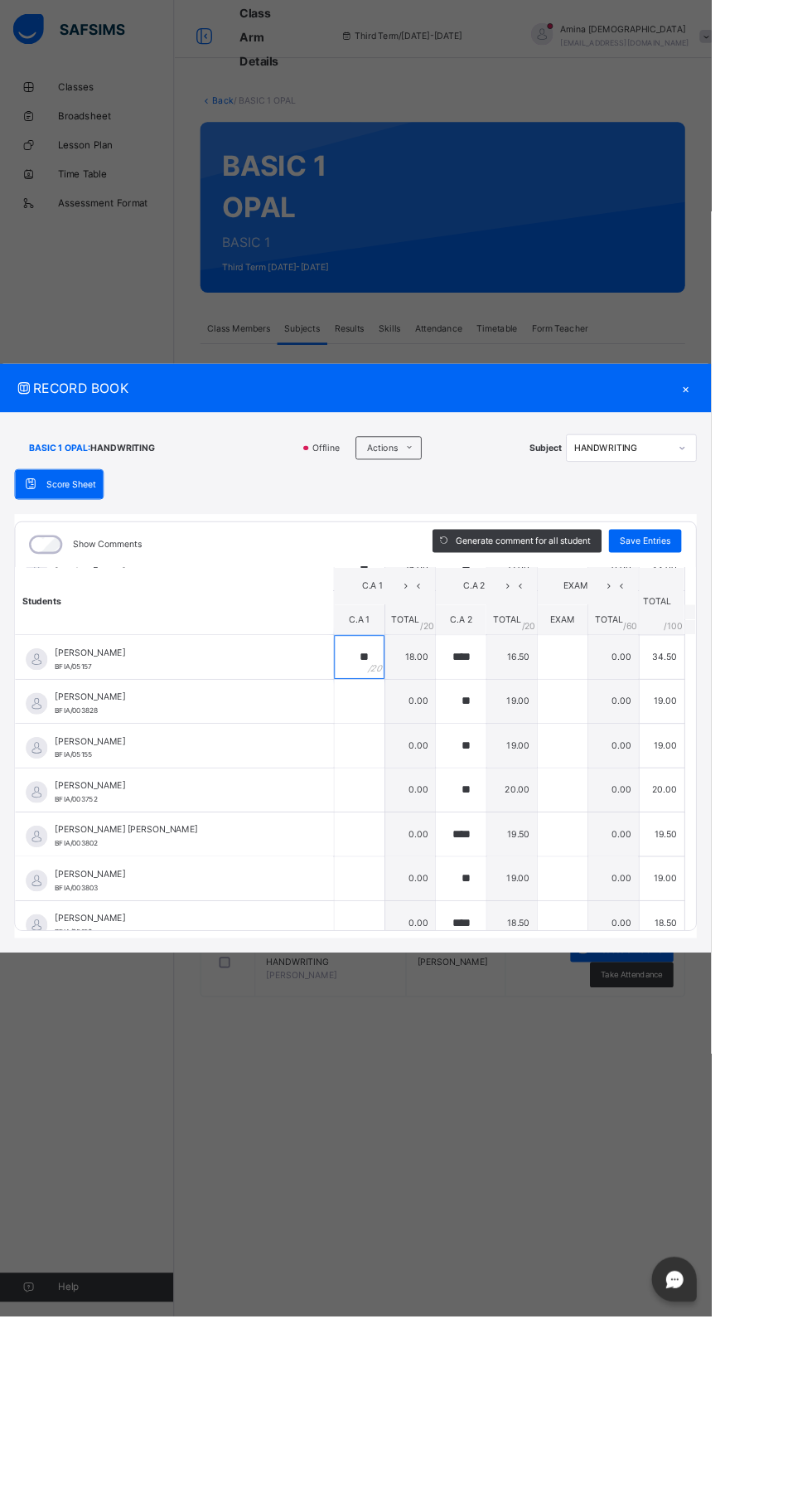 type on "**" 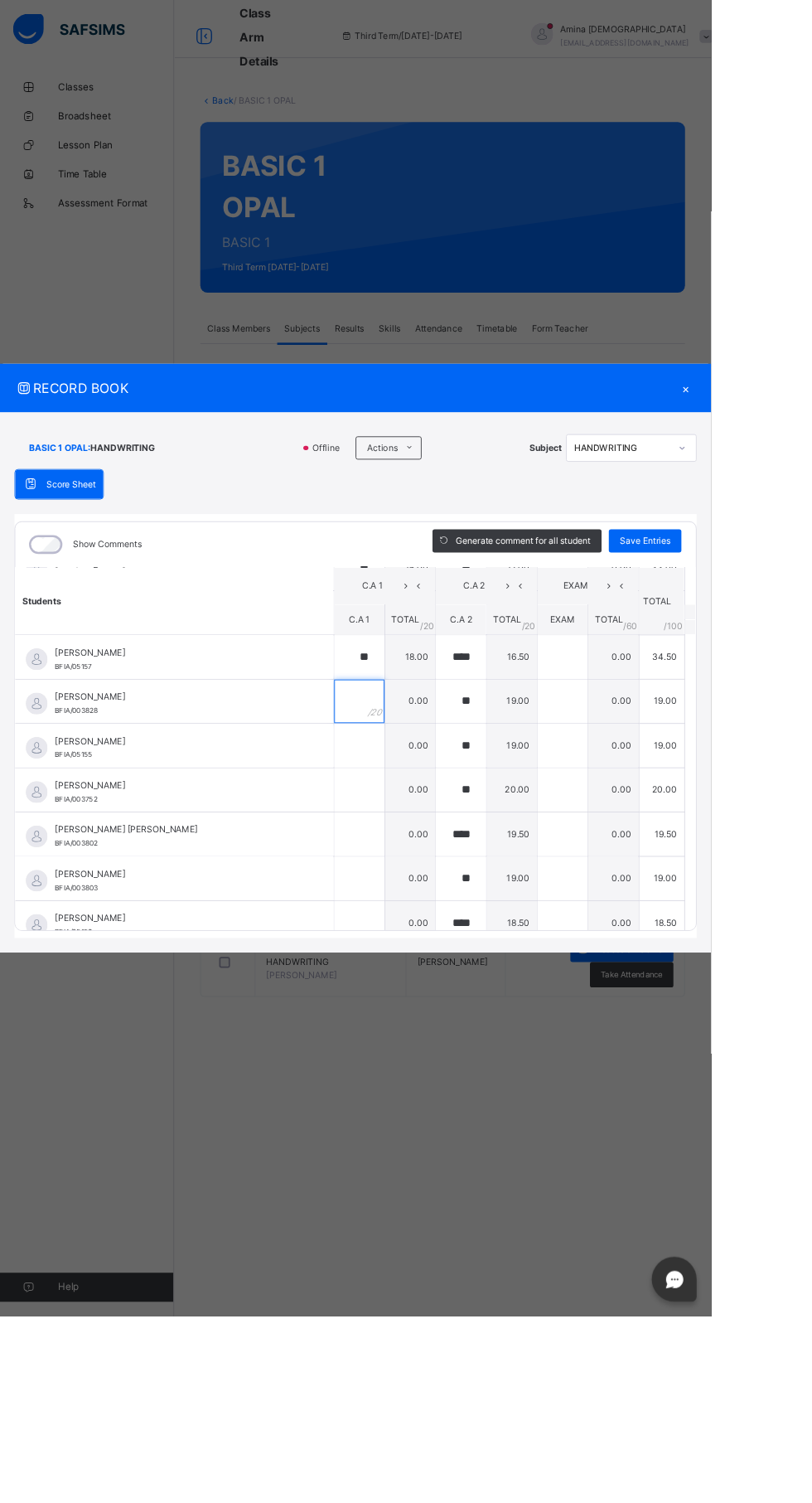 click at bounding box center [410, 801] 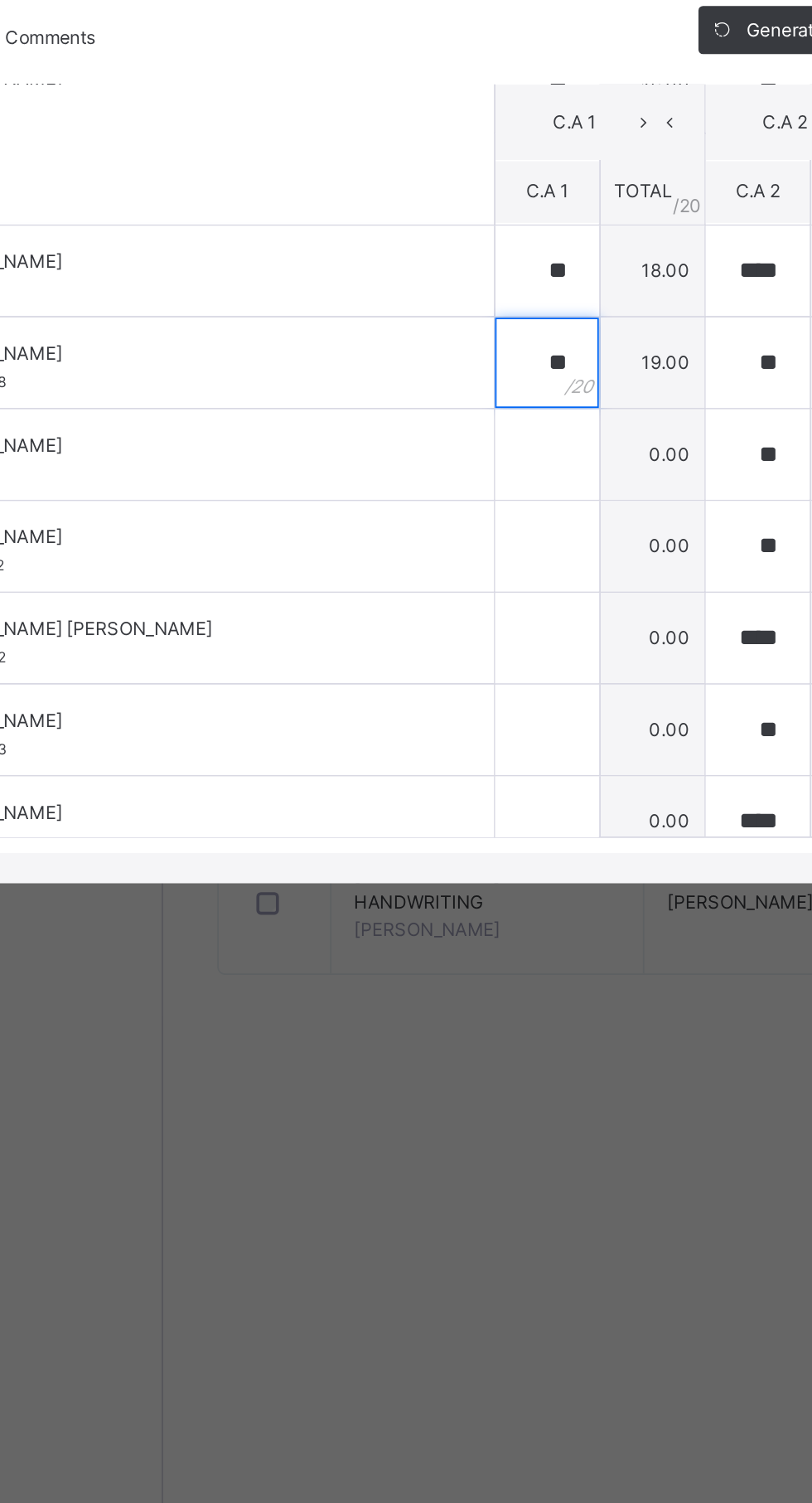 type on "**" 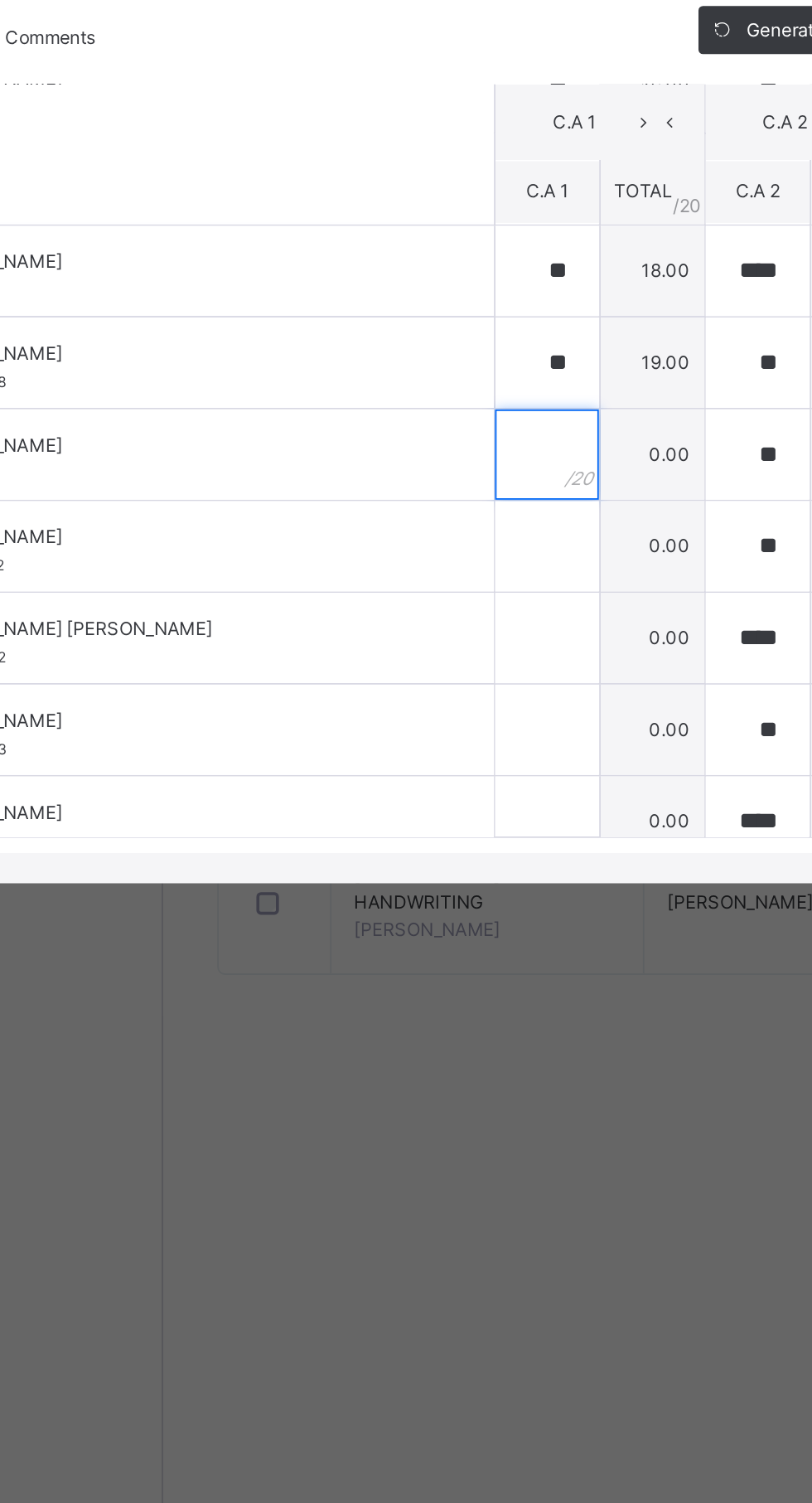 click at bounding box center [410, 851] 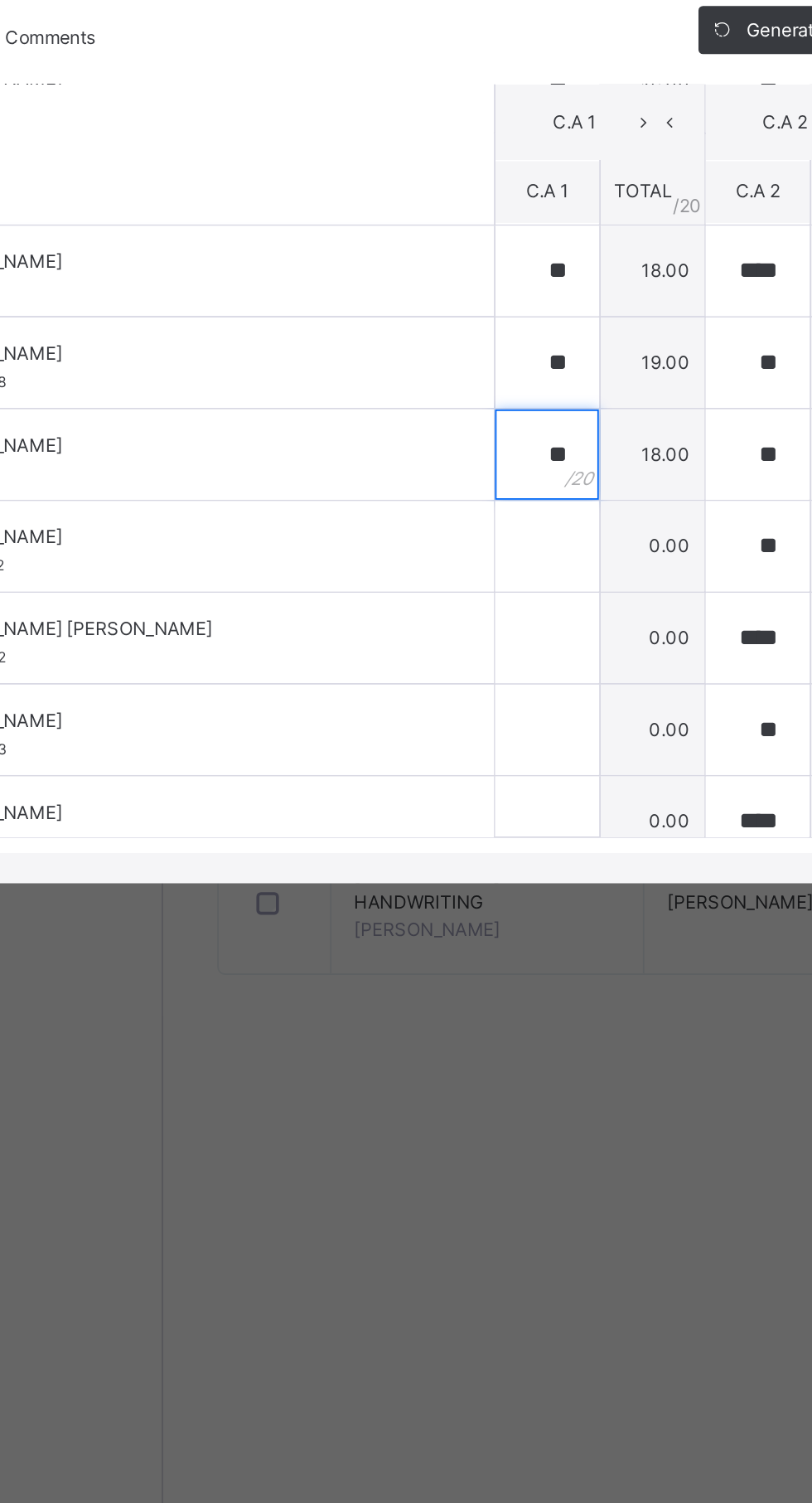 type on "**" 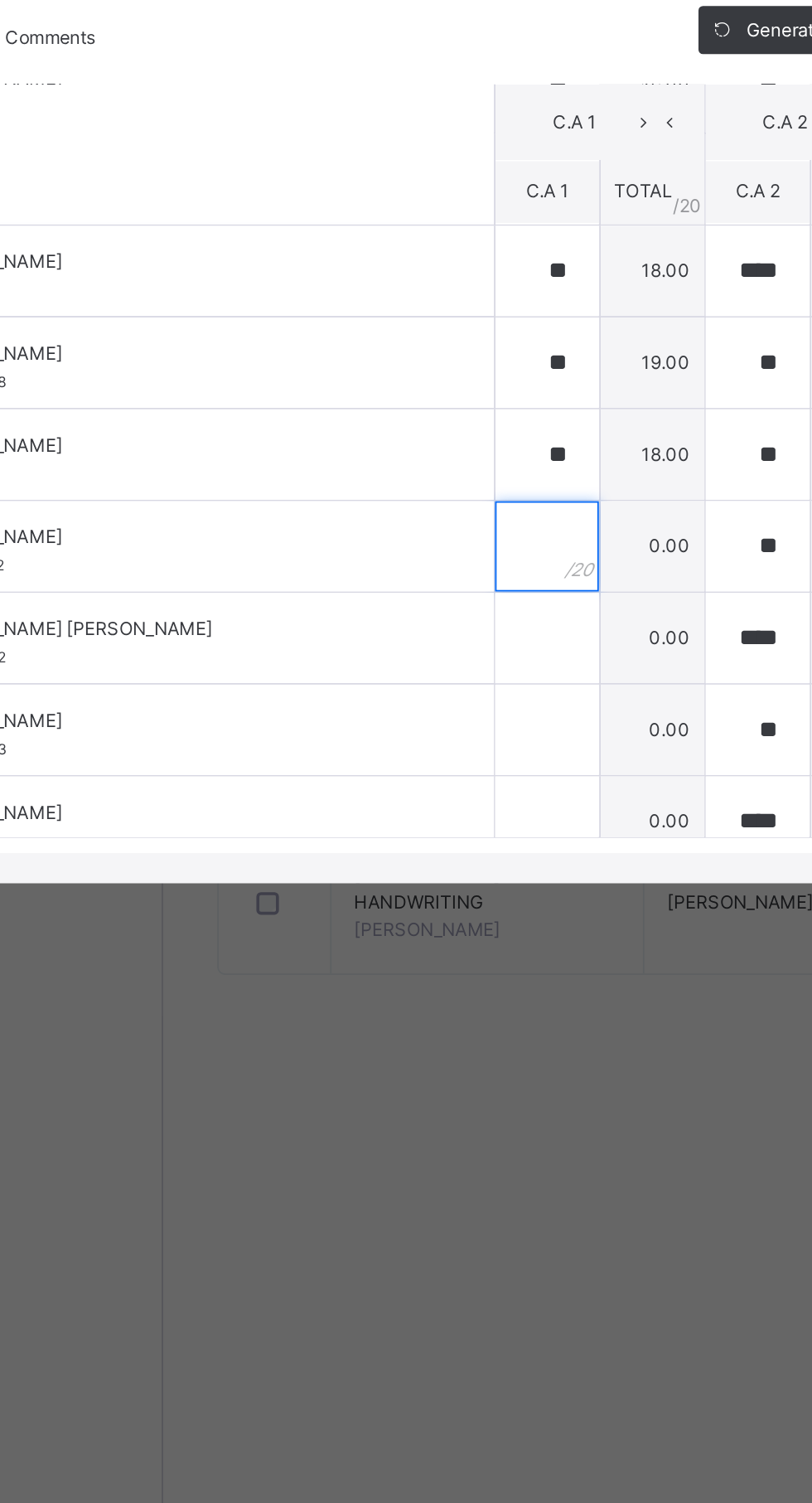 click at bounding box center (410, 902) 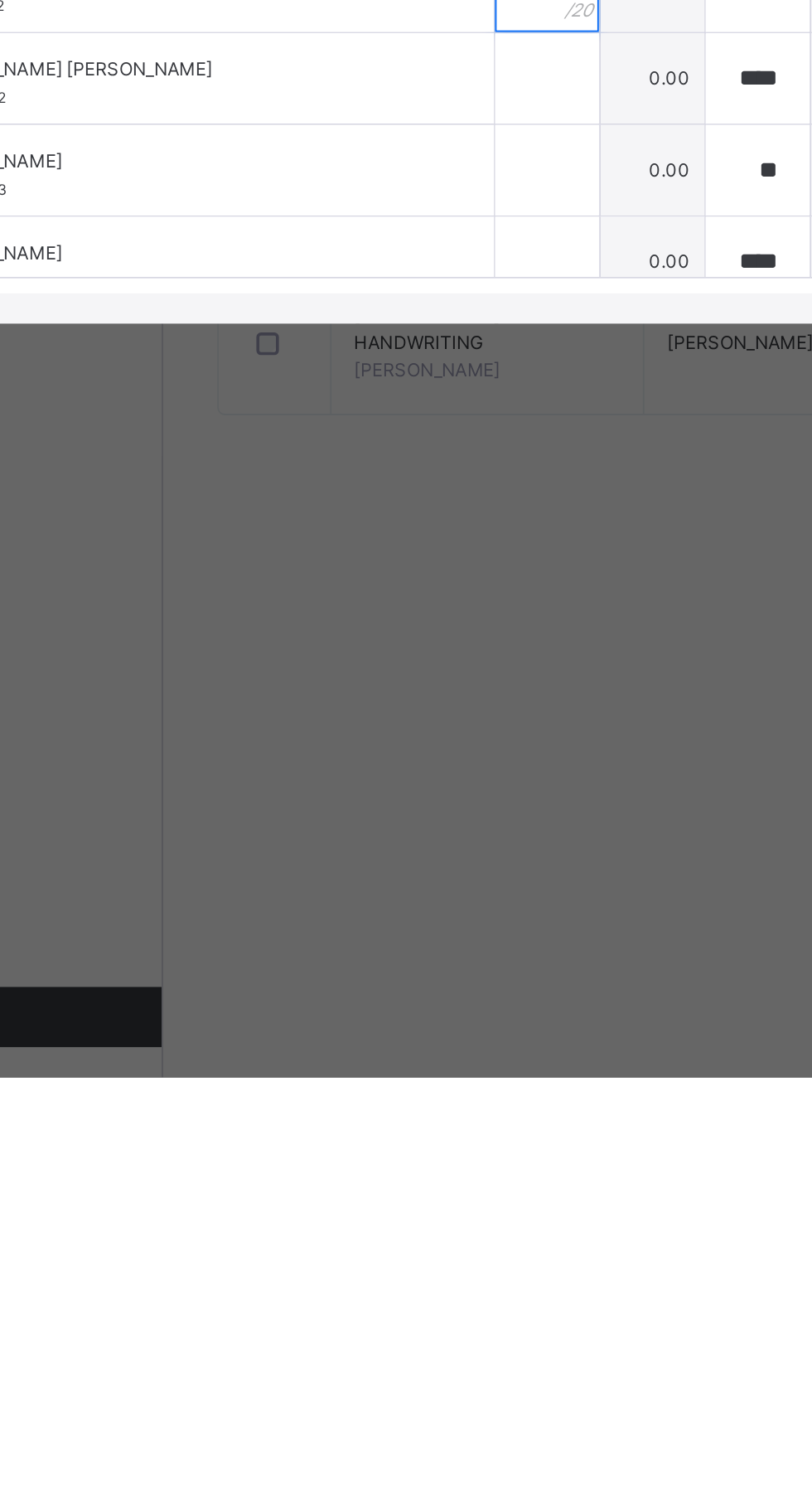 type on "**" 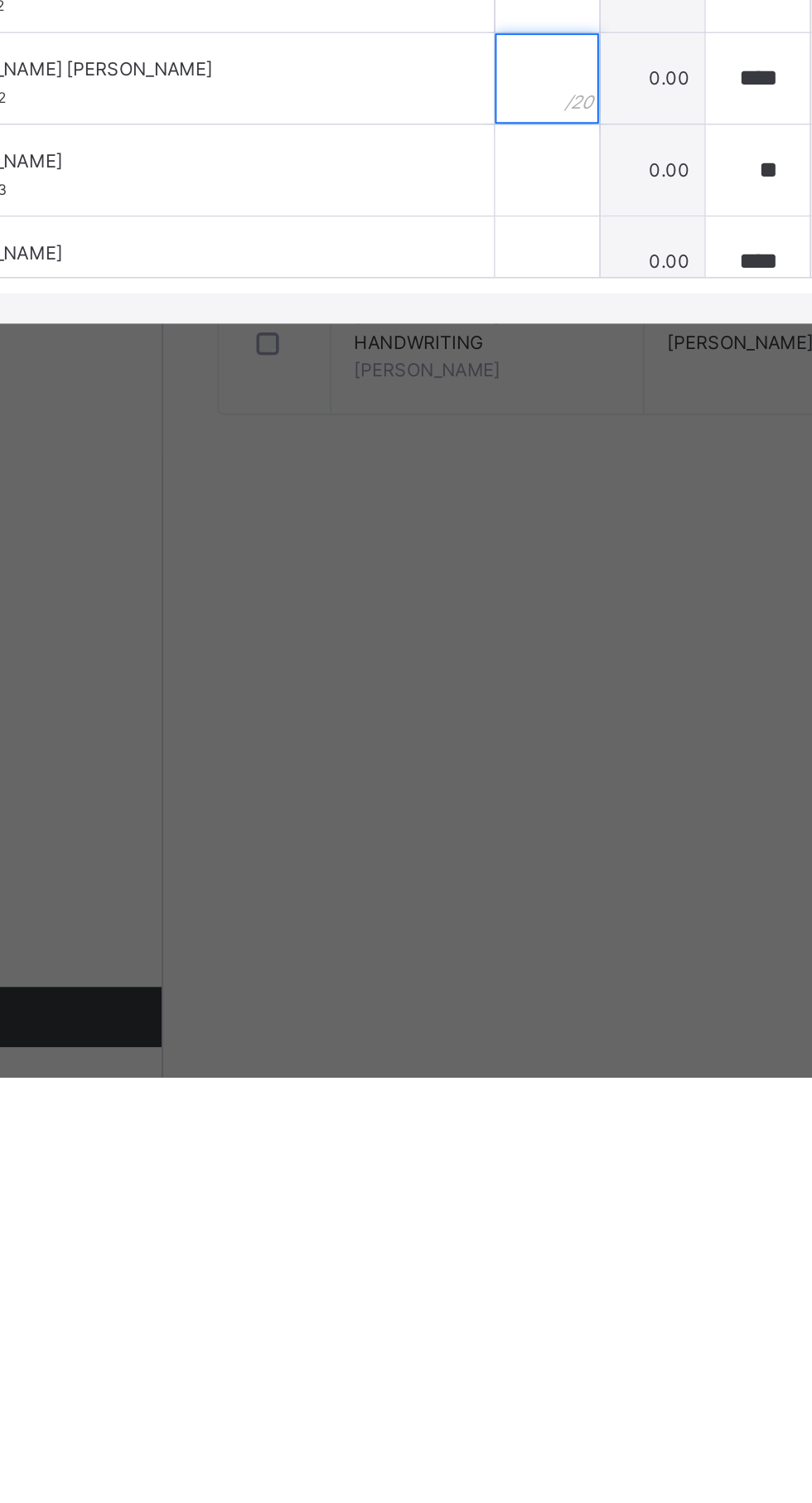 click at bounding box center [410, 953] 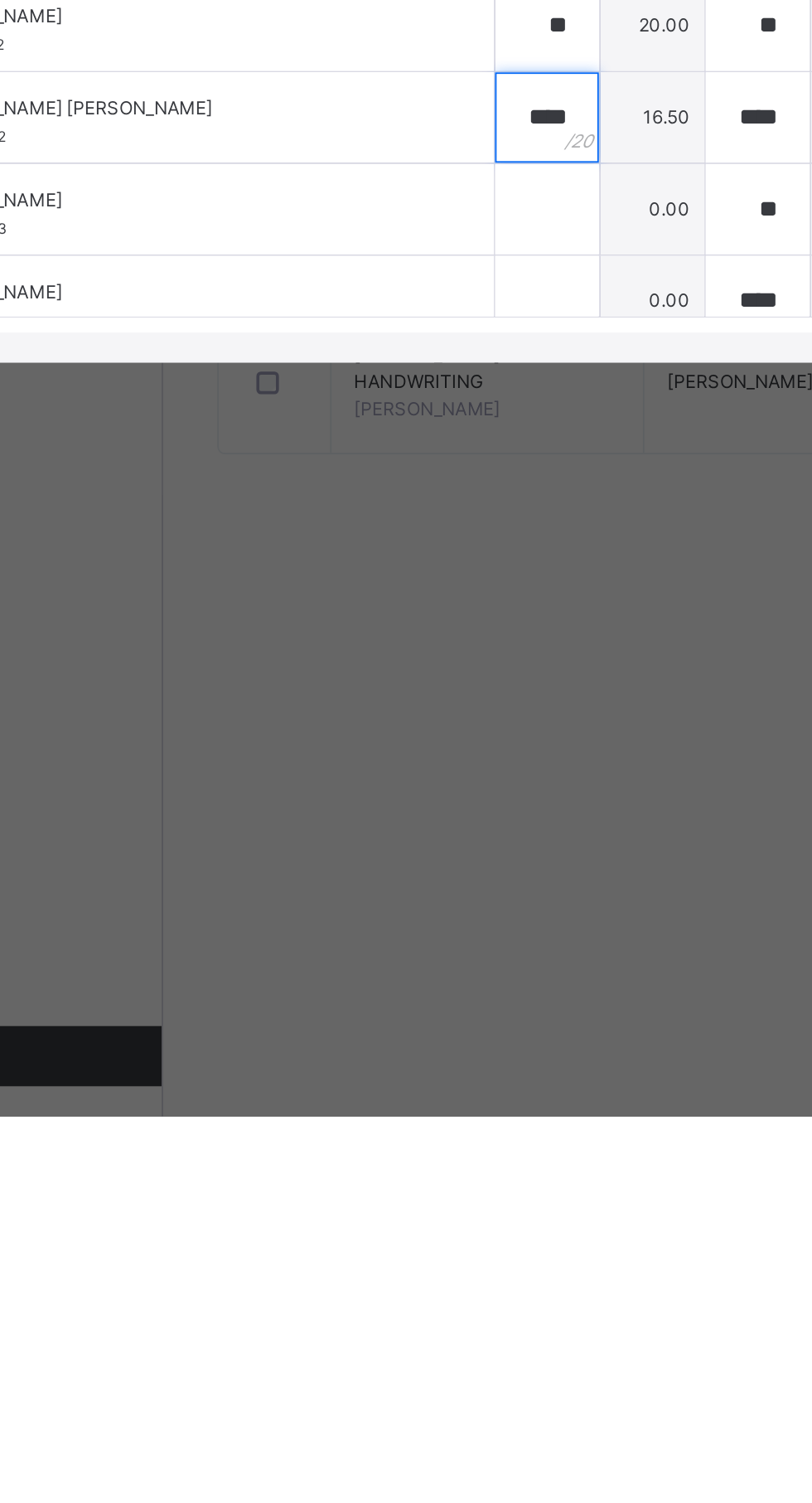 type on "****" 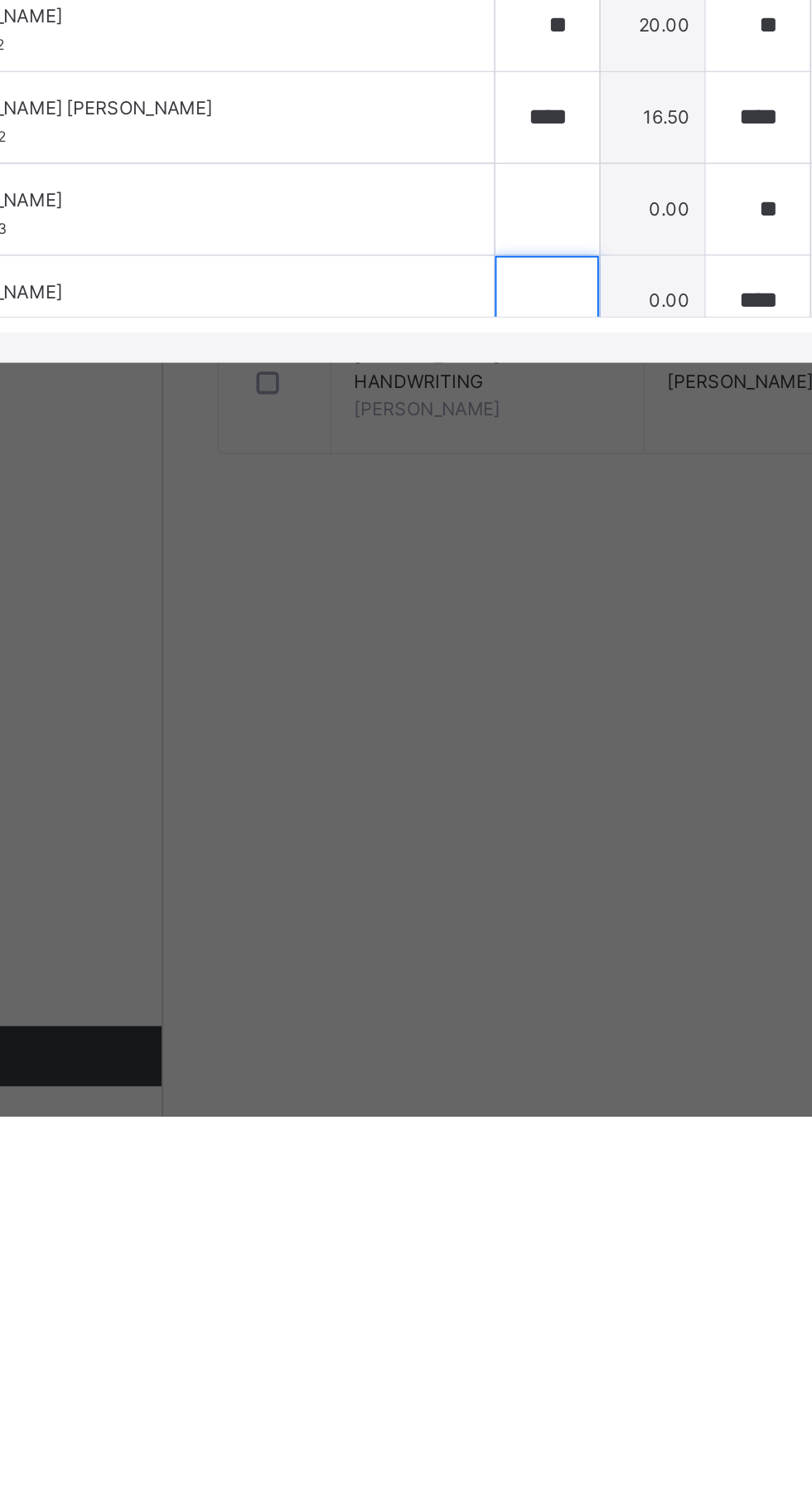 click at bounding box center (410, 1054) 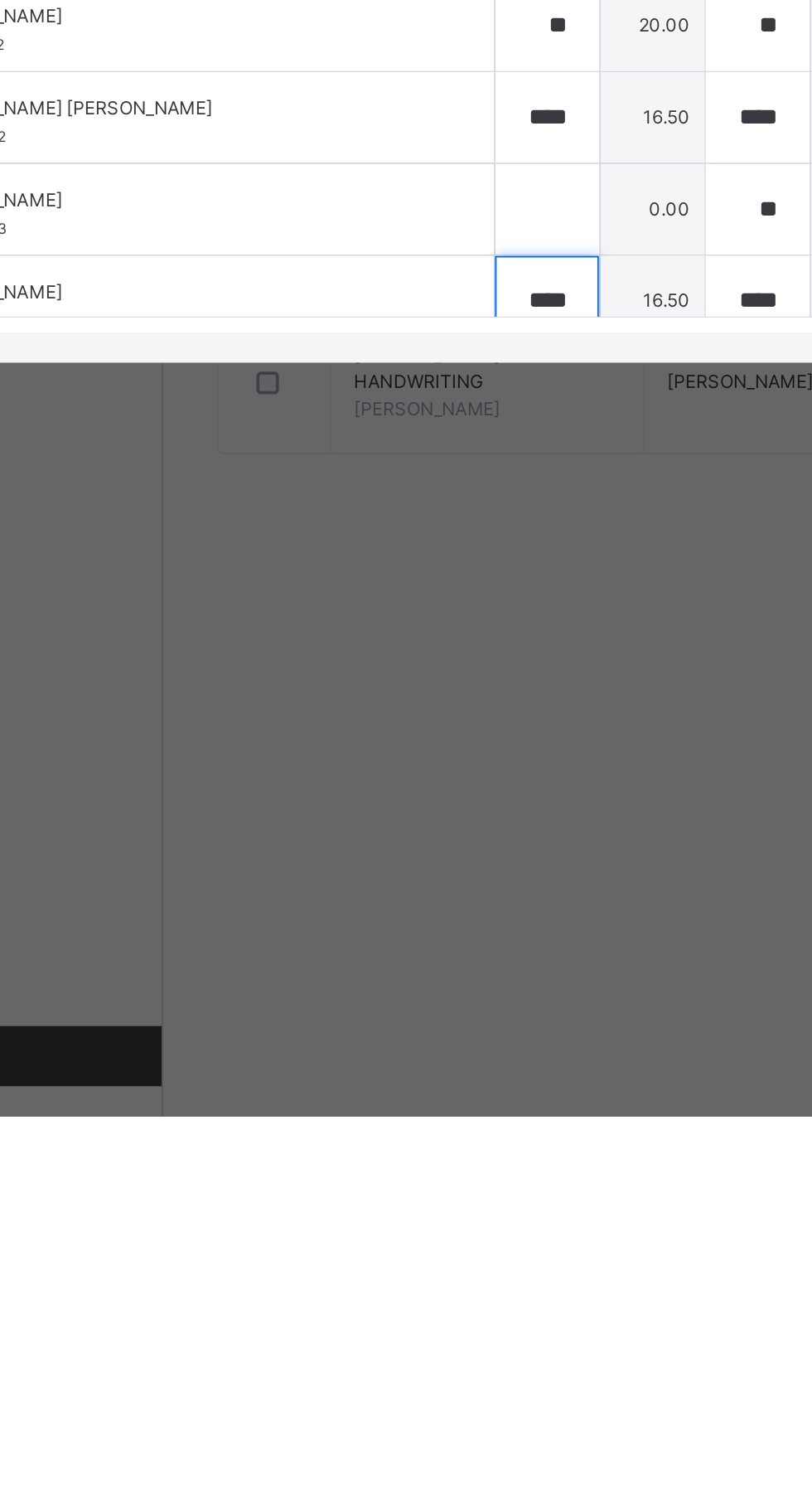 type on "****" 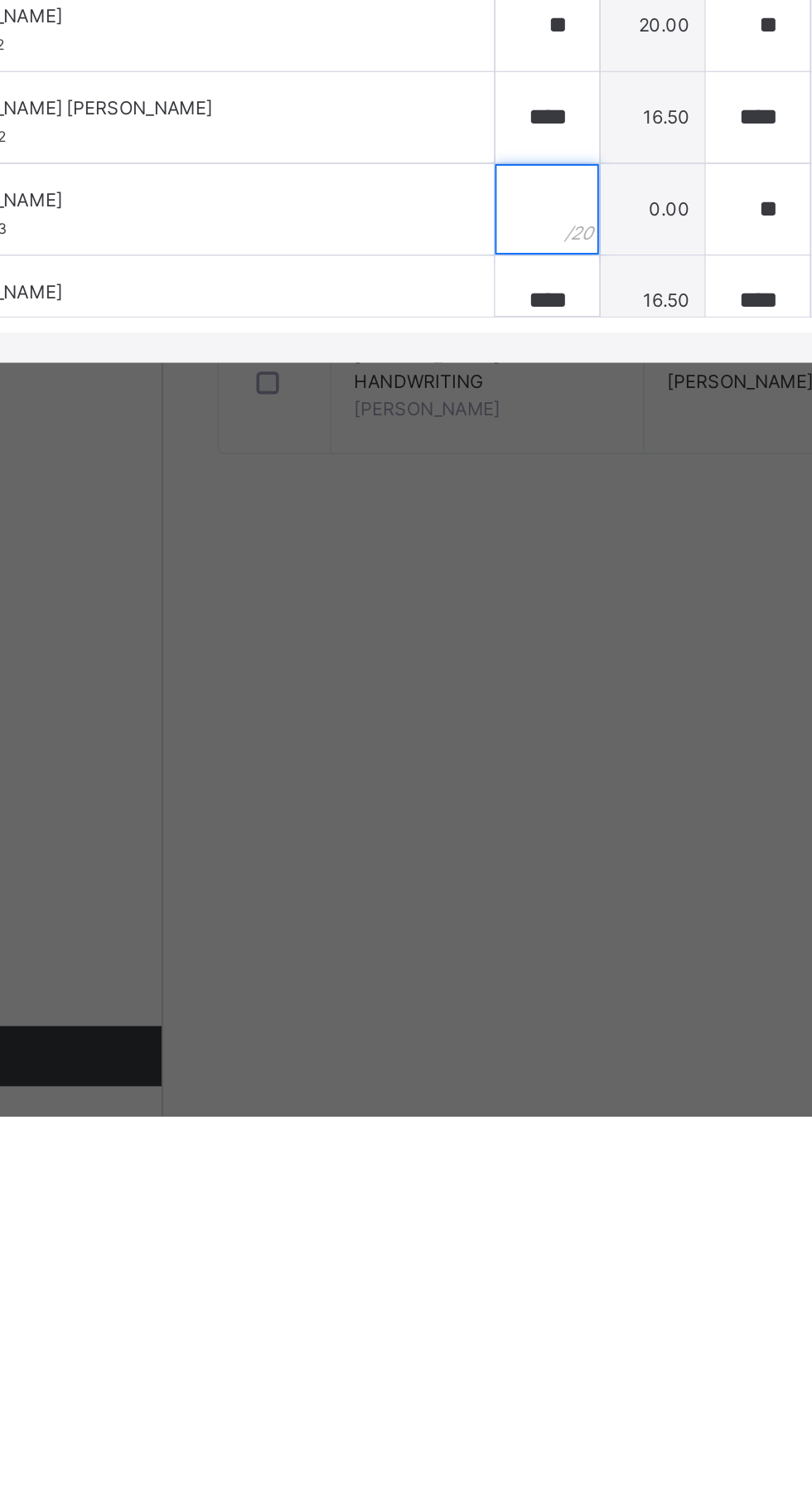 click at bounding box center [410, 1003] 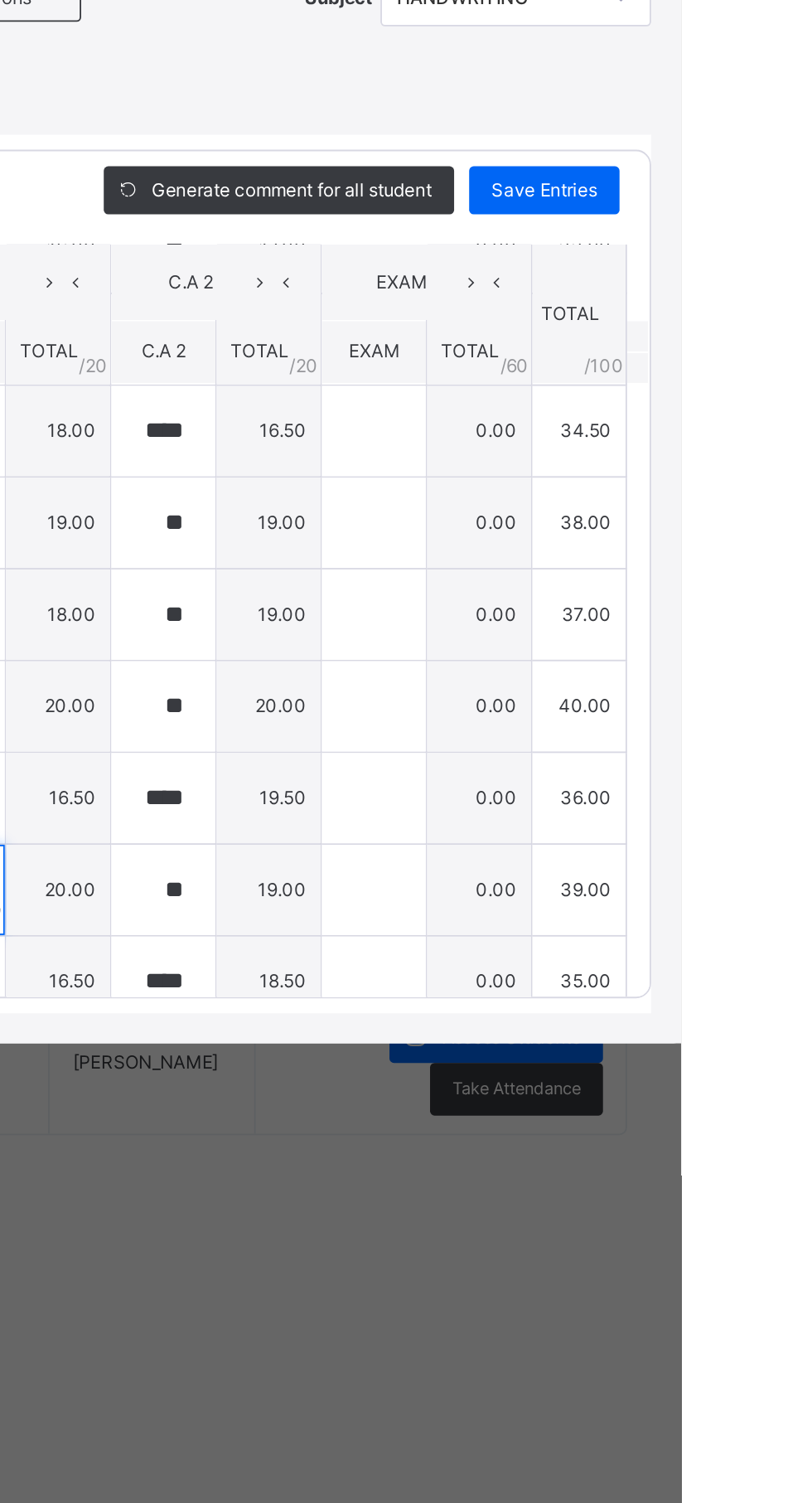 type on "**" 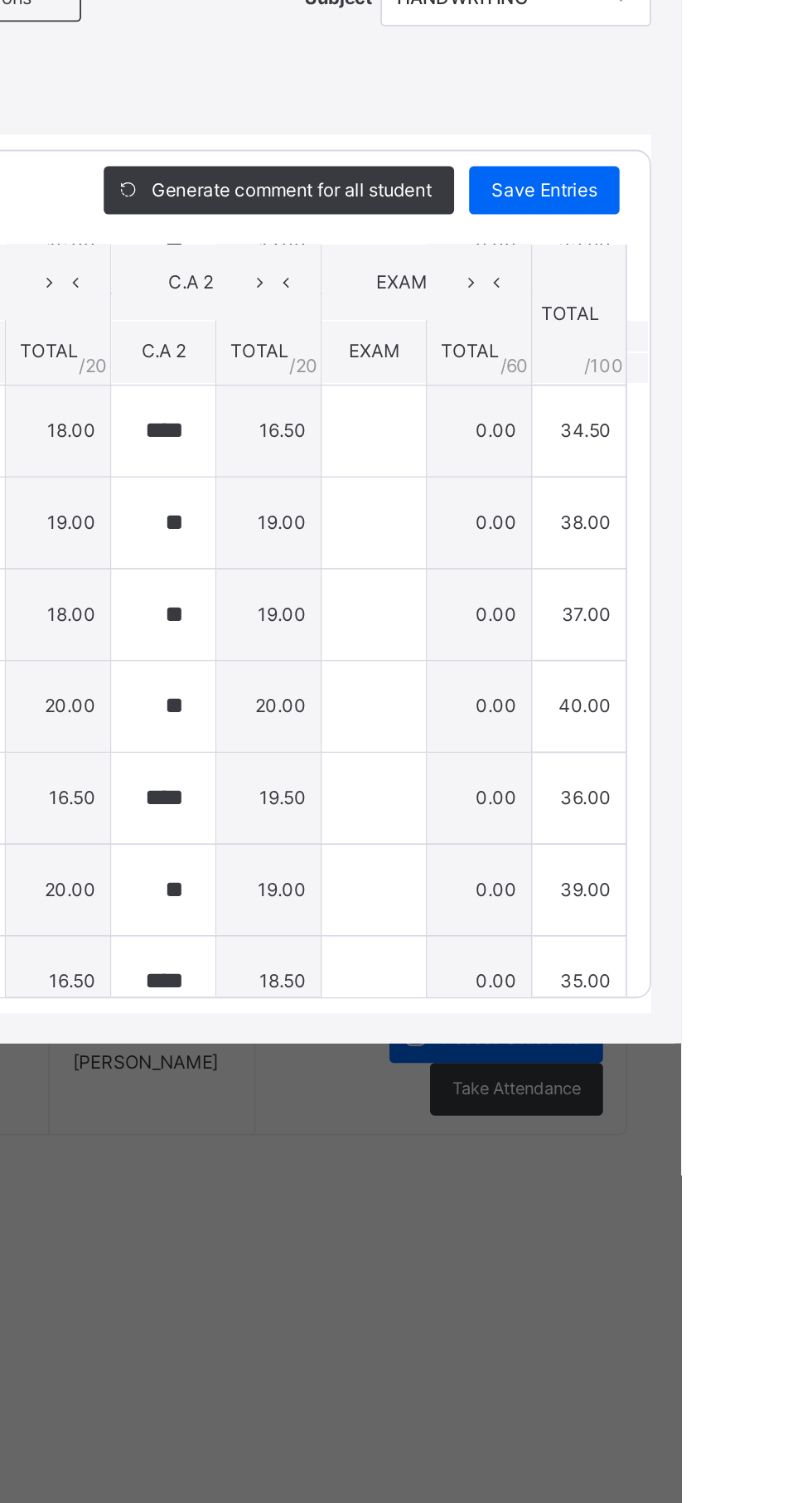click on "Save Entries" at bounding box center (737, 618) 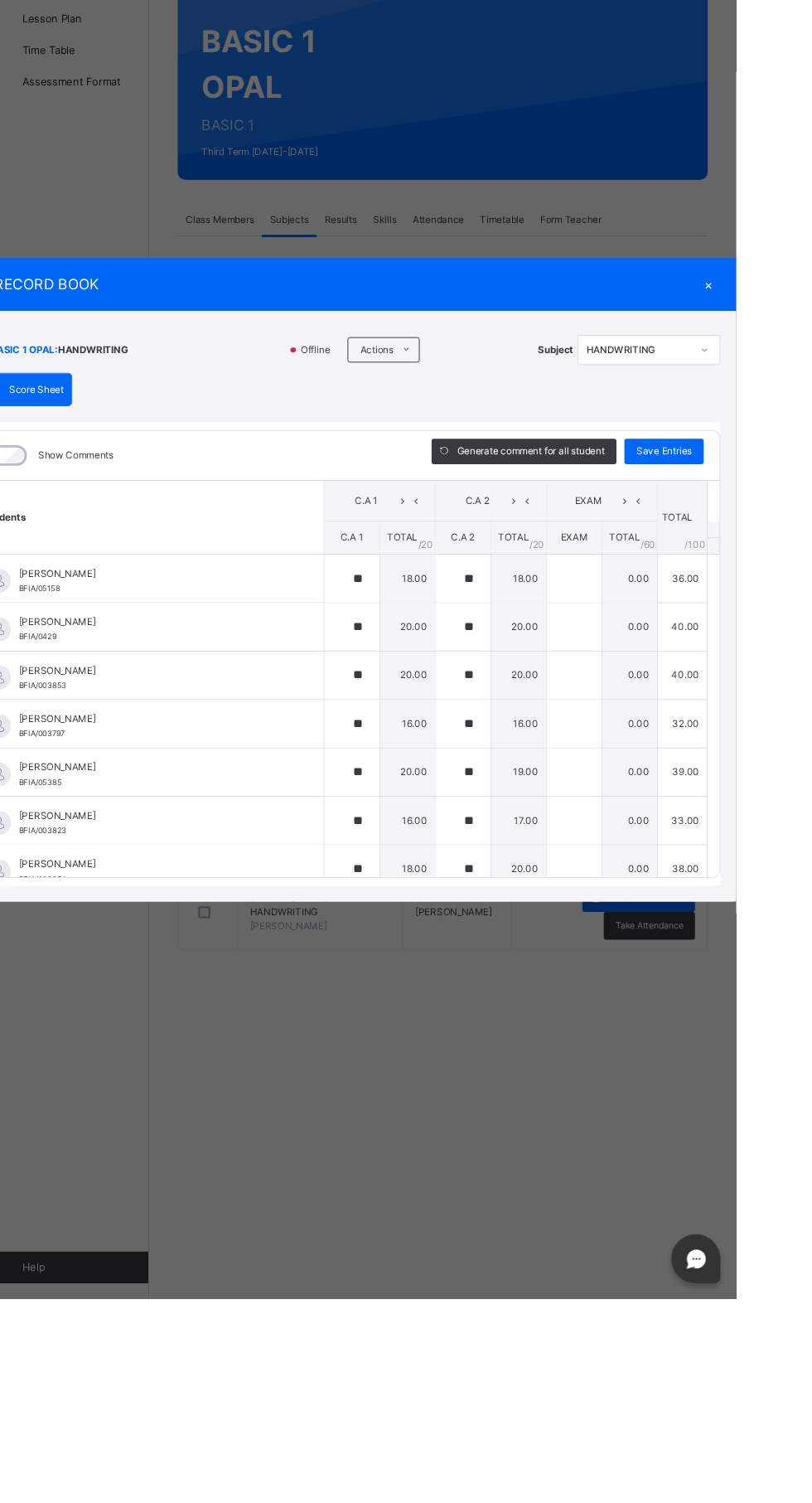 scroll, scrollTop: 0, scrollLeft: 0, axis: both 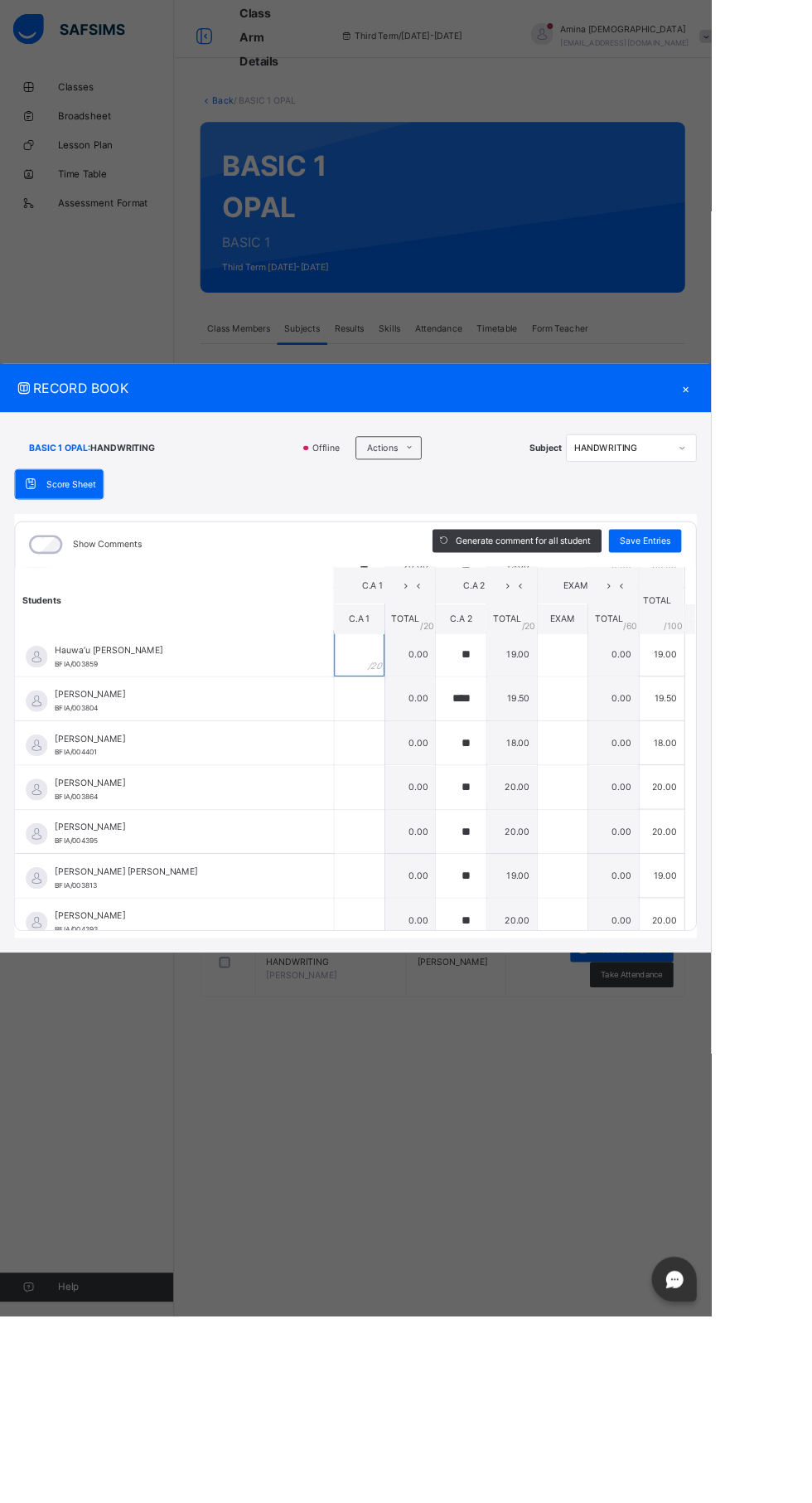 click at bounding box center (410, 747) 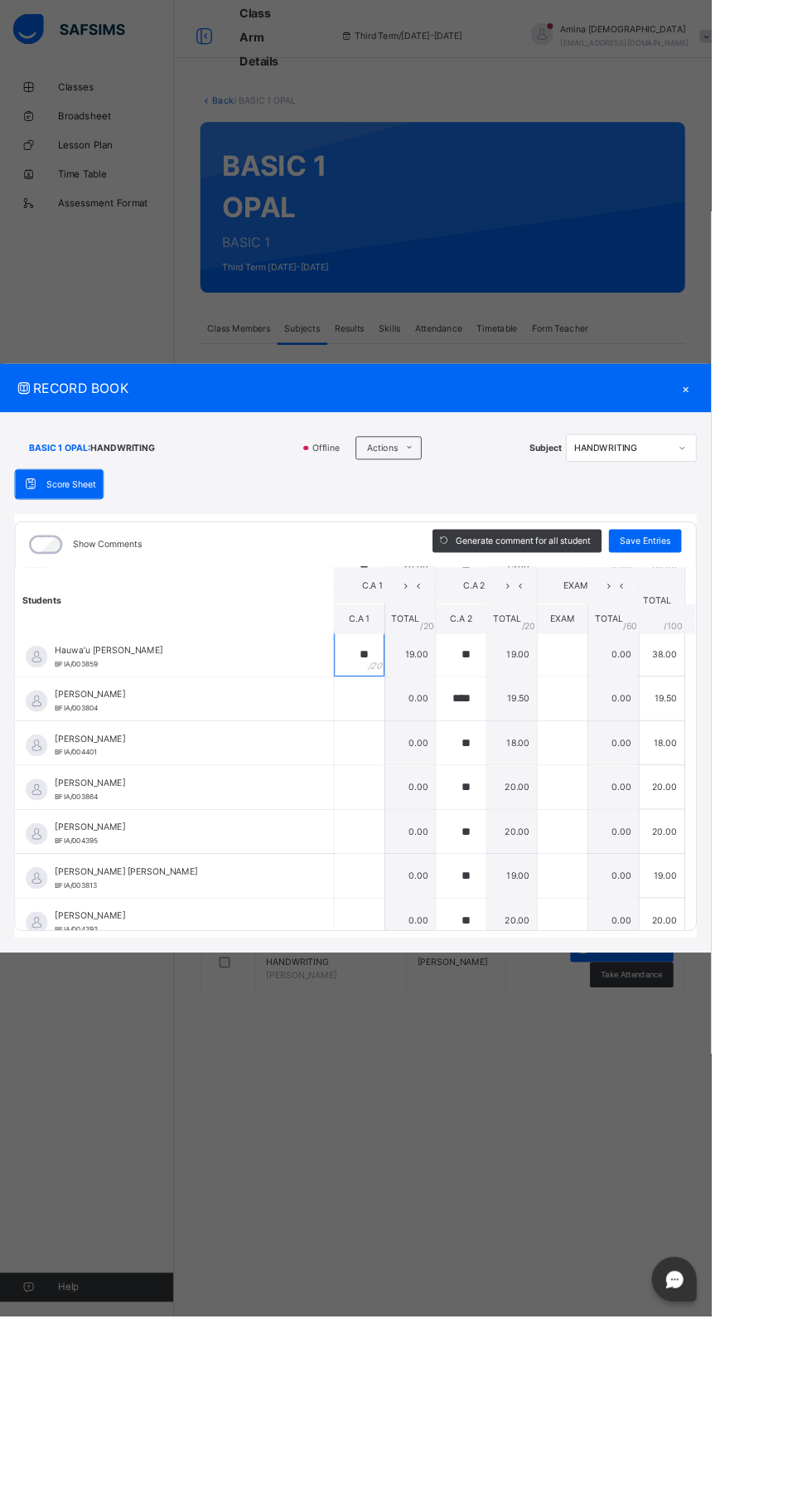 type on "**" 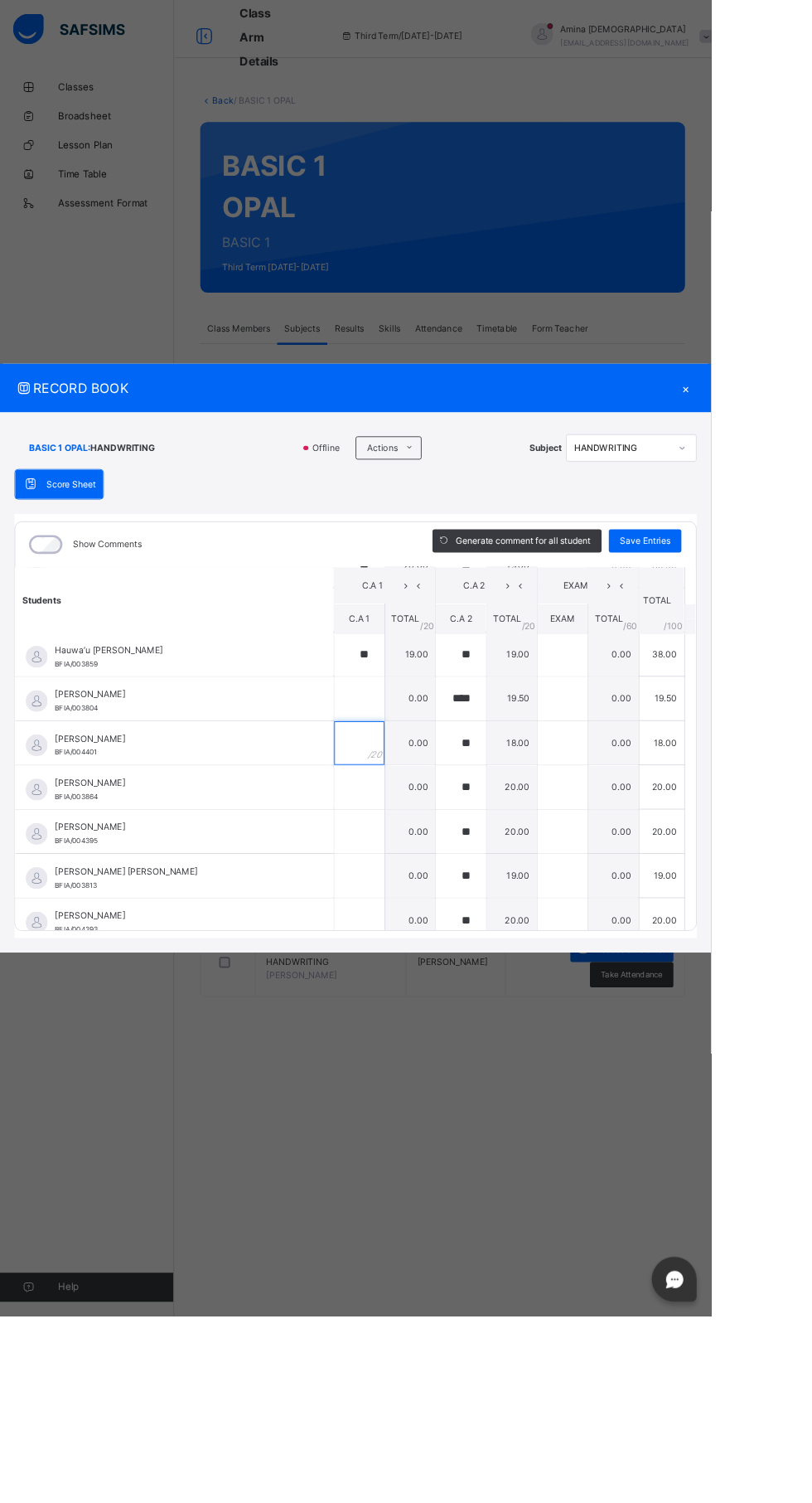 click at bounding box center (410, 848) 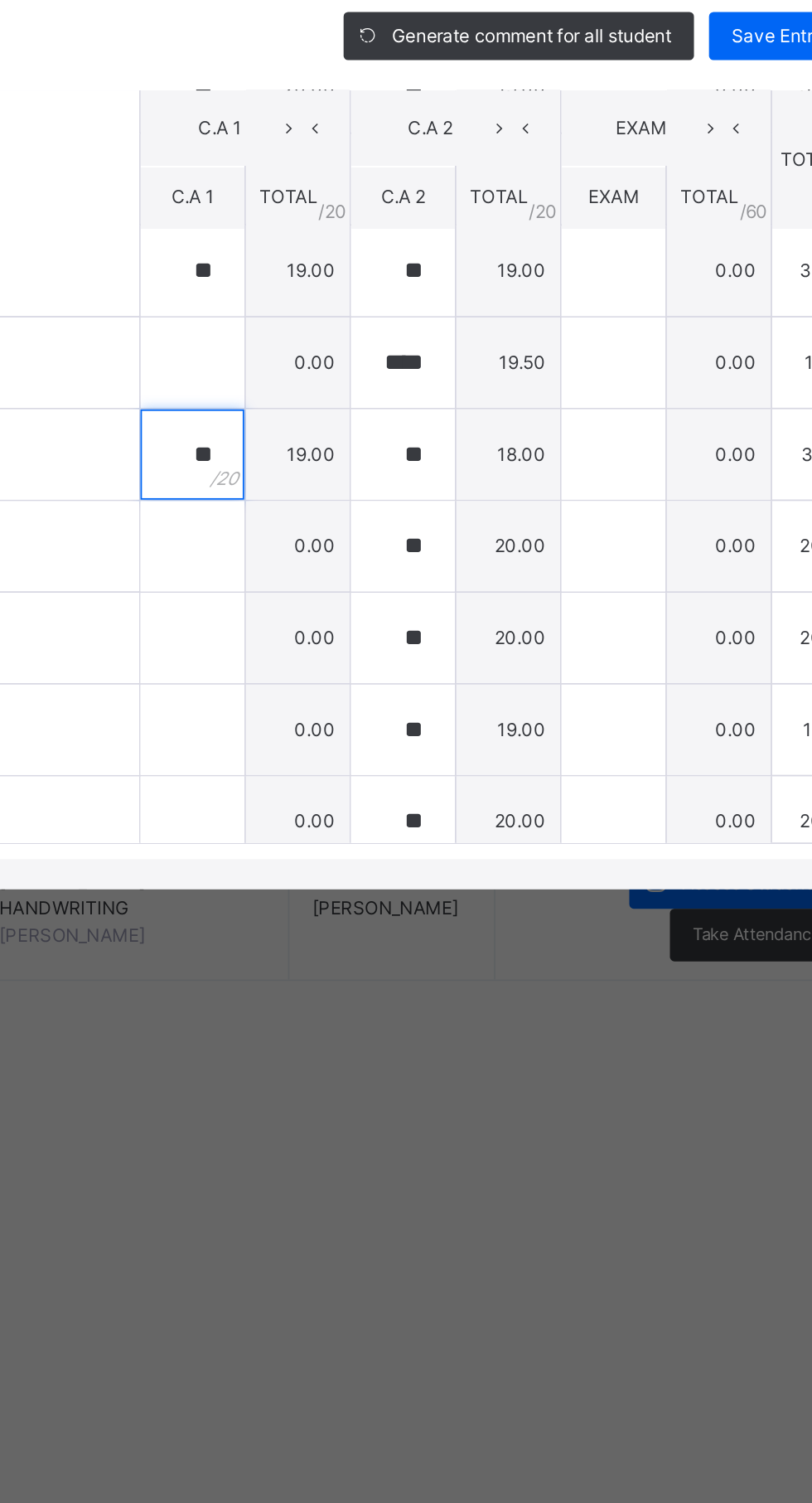 type on "**" 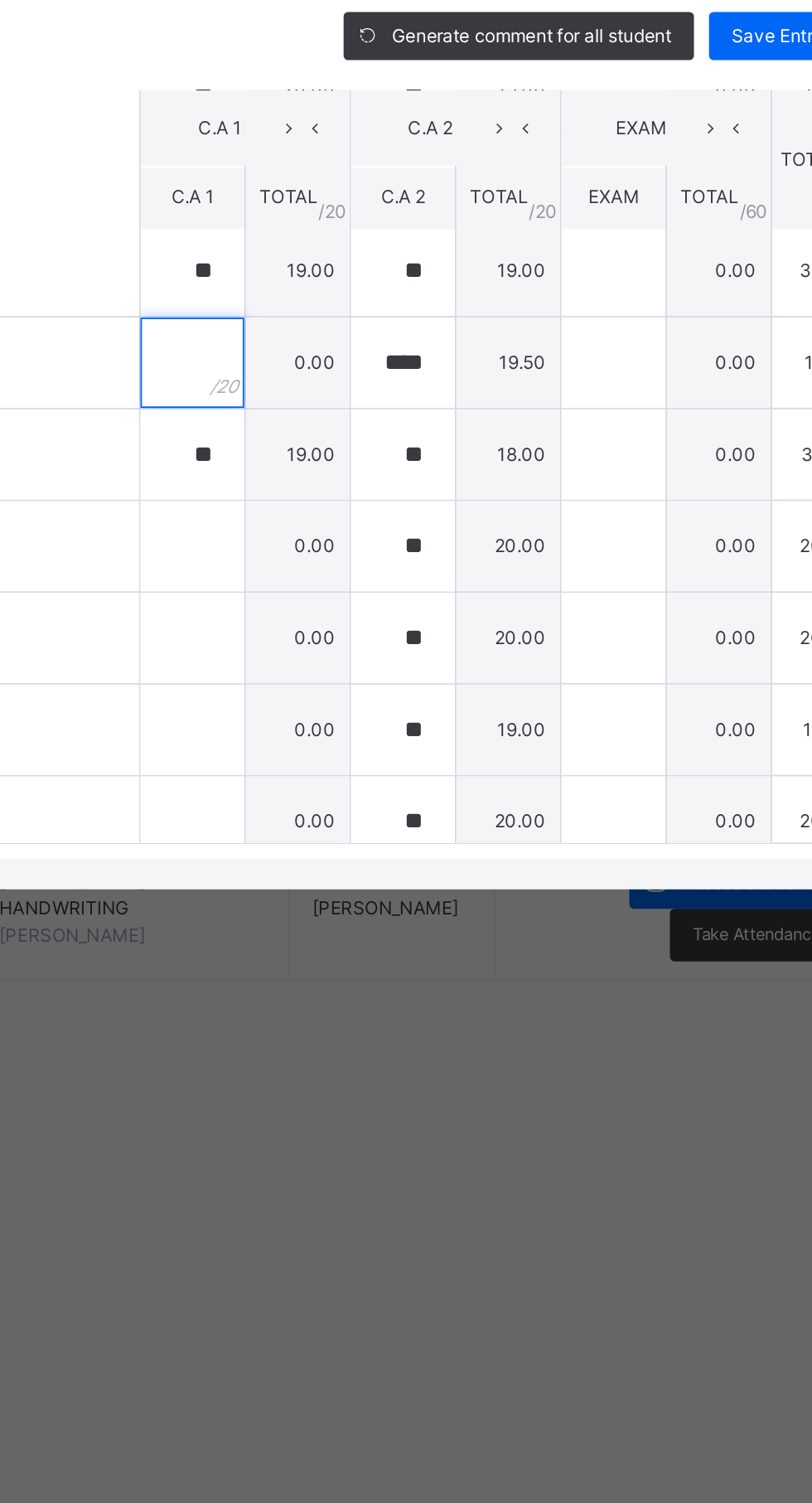click at bounding box center [410, 798] 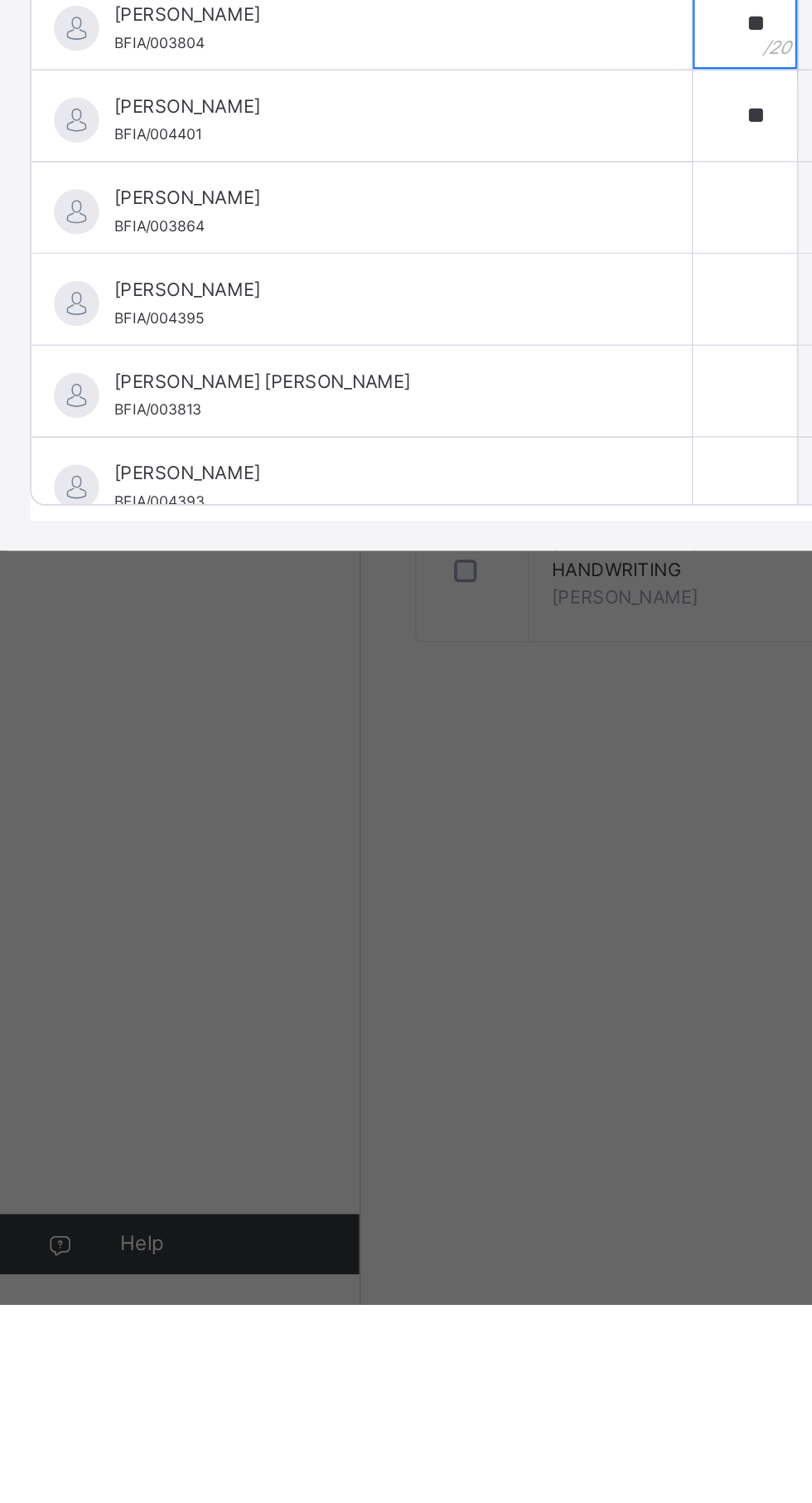 type on "**" 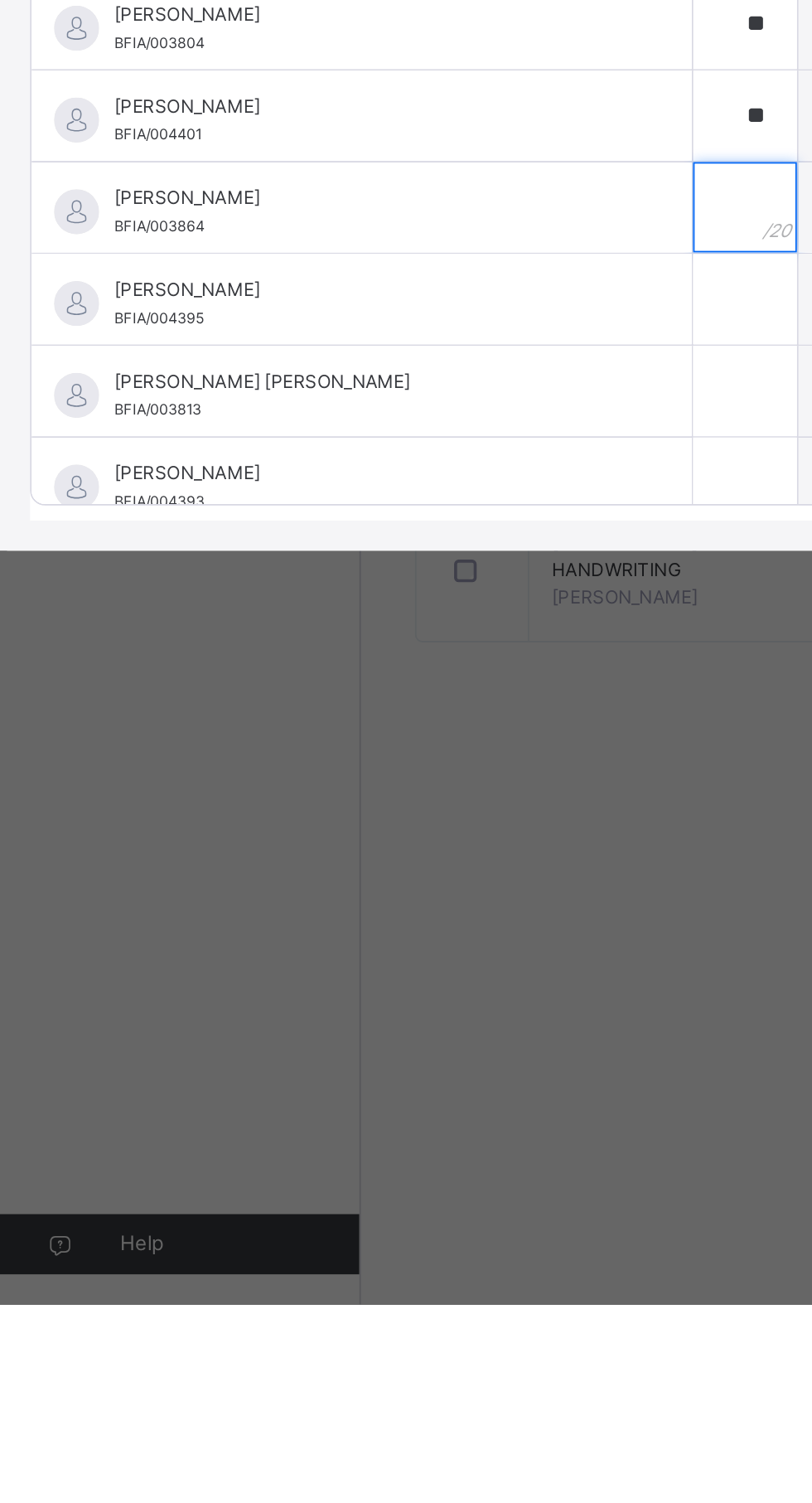 click at bounding box center [410, 899] 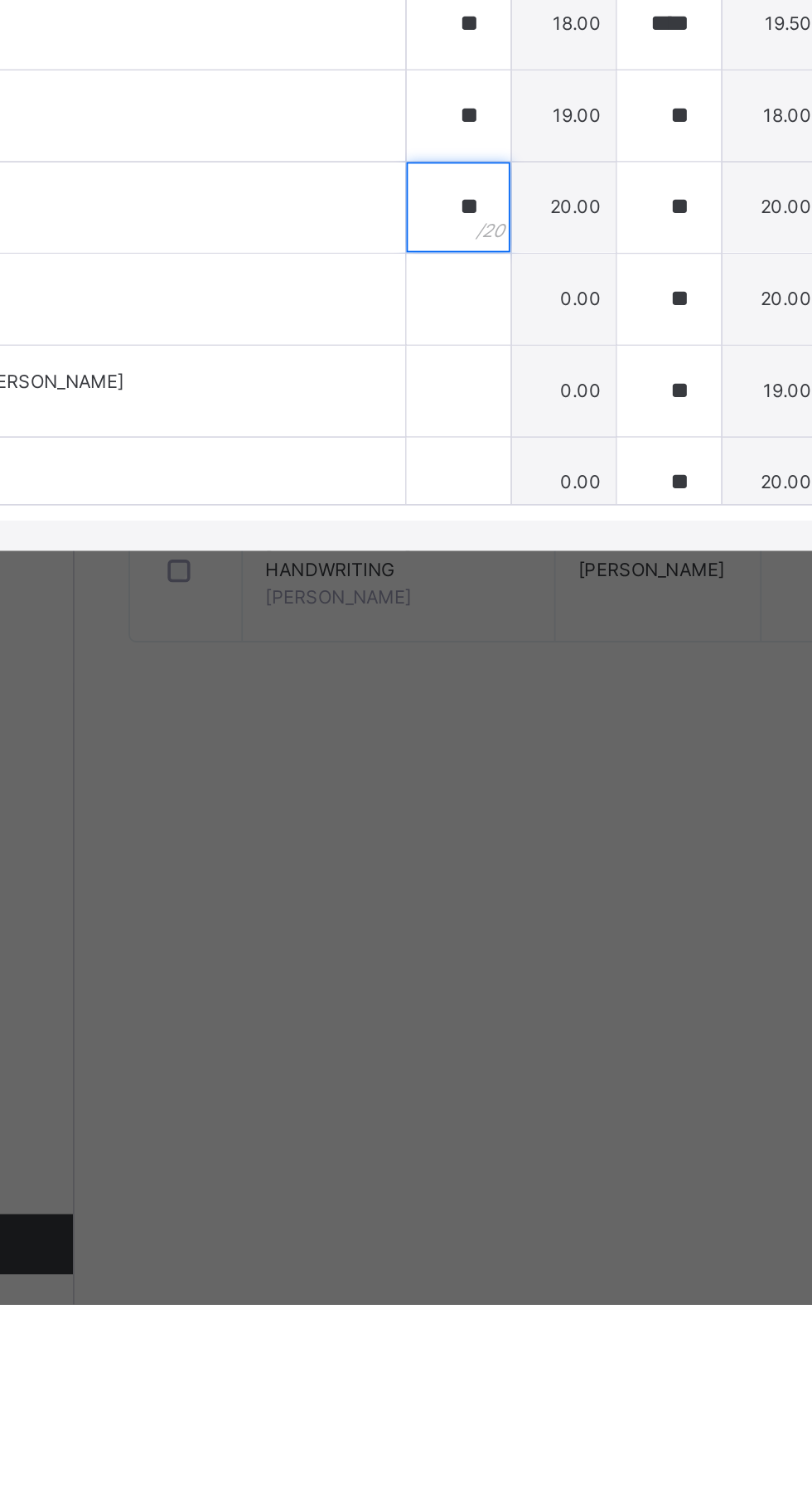 type on "**" 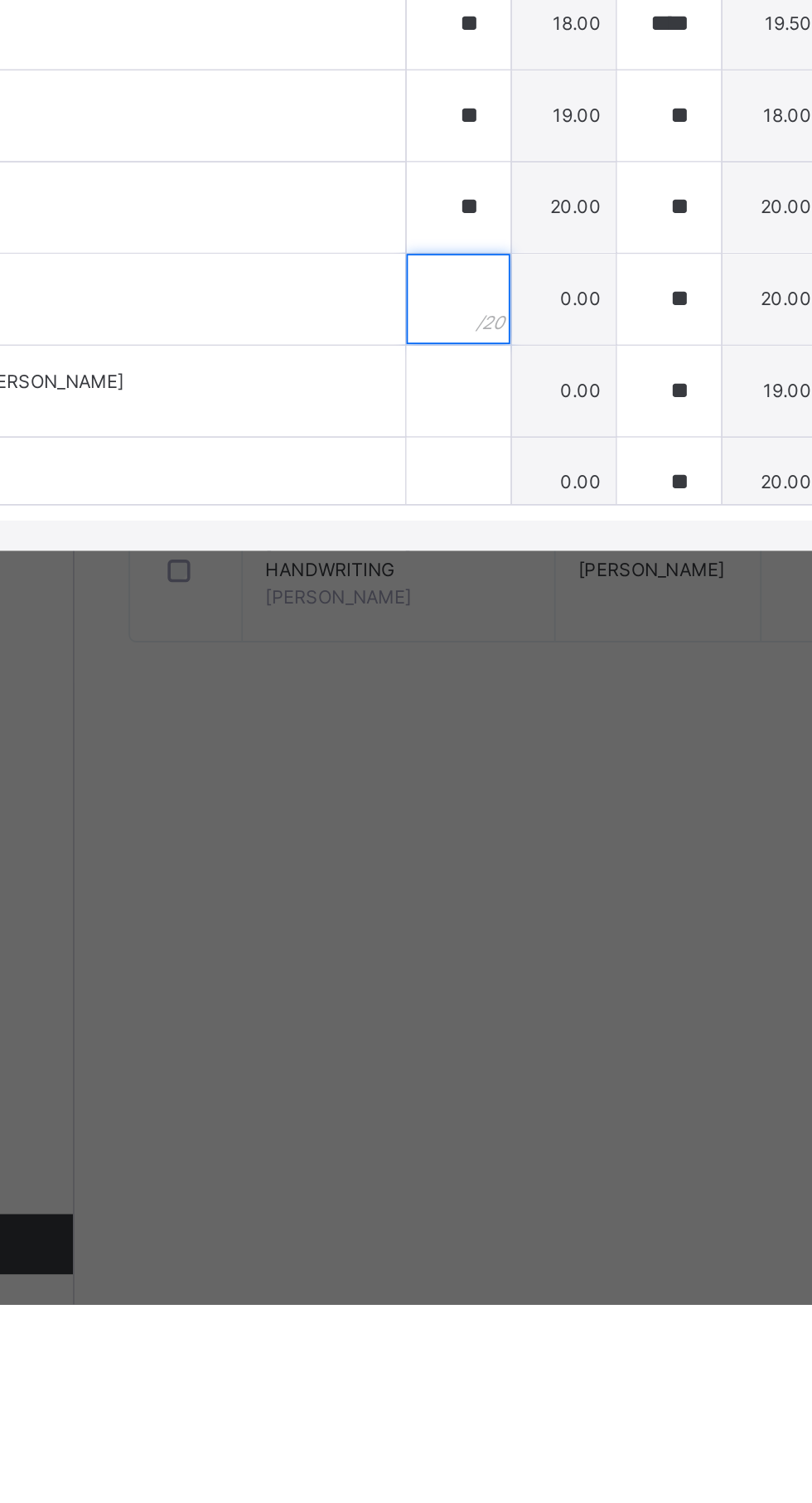 click at bounding box center [410, 949] 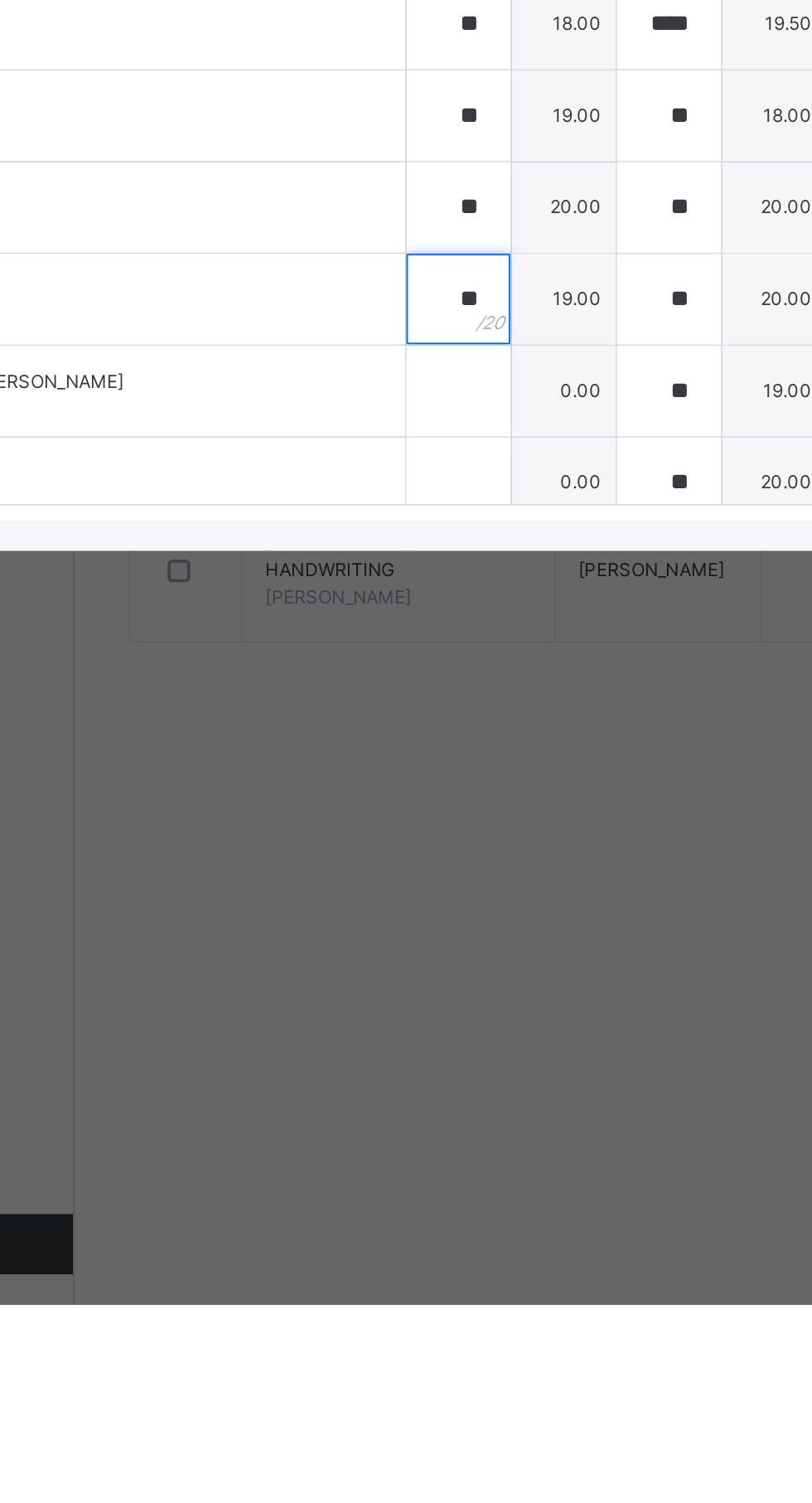 type on "**" 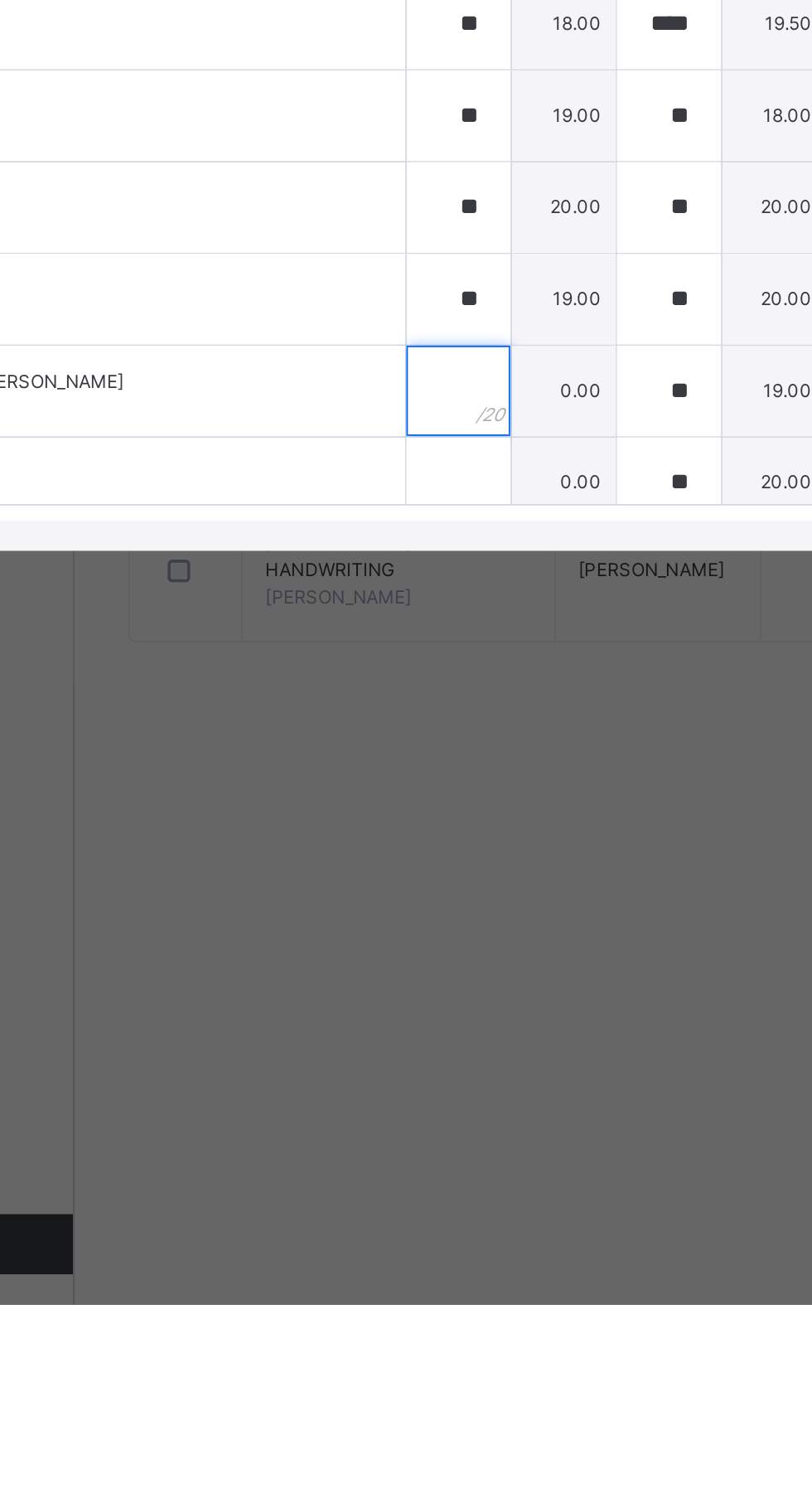 click at bounding box center [410, 1000] 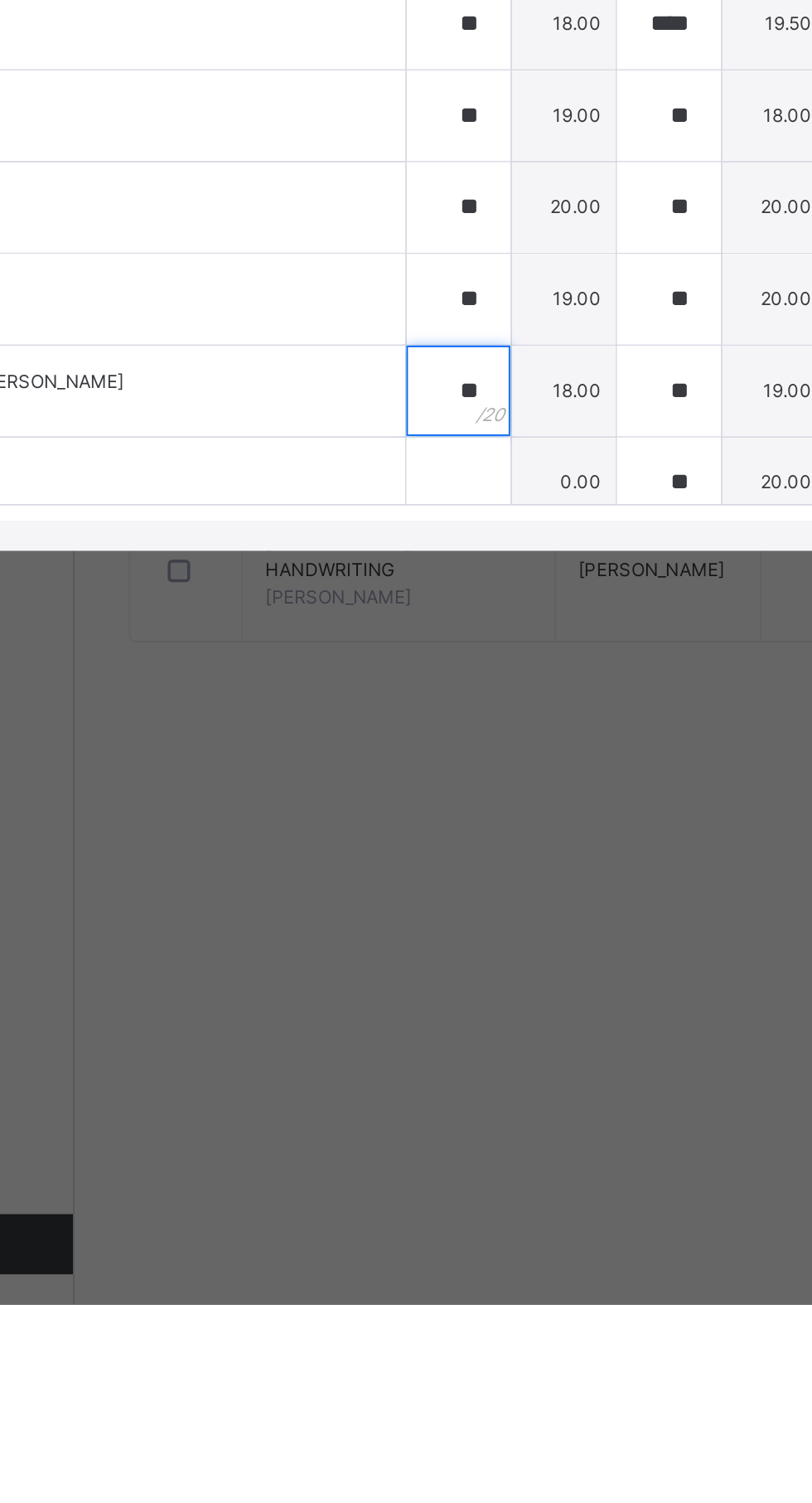 type on "**" 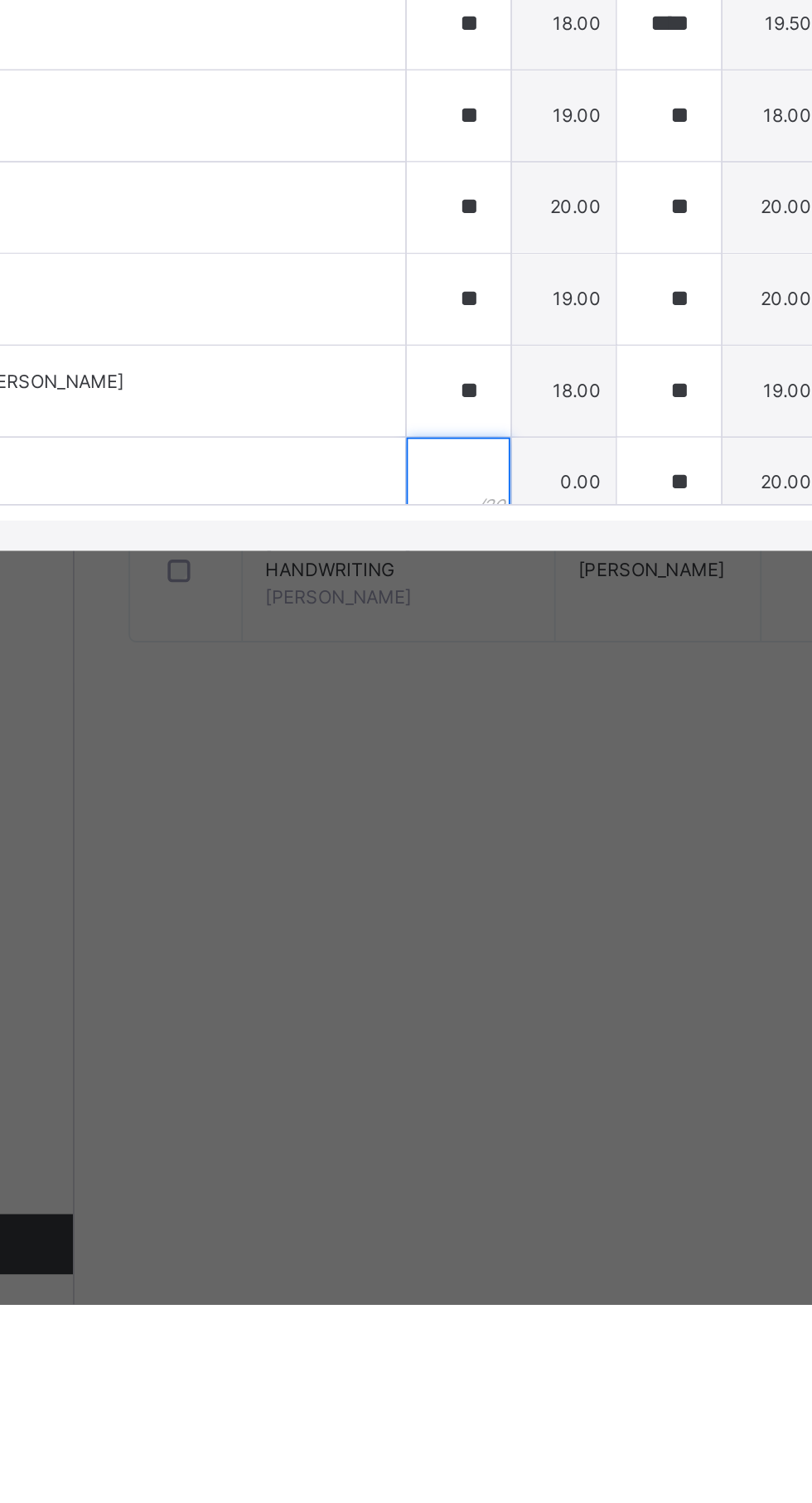 click at bounding box center [410, 1050] 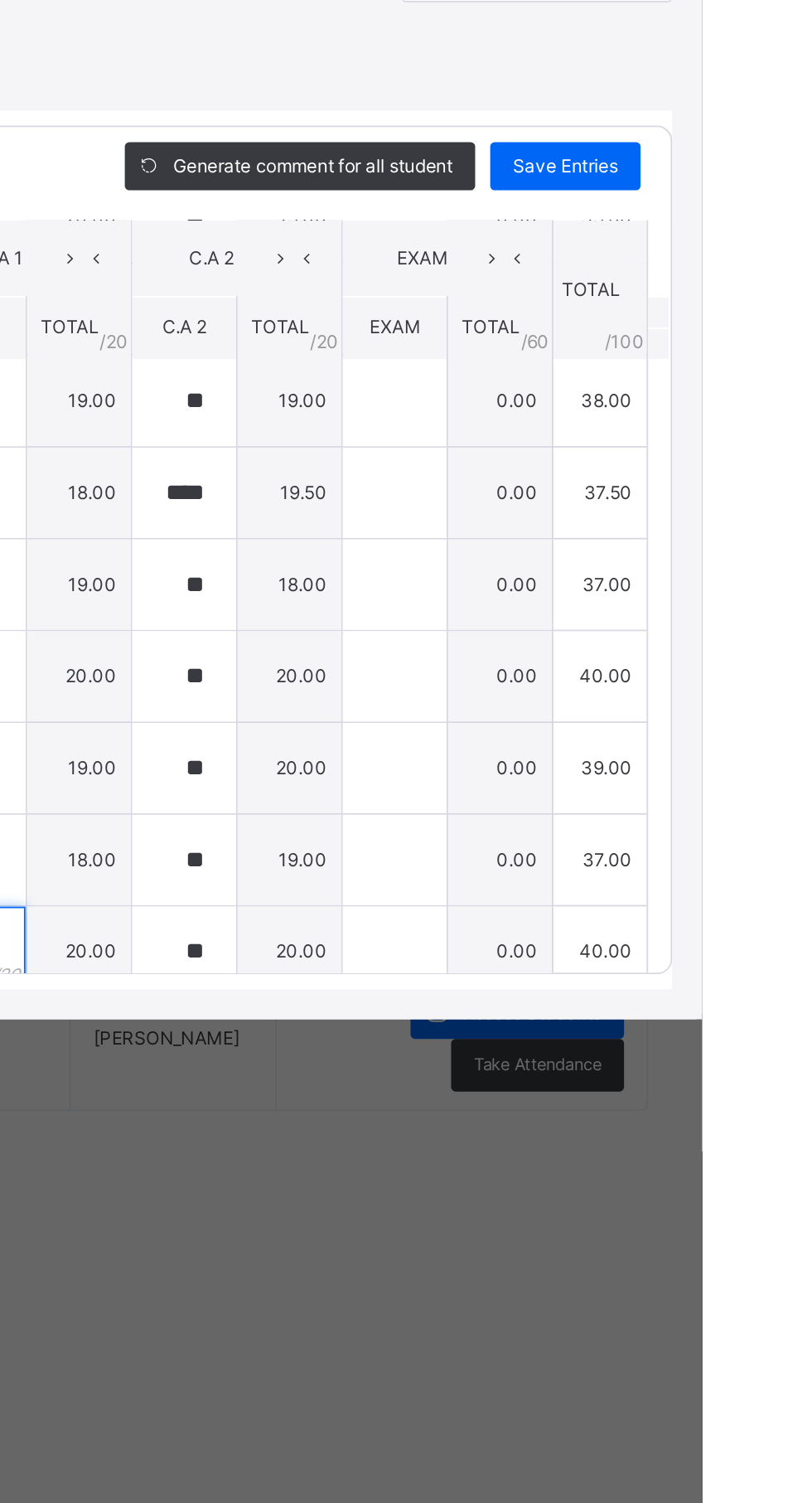 type on "**" 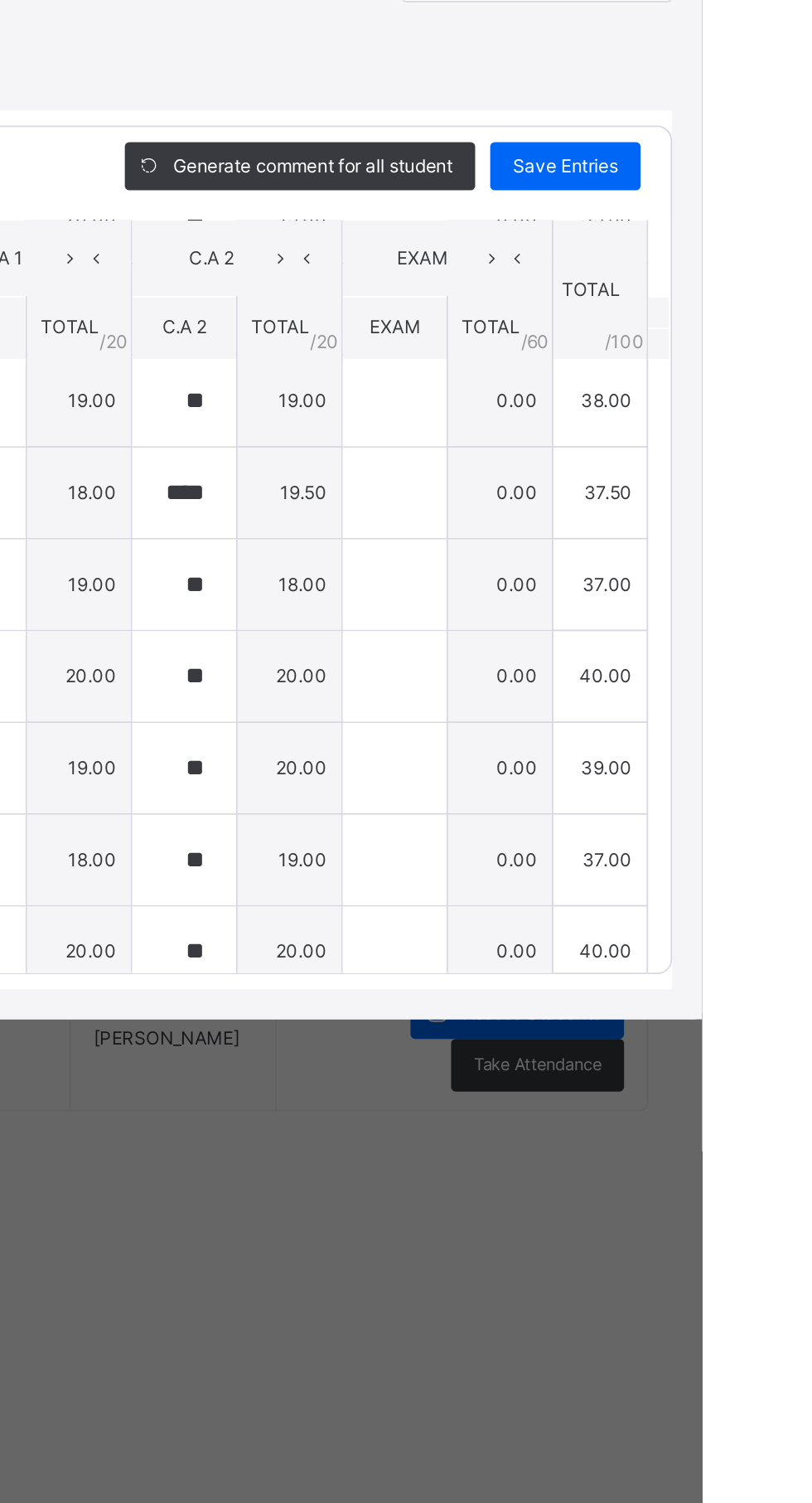 click on "Save Entries" at bounding box center (737, 618) 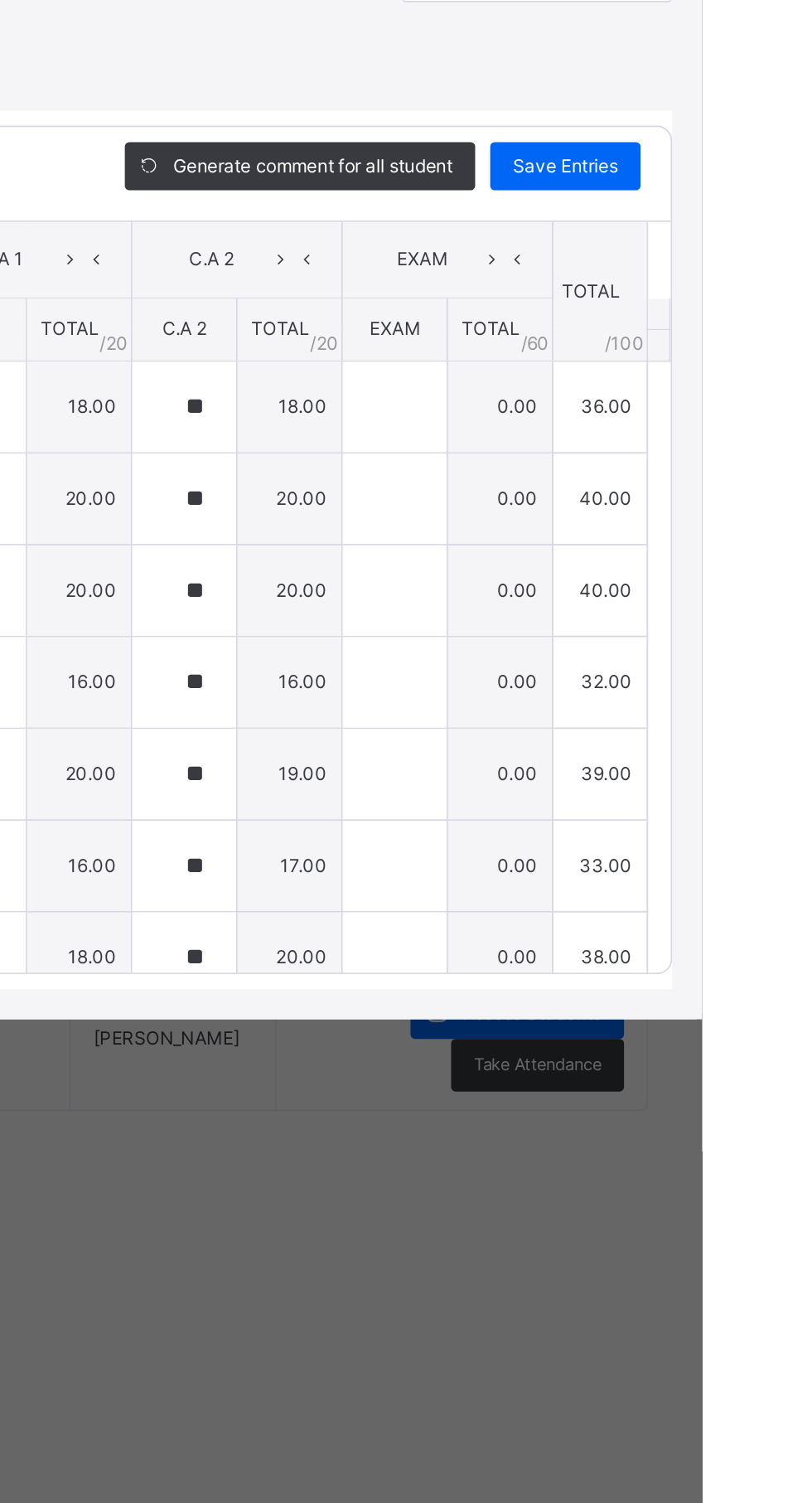 type on "**" 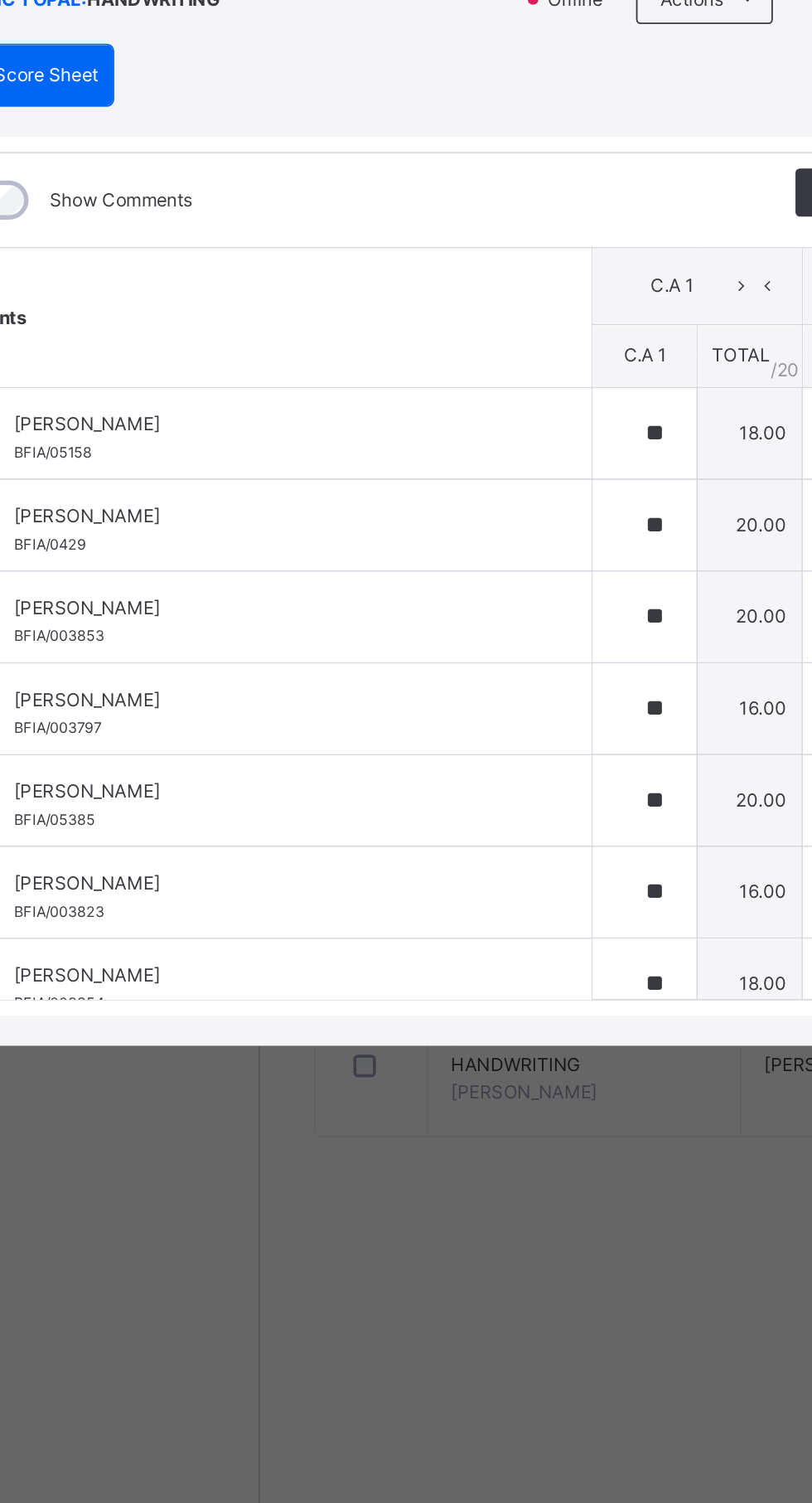 scroll, scrollTop: 0, scrollLeft: 0, axis: both 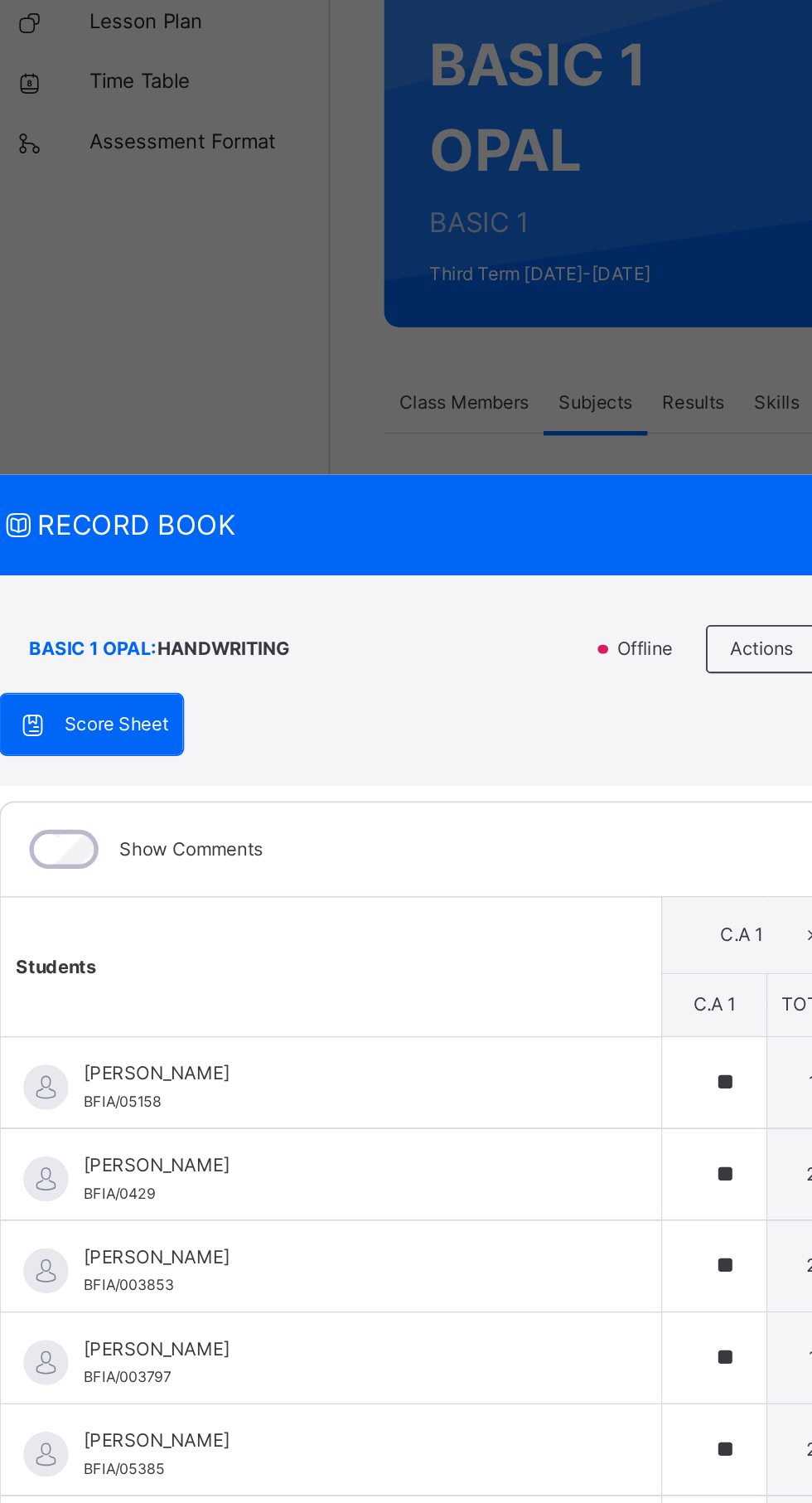 click on "Offline Actions  Download Empty Score Sheet  Upload/map score sheet Subject  HANDWRITING" at bounding box center [568, 512] 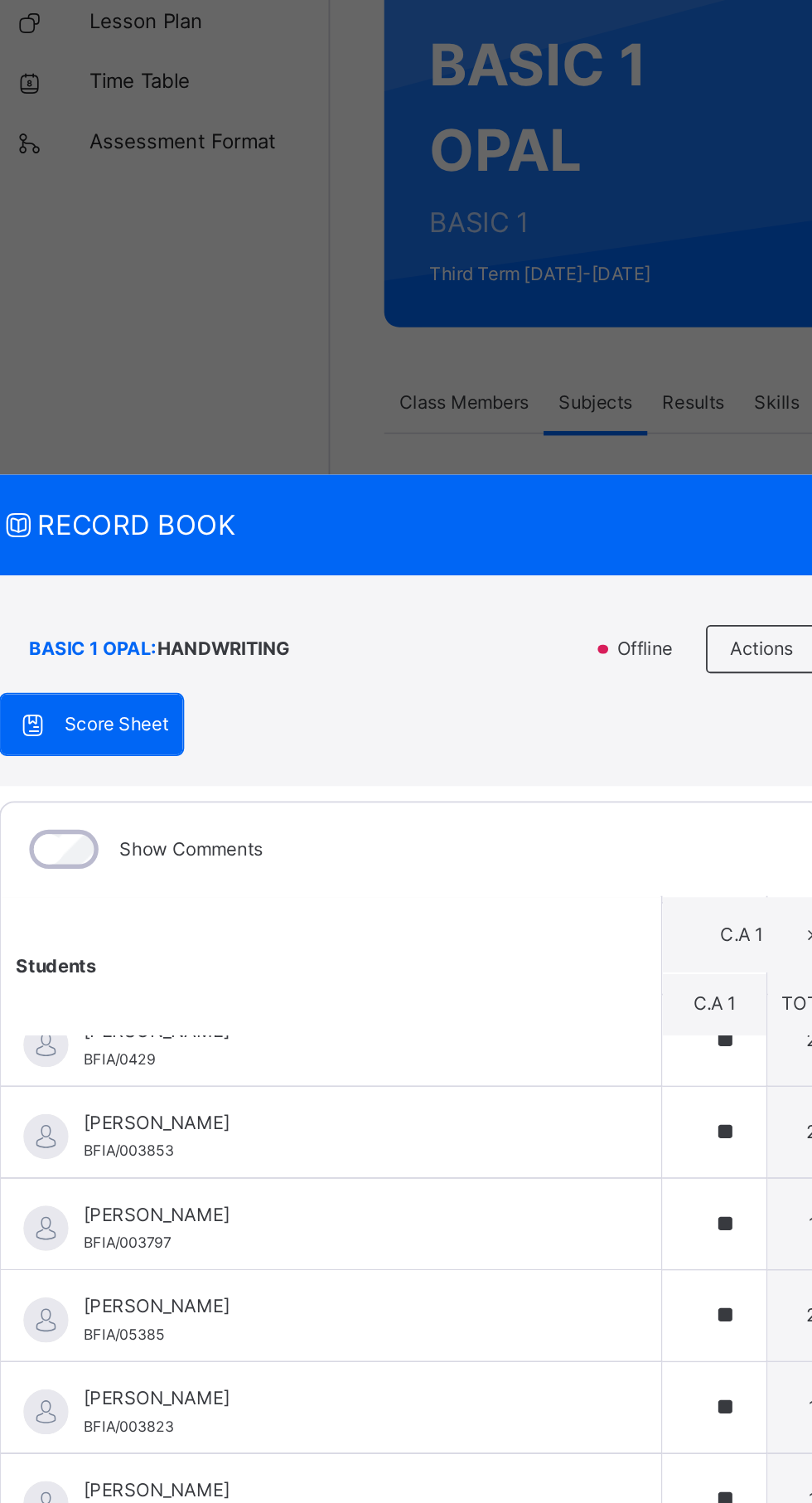 scroll, scrollTop: 74, scrollLeft: 0, axis: vertical 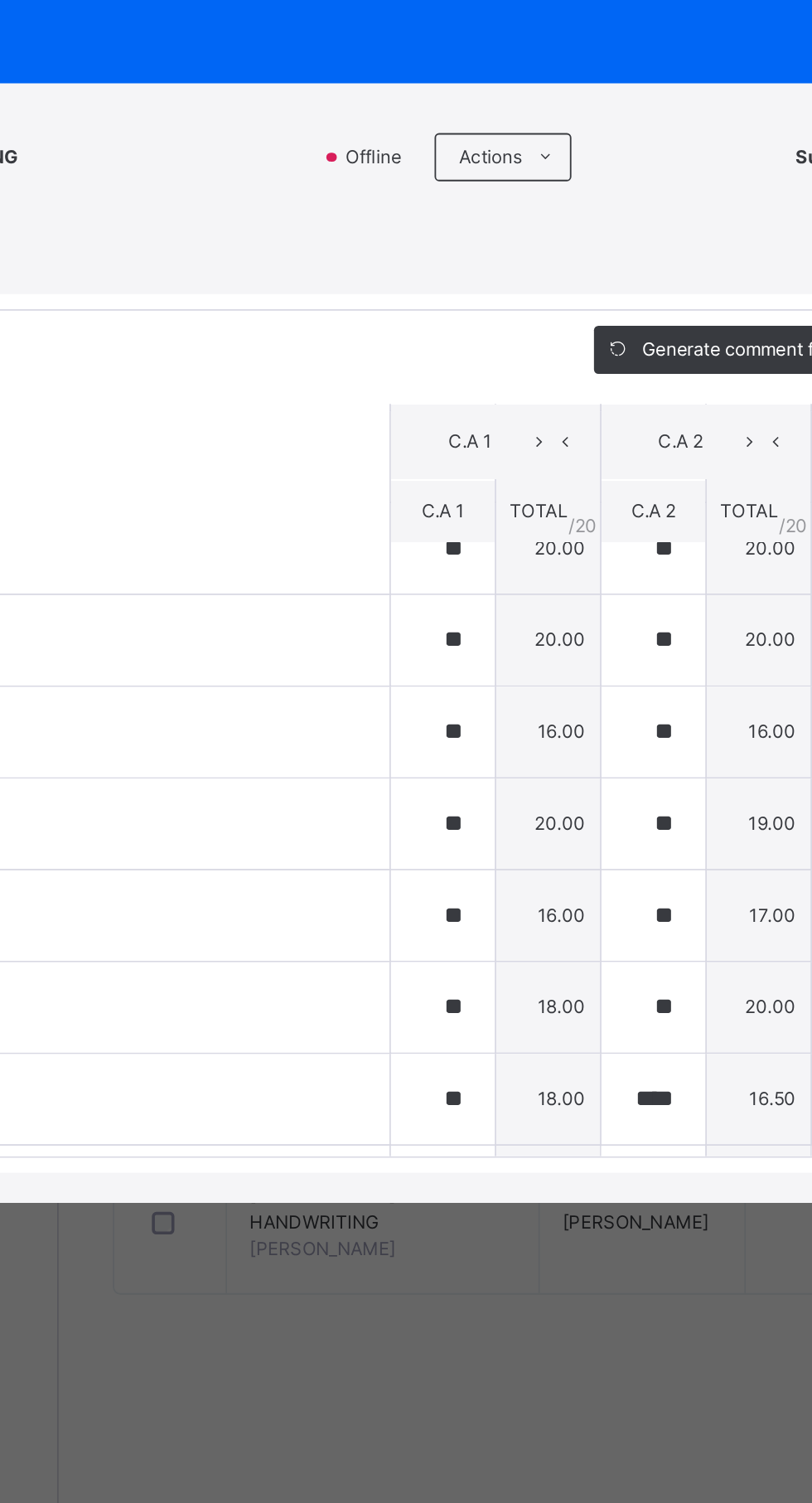 click on "Actions" at bounding box center [443, 512] 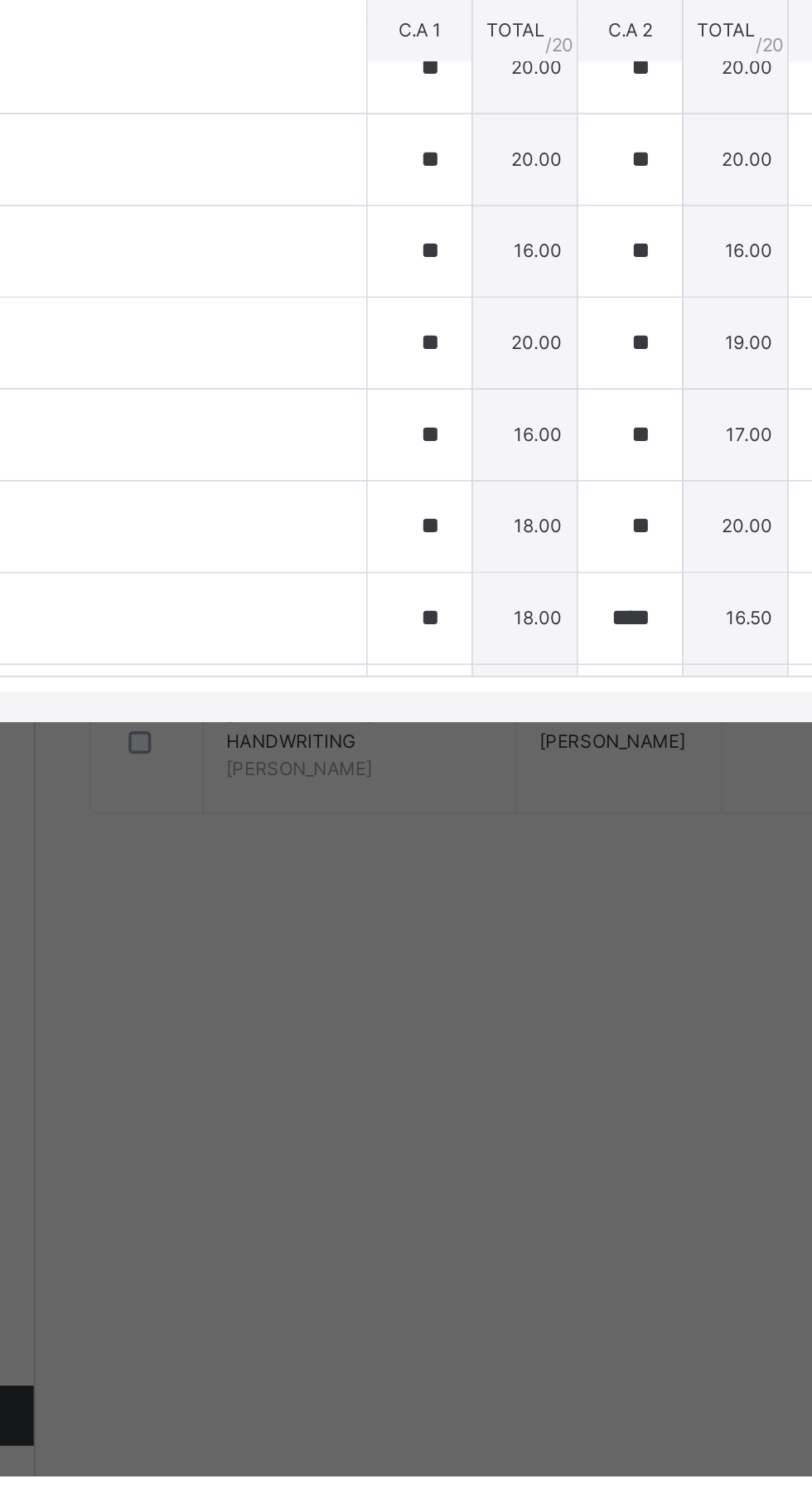 scroll, scrollTop: 0, scrollLeft: 0, axis: both 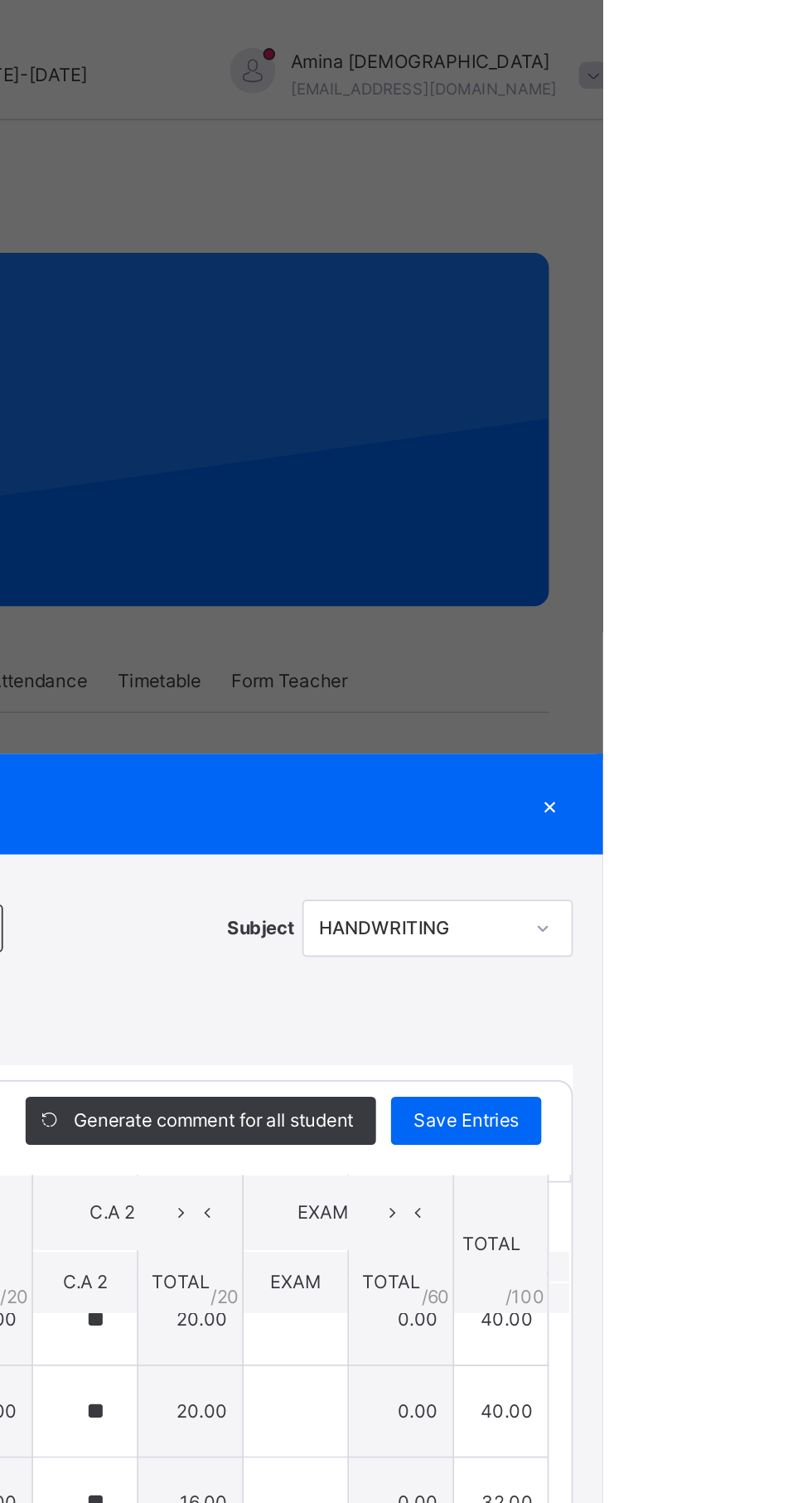 click on "Save Entries" at bounding box center (737, 618) 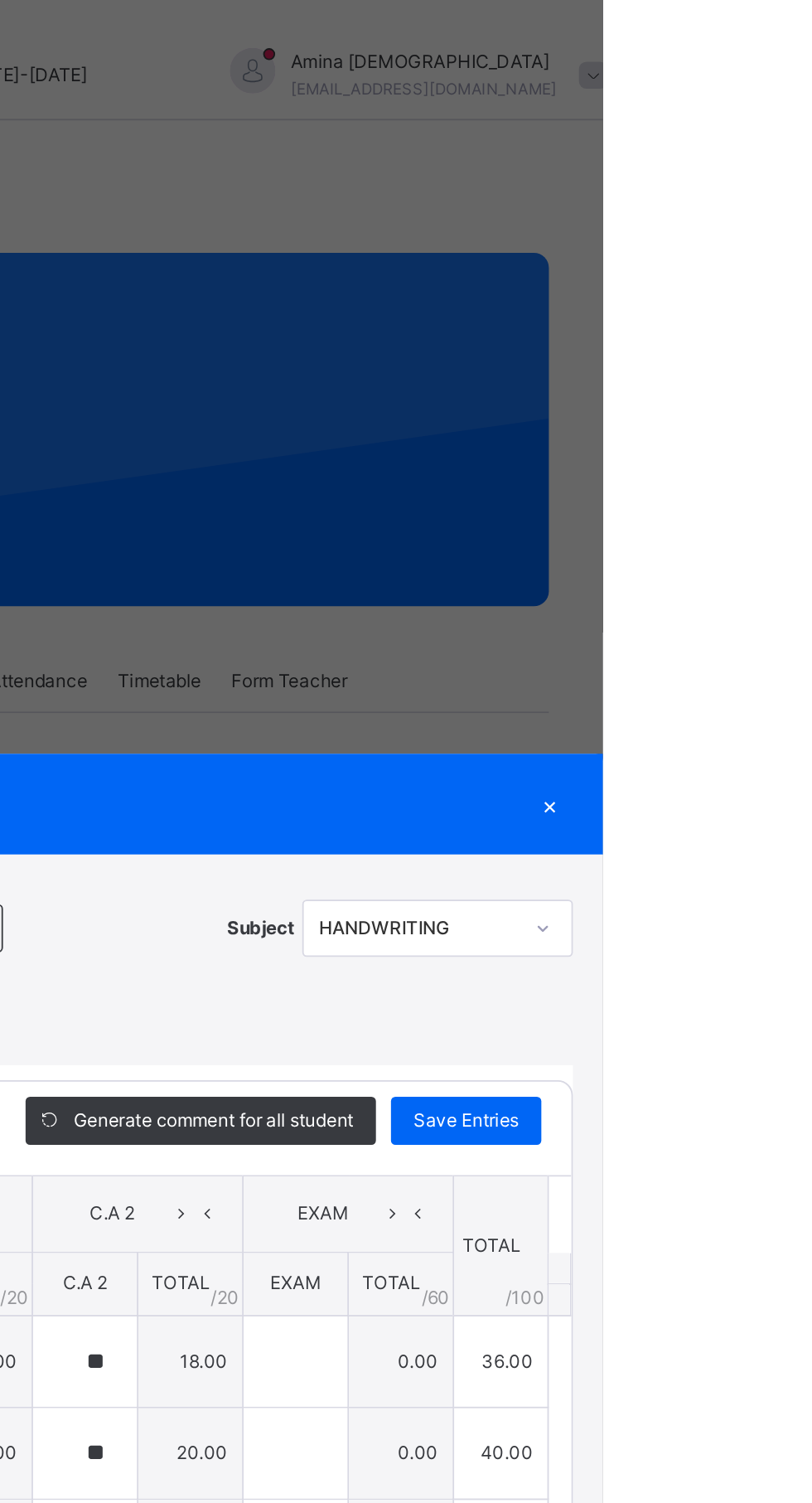 type on "**" 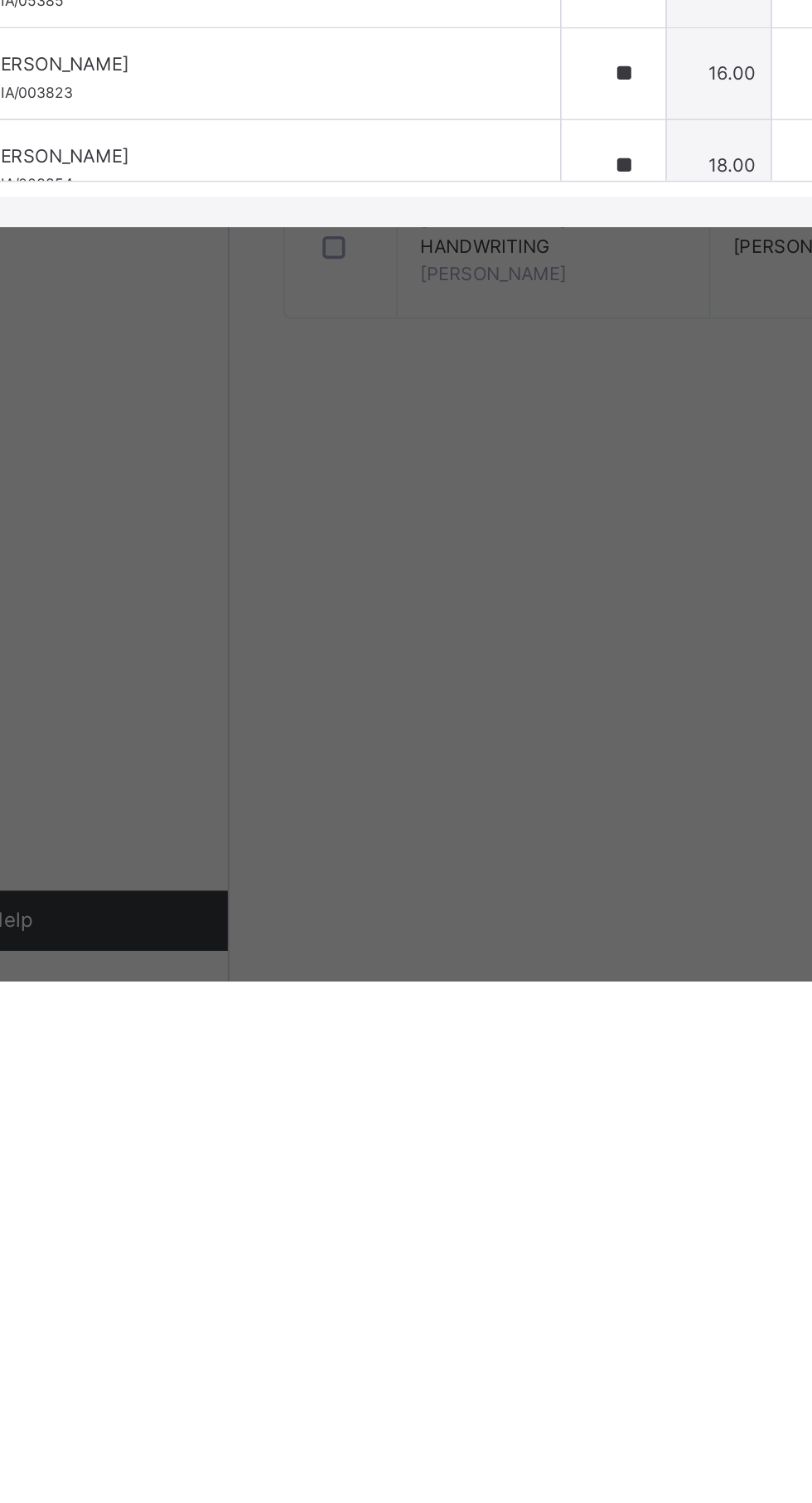 scroll, scrollTop: 75, scrollLeft: 0, axis: vertical 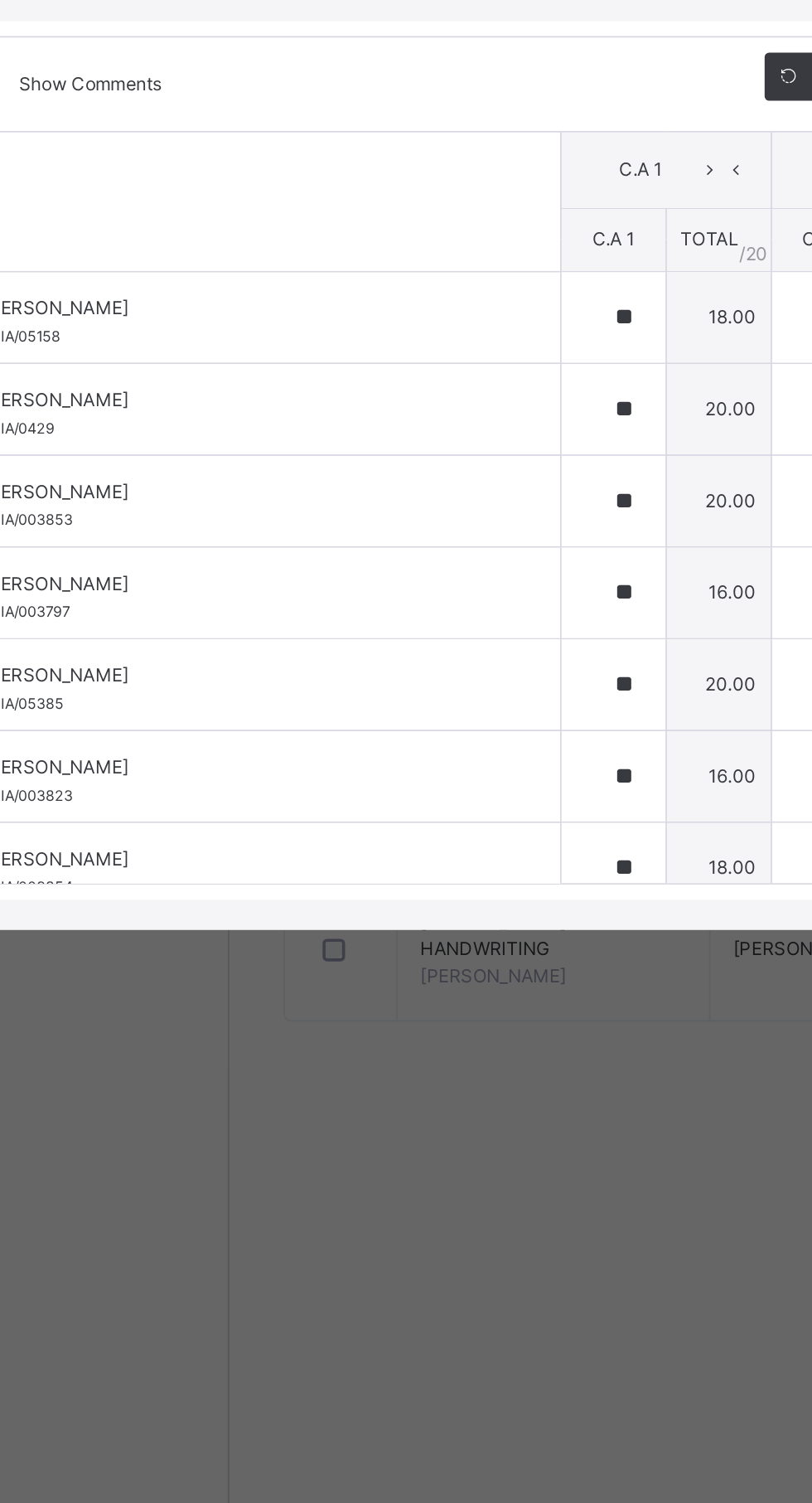click on "[PERSON_NAME] BFIA/003853" at bounding box center (199, 851) 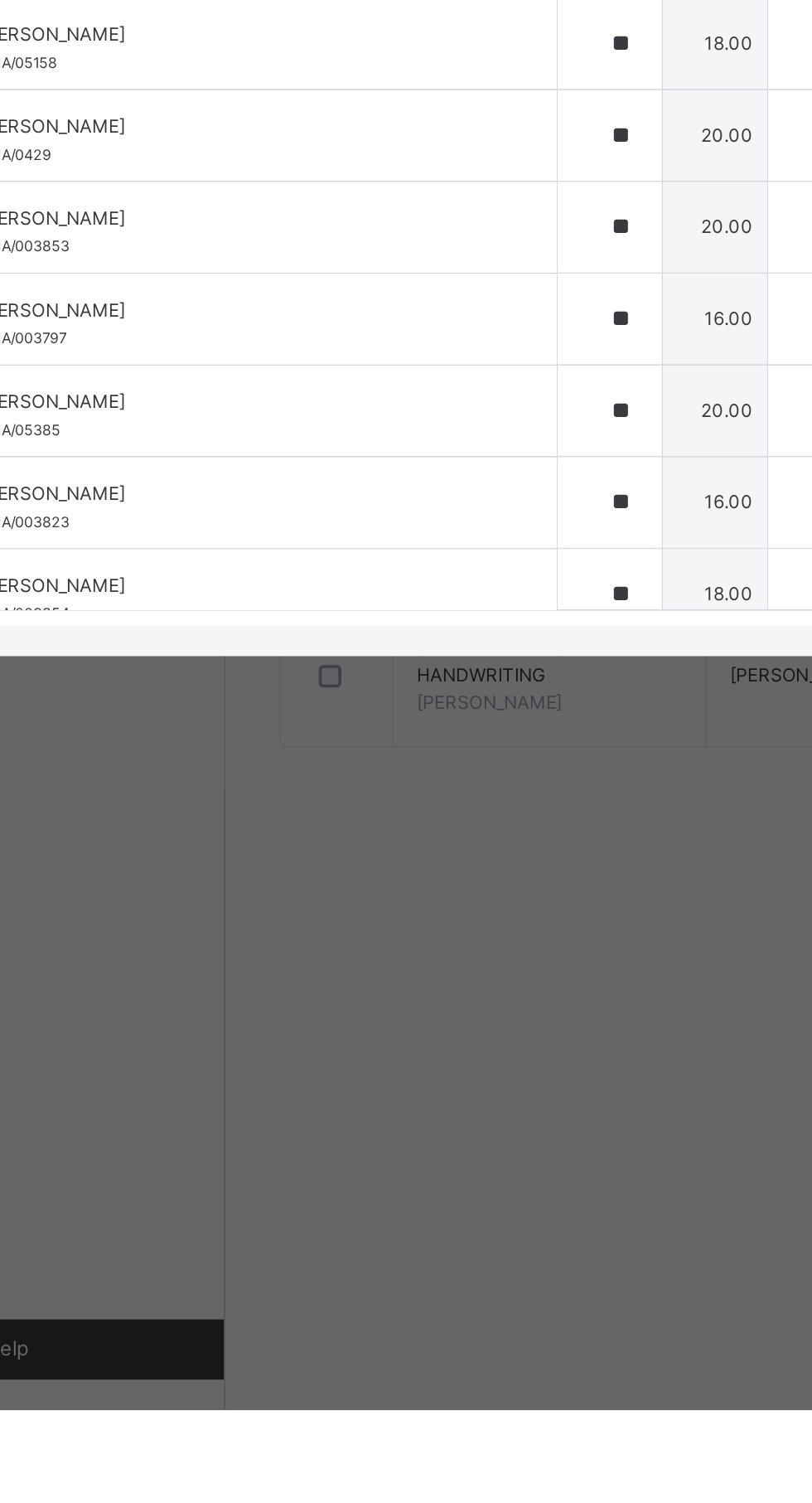 scroll, scrollTop: 0, scrollLeft: 0, axis: both 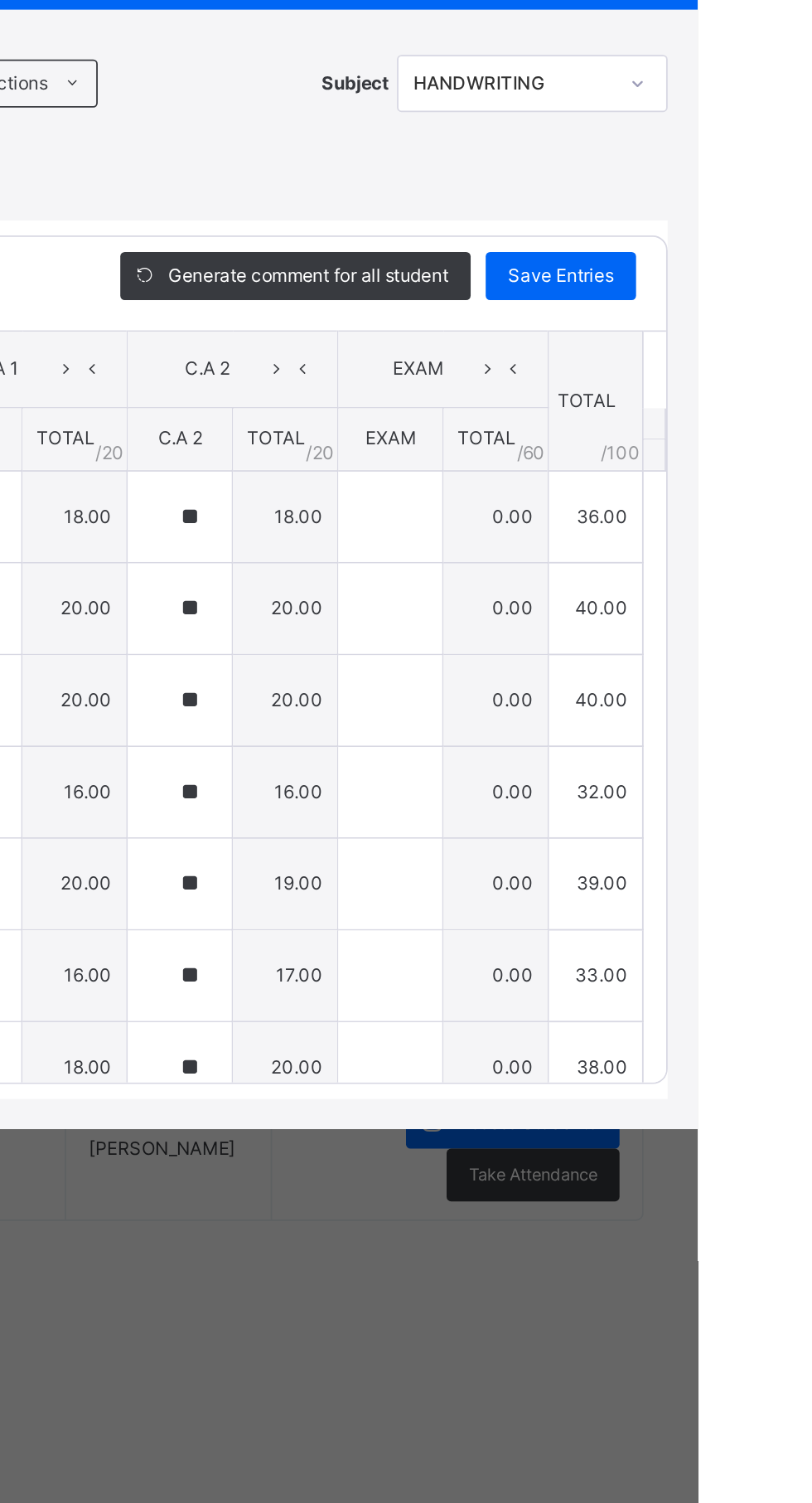 click on "×" at bounding box center (783, 443) 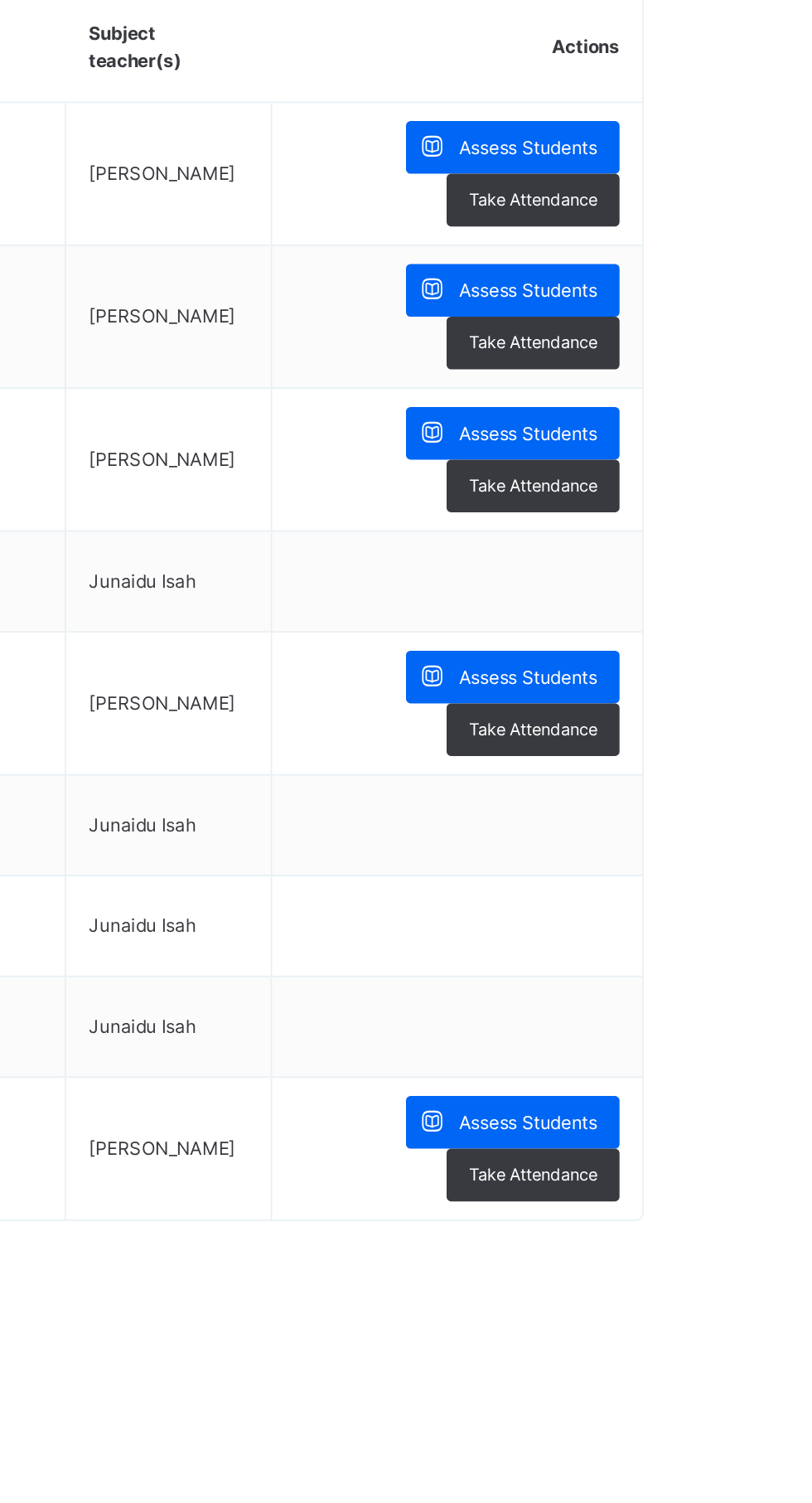 click on "Assess Students" at bounding box center (718, 1084) 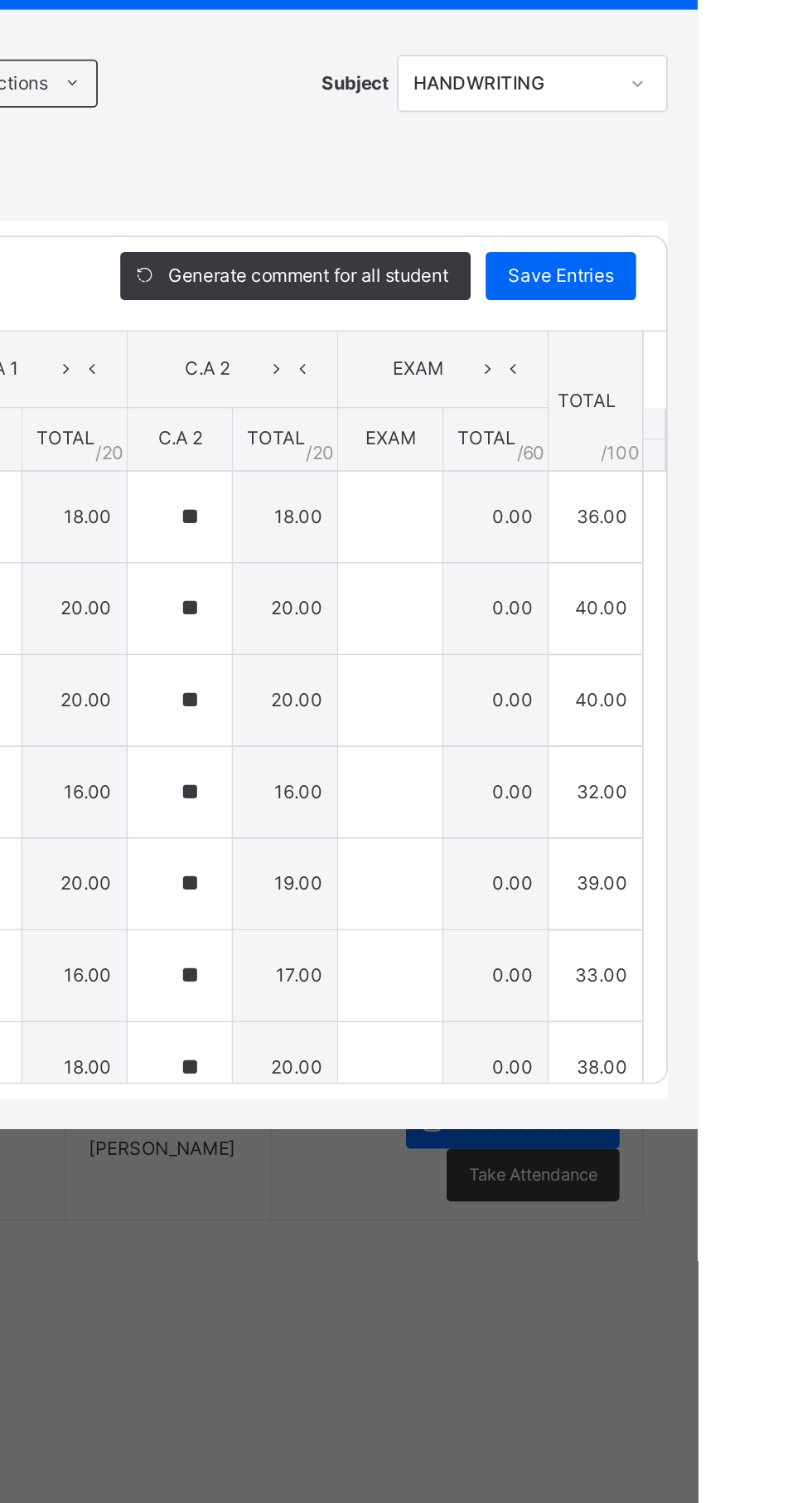 click on "×" at bounding box center [783, 443] 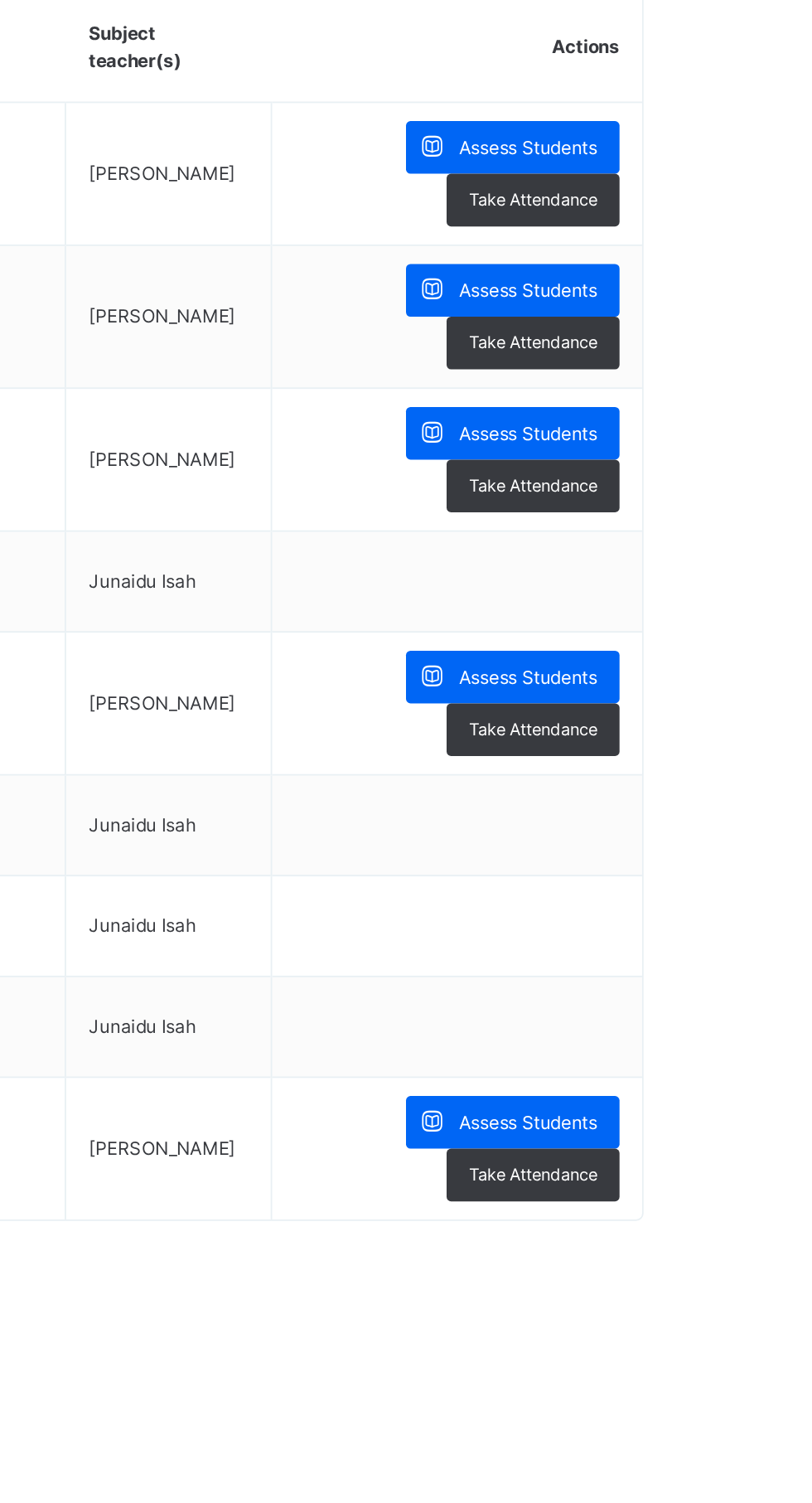 click on "Assess Students" at bounding box center (718, 1084) 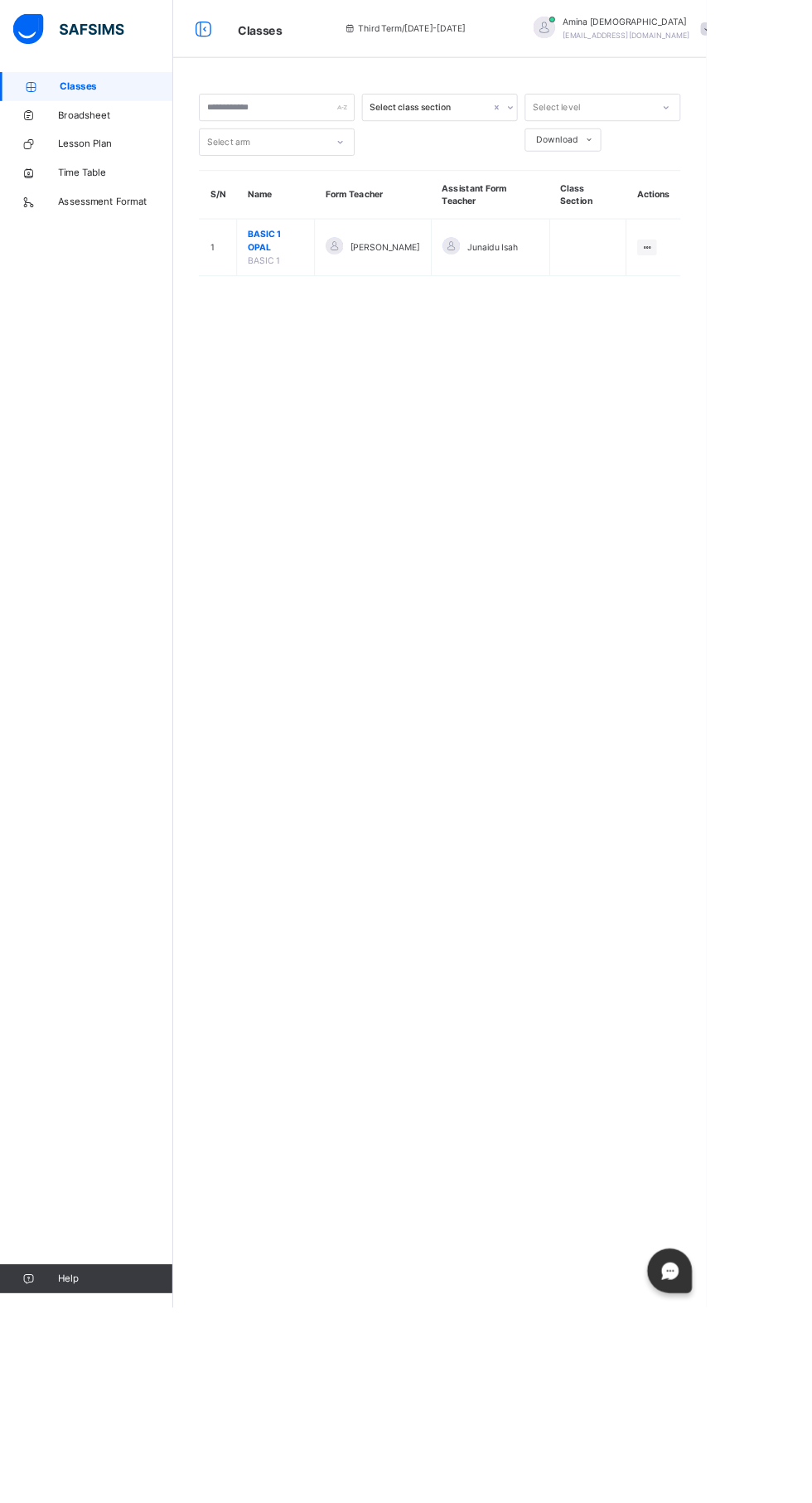 click on "BASIC 1   OPAL" at bounding box center (317, 277) 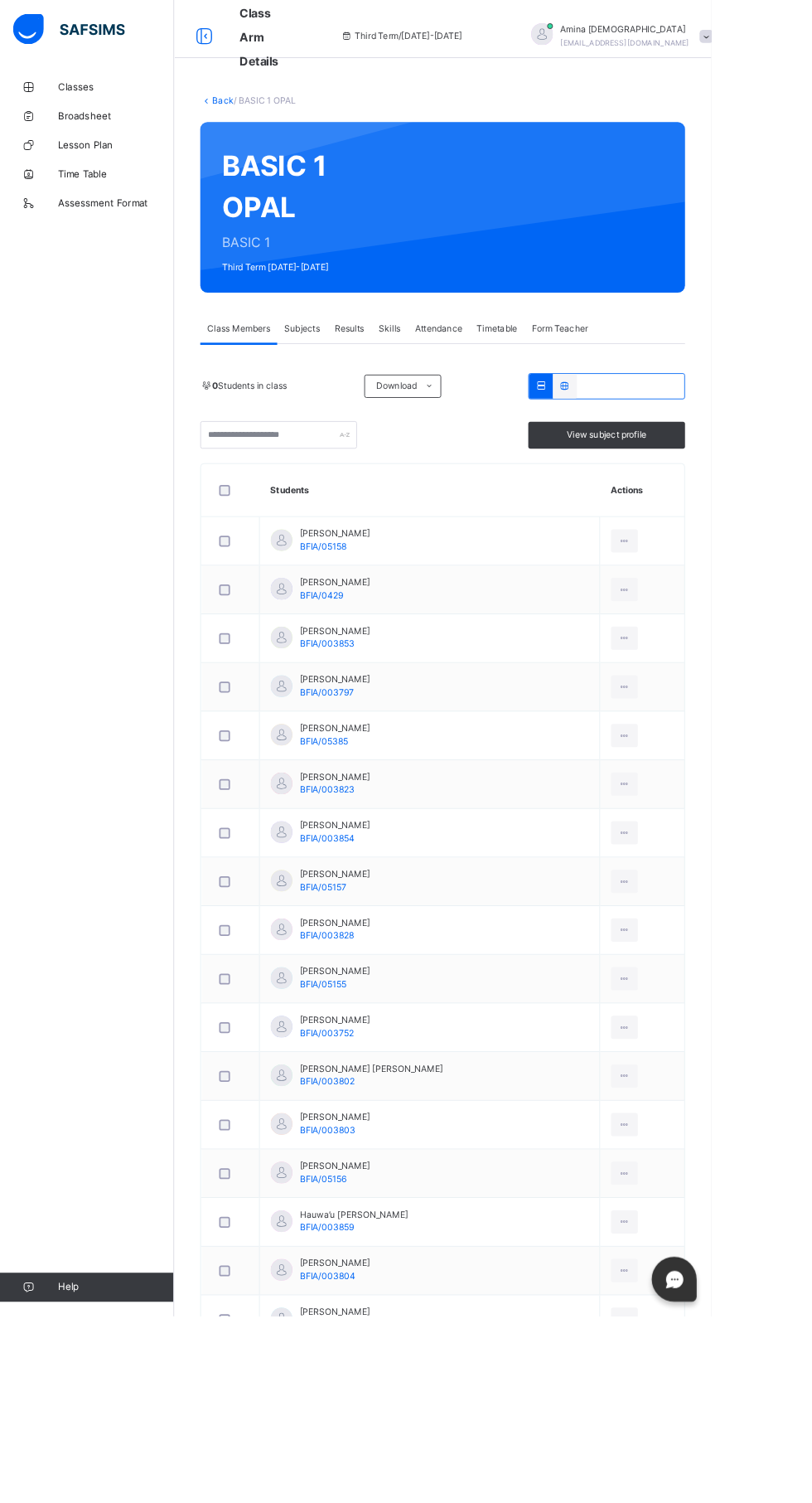 click on "Subjects" at bounding box center [345, 376] 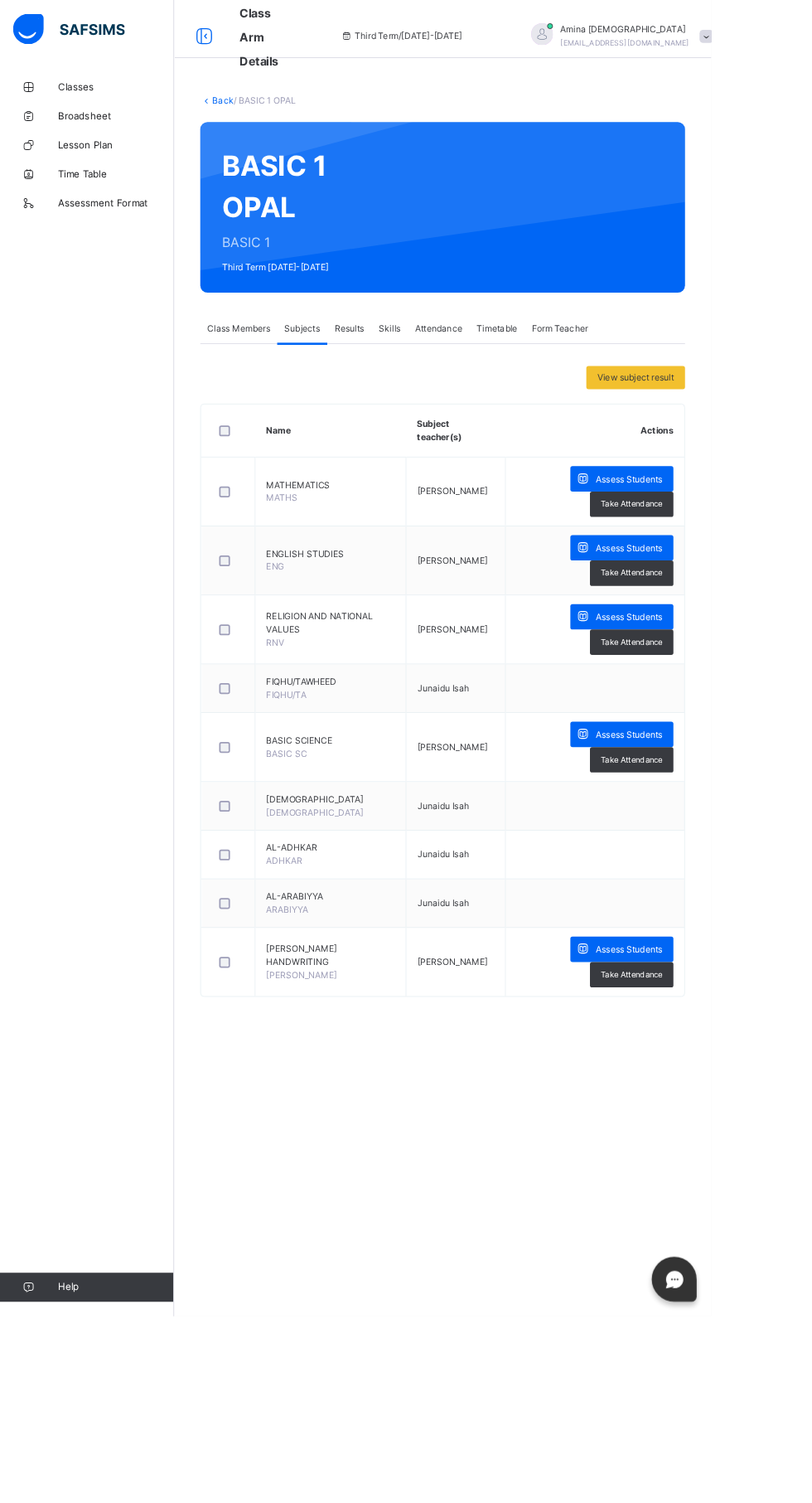 click on "Assess Students" at bounding box center (718, 1084) 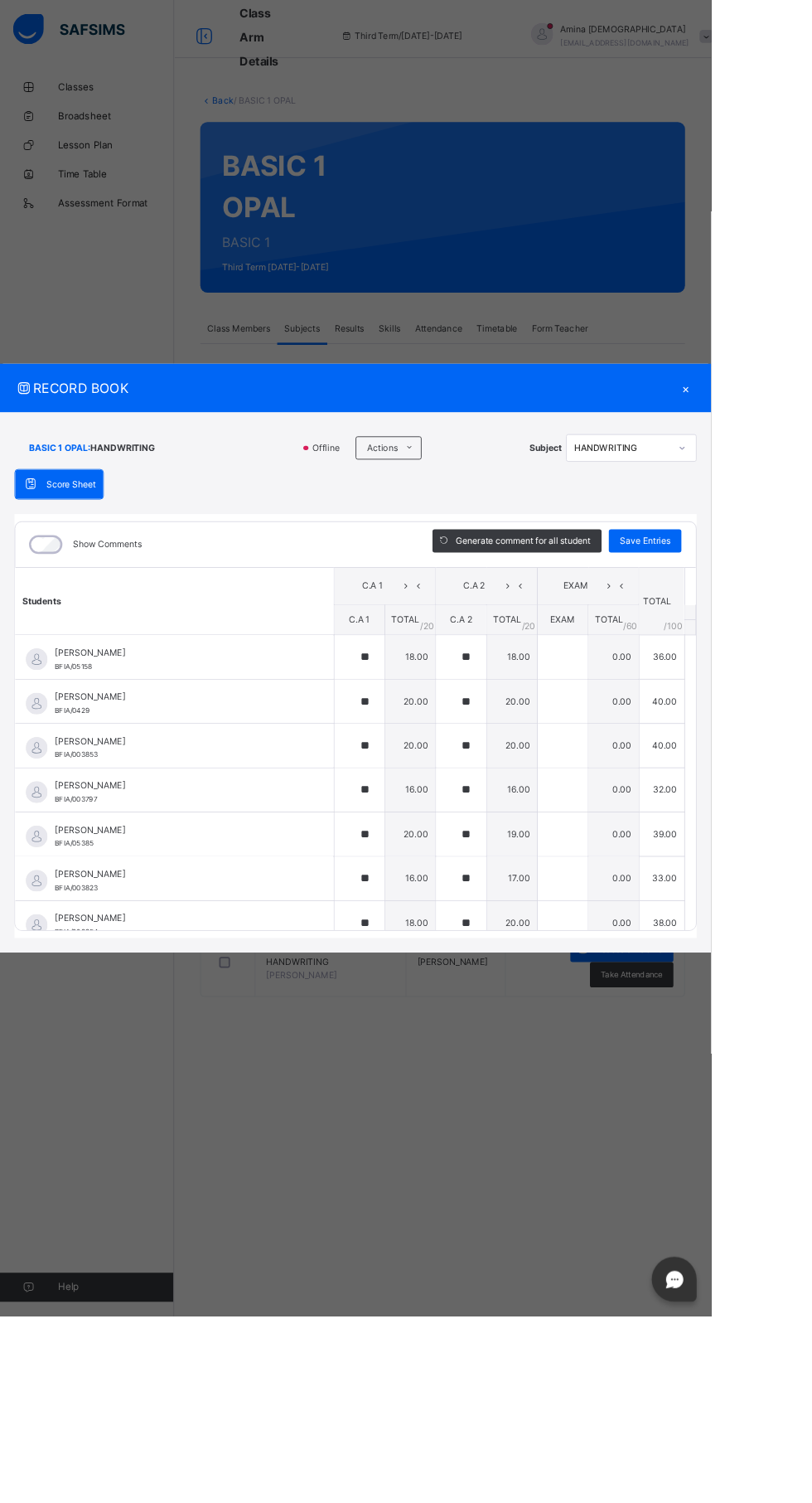 type on "**" 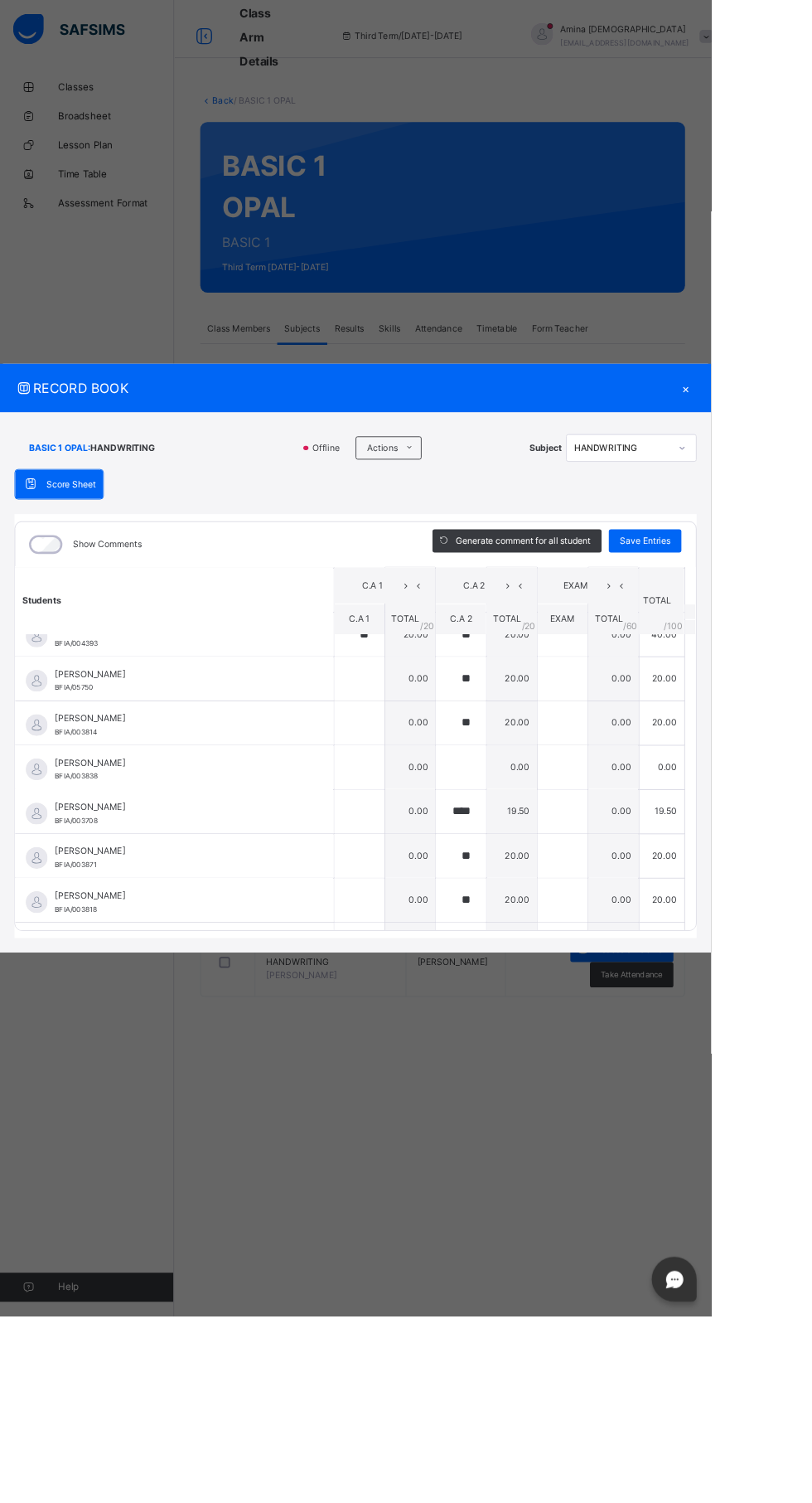 scroll, scrollTop: 1075, scrollLeft: 0, axis: vertical 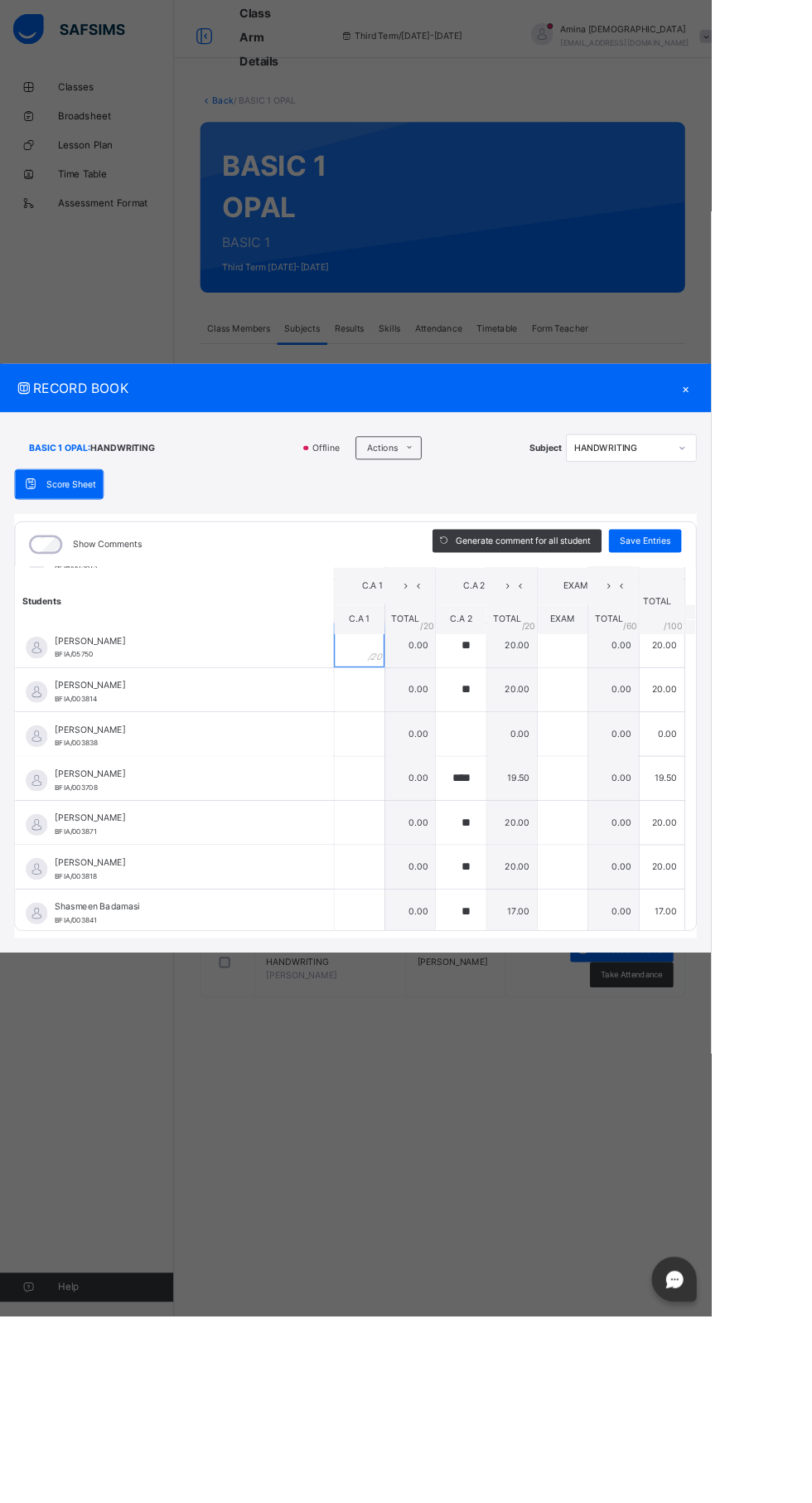 click at bounding box center (410, 737) 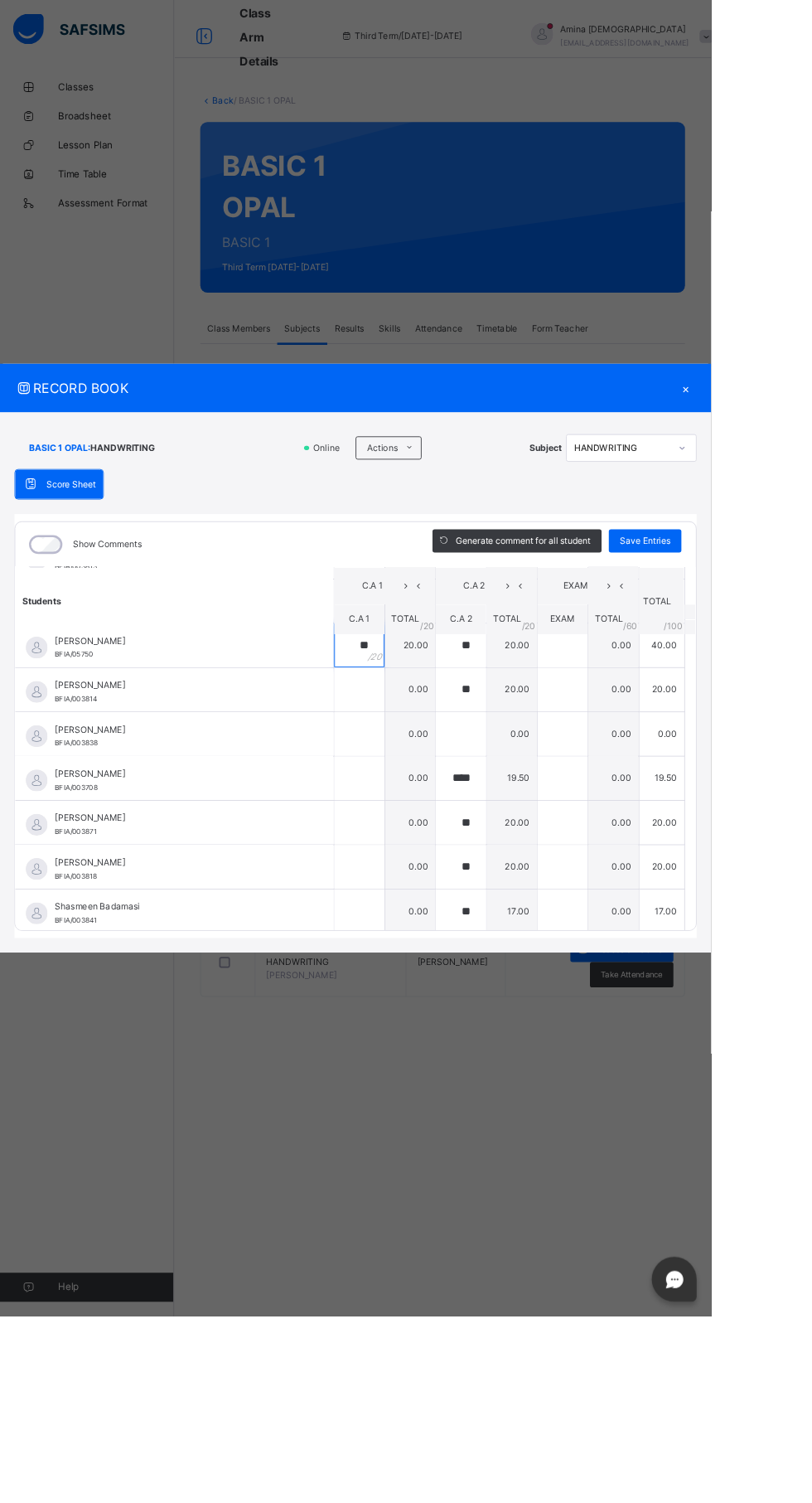 type on "**" 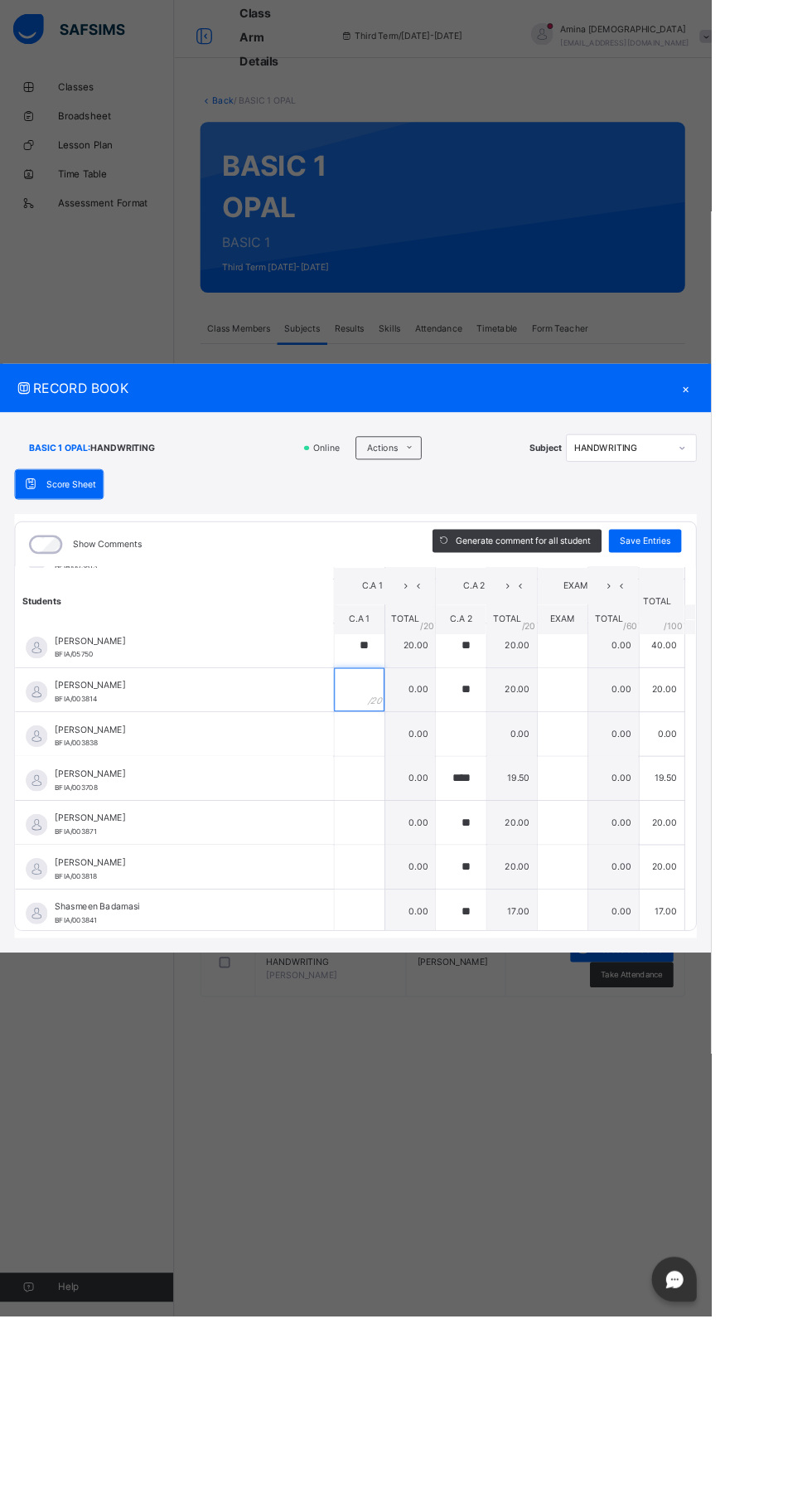 click at bounding box center (410, 788) 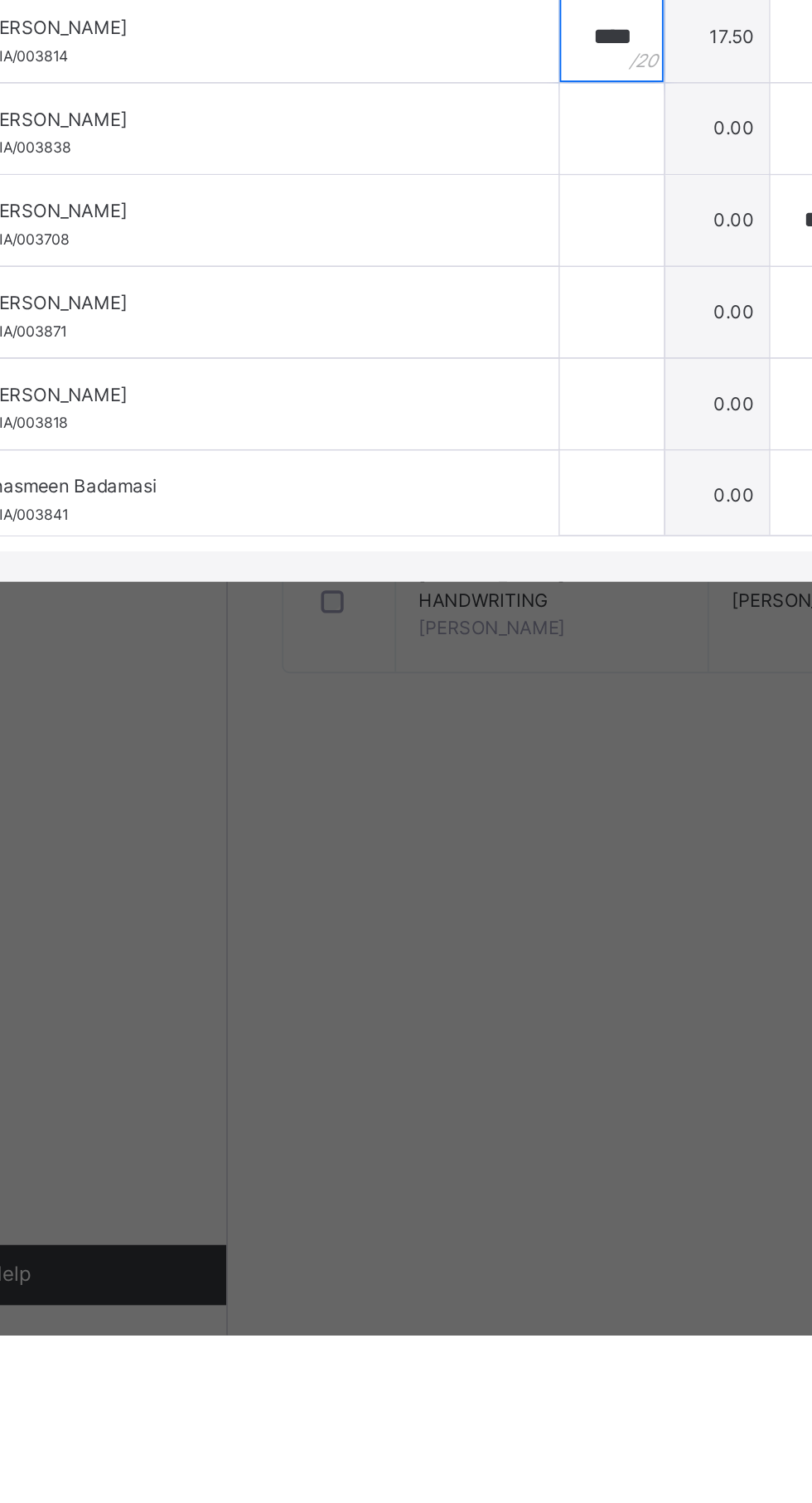 type on "****" 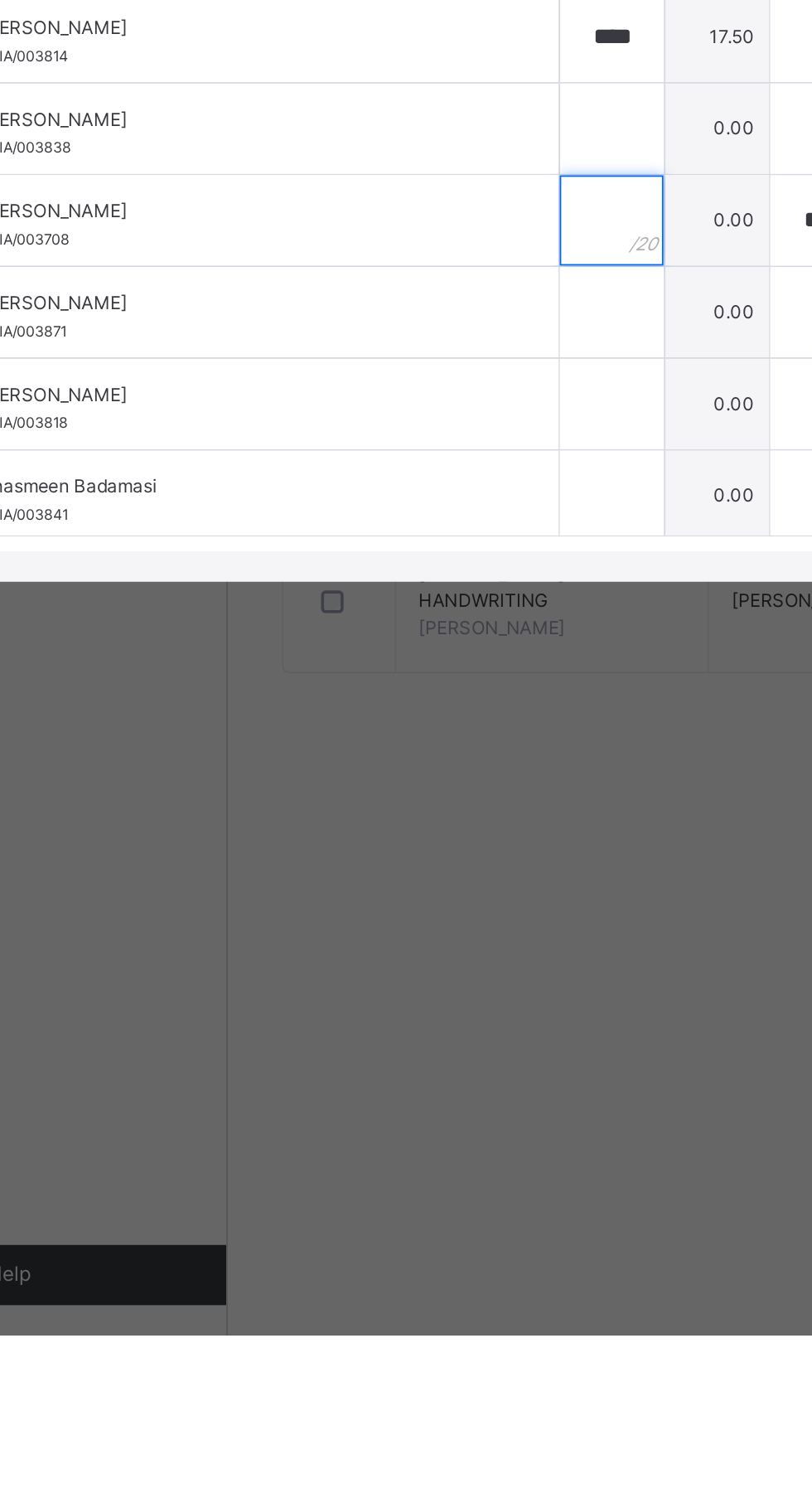 click at bounding box center [410, 889] 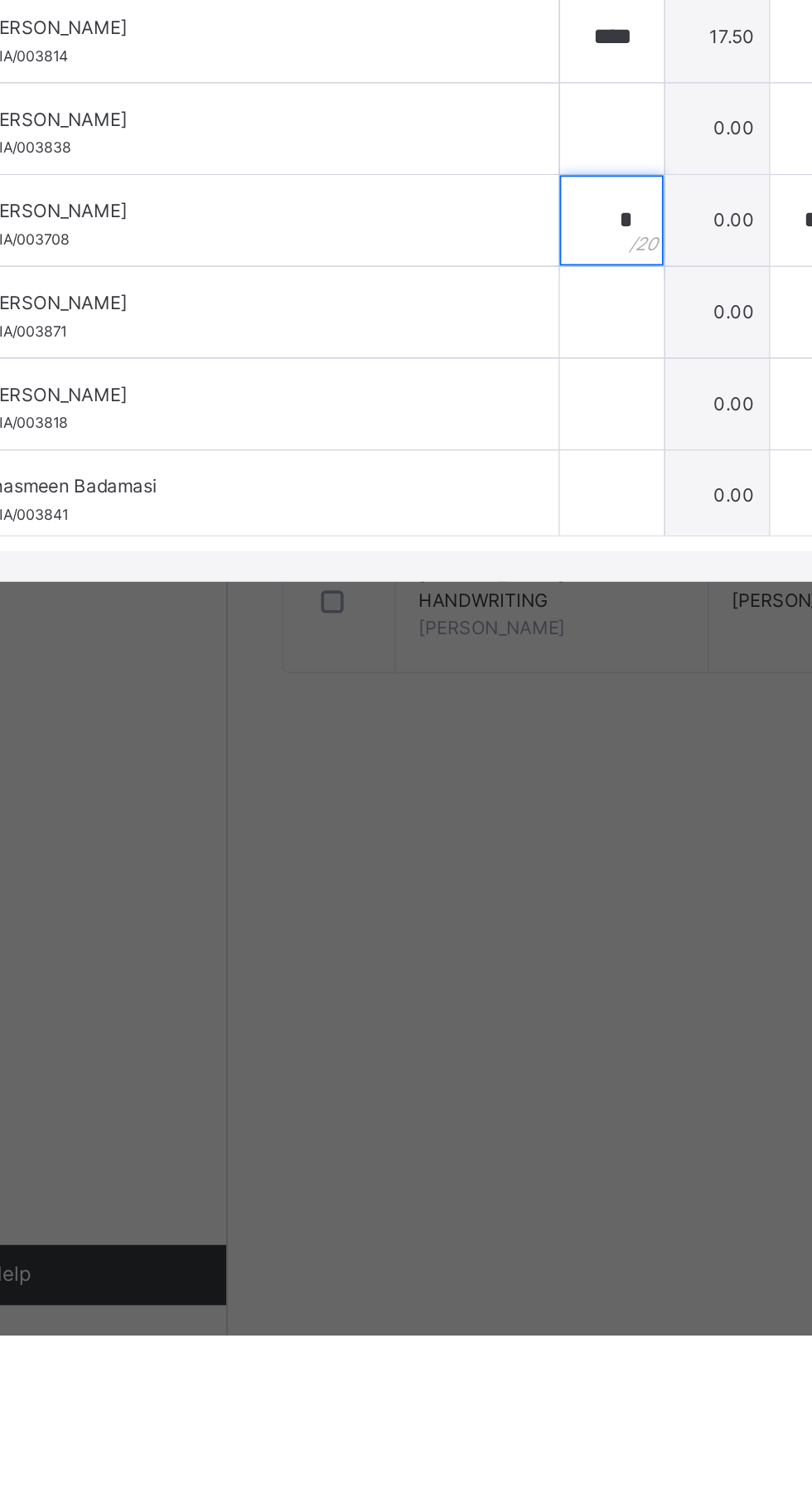 type on "**" 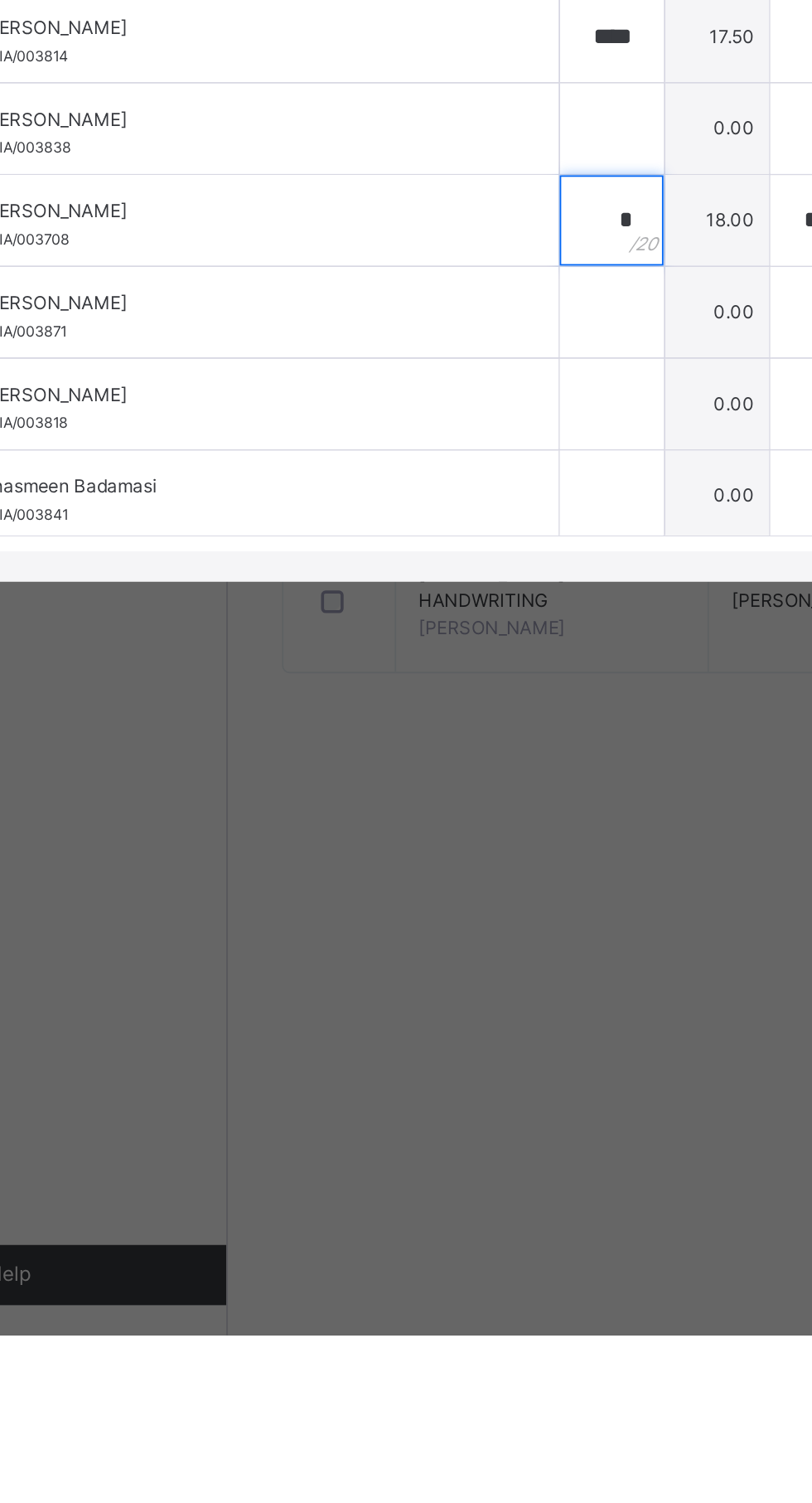 type on "*" 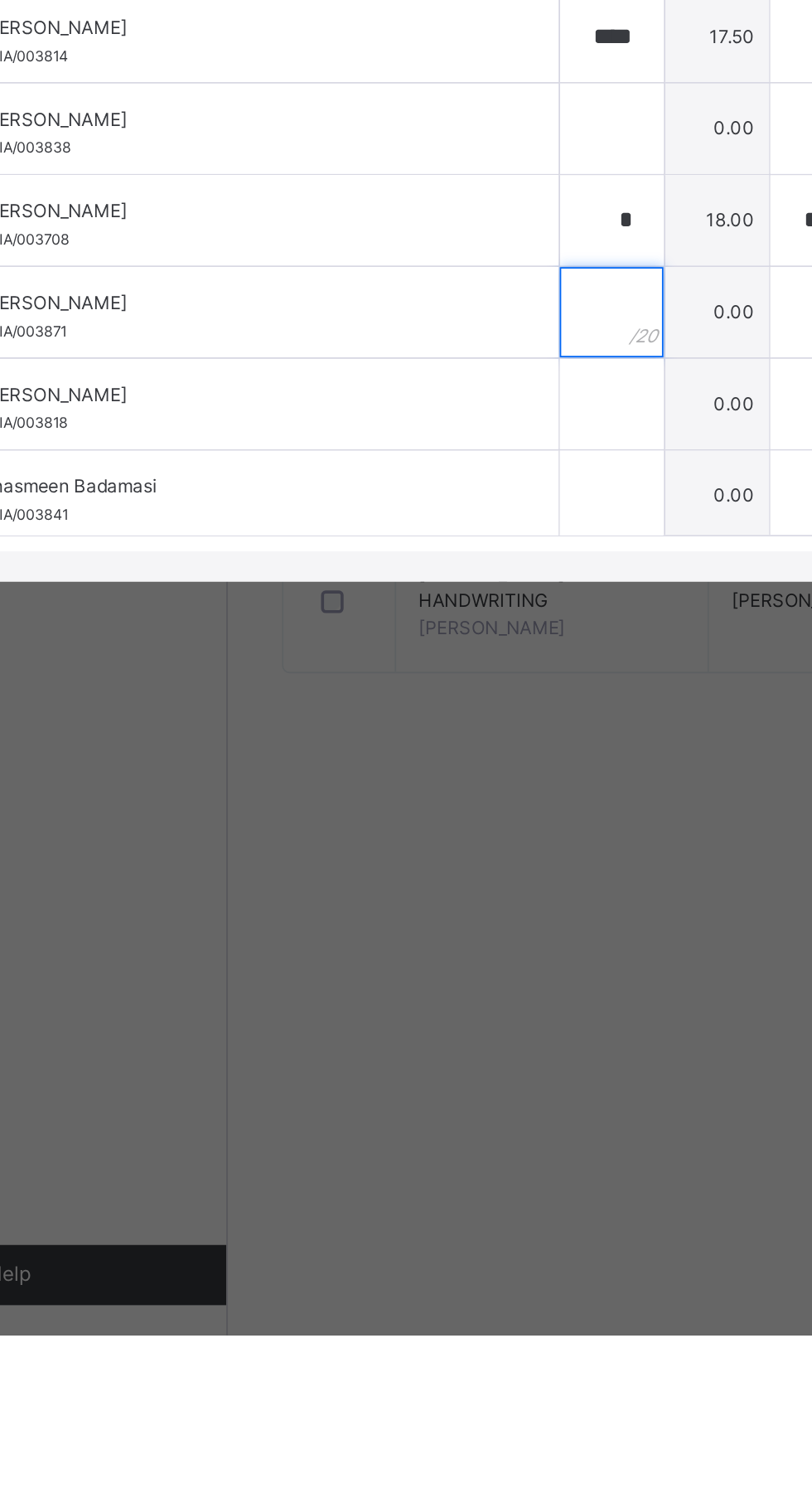 click at bounding box center (410, 939) 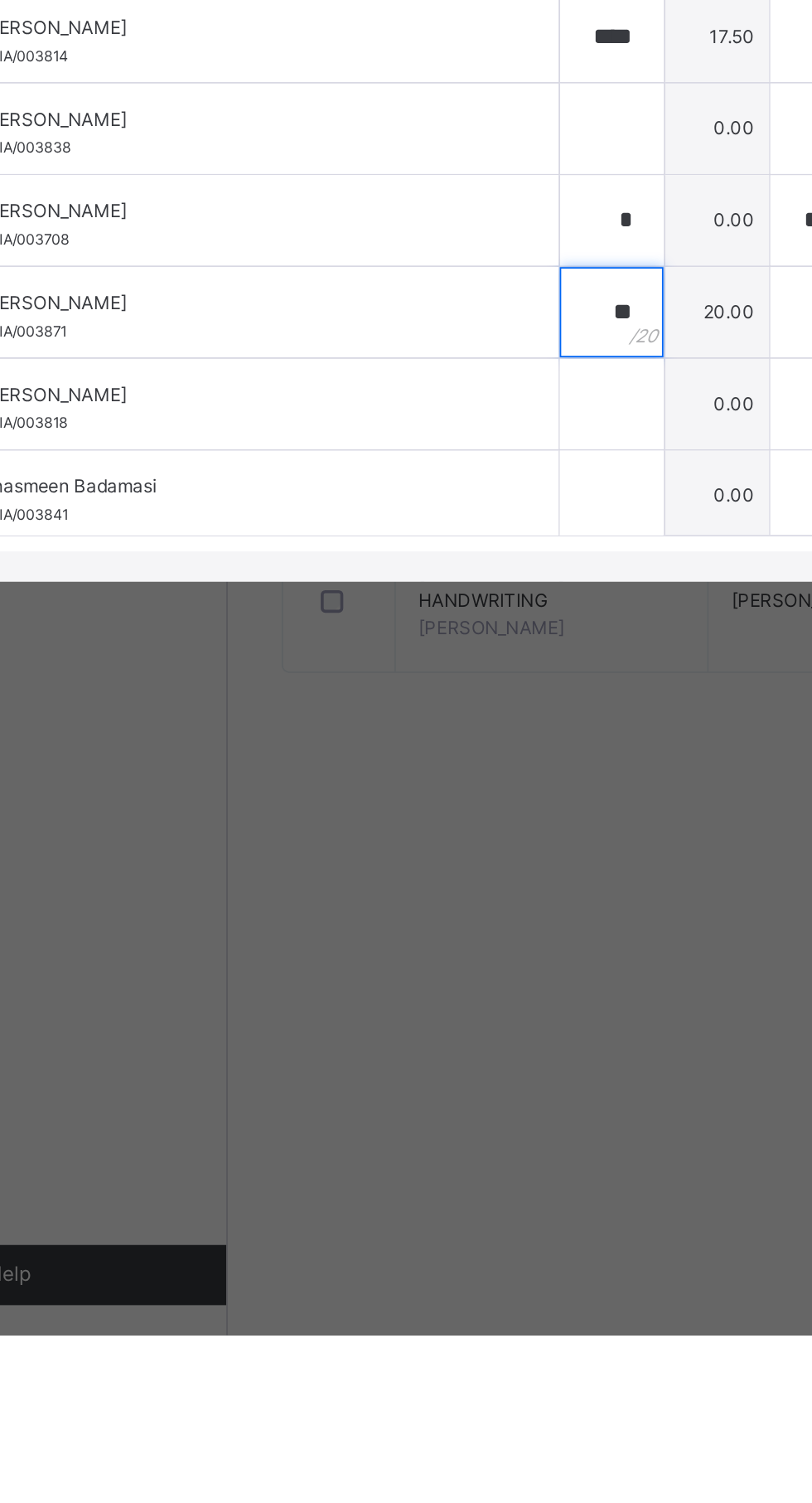 type on "**" 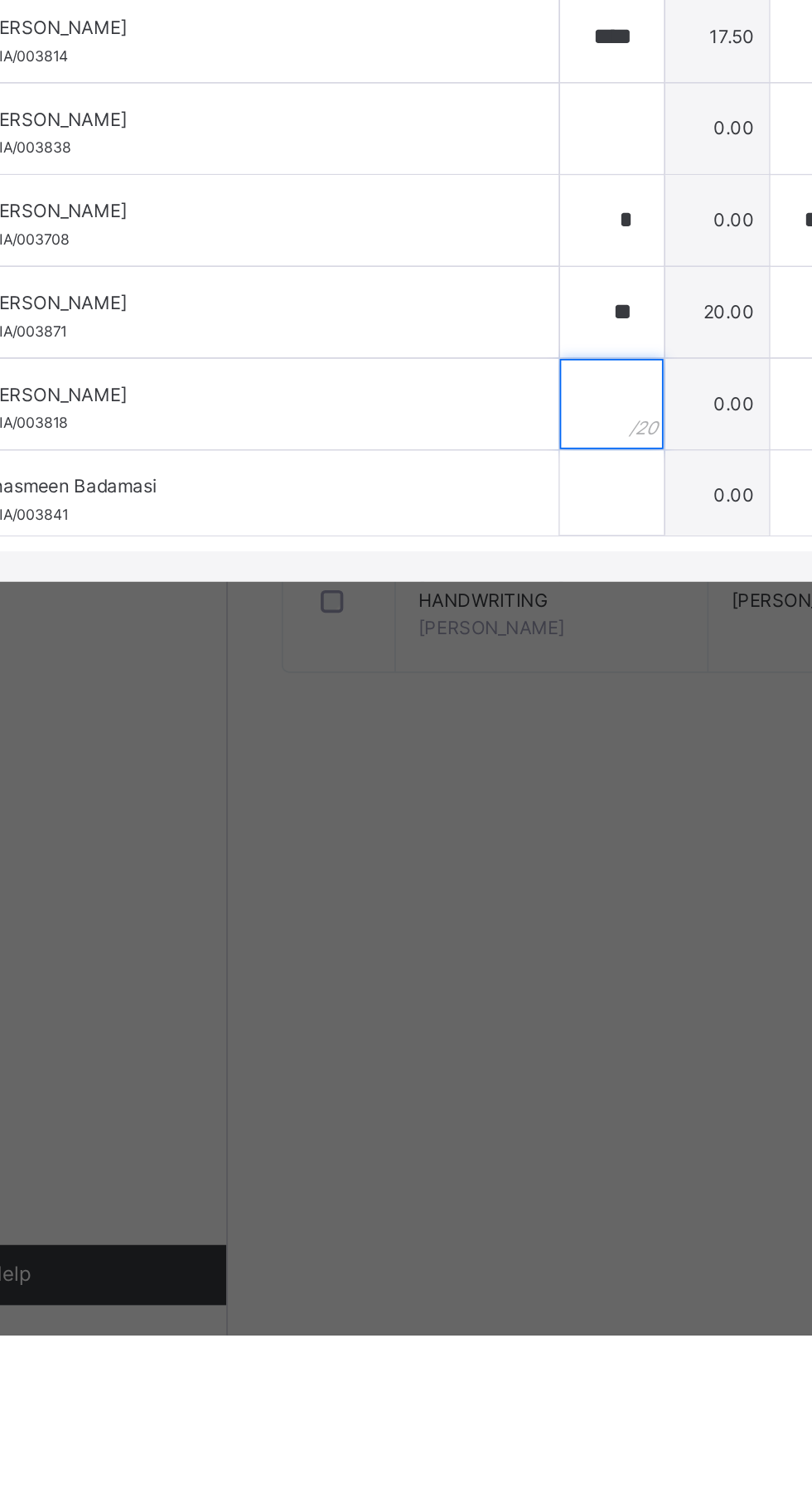 click at bounding box center (410, 990) 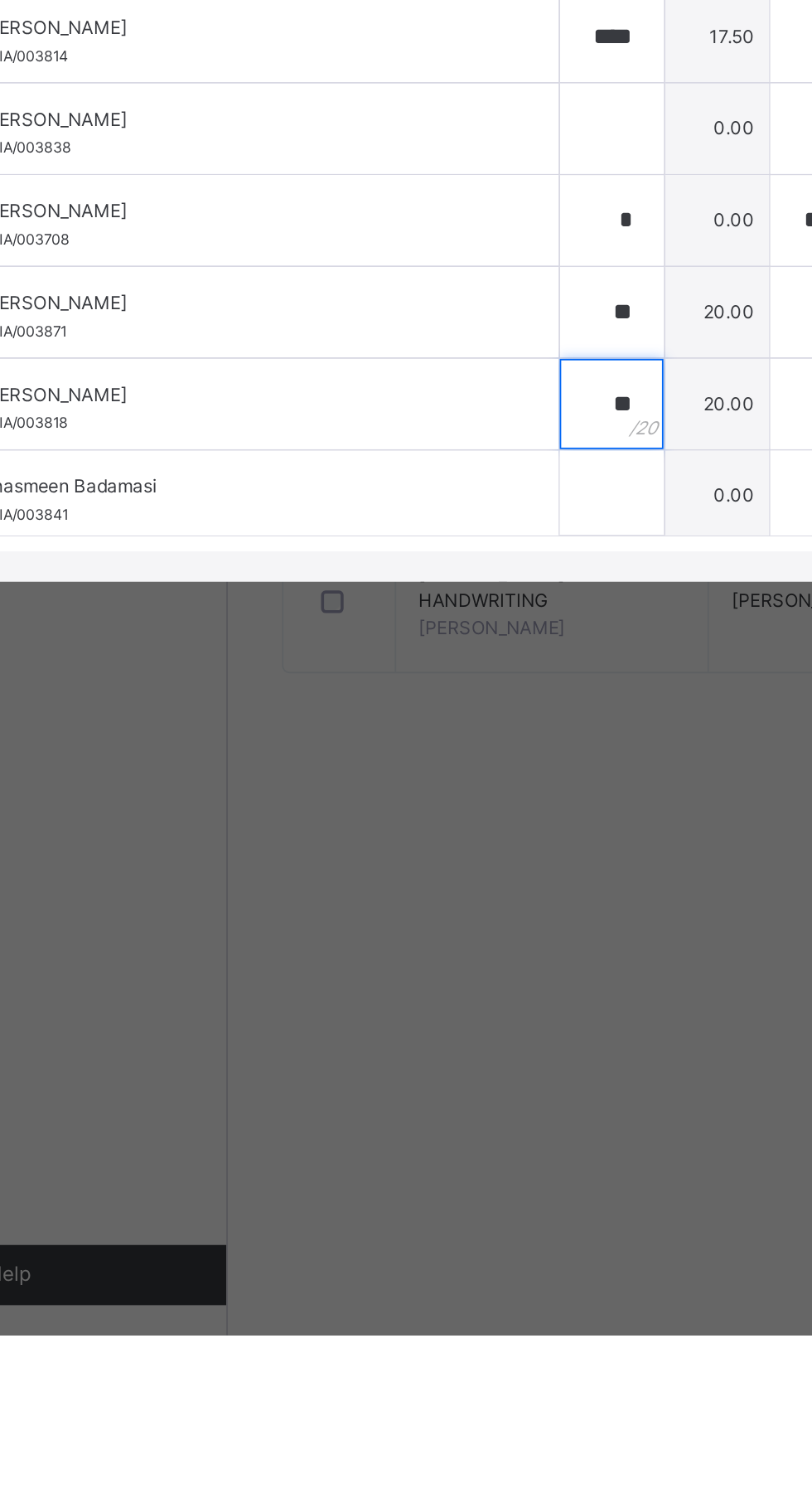 type on "**" 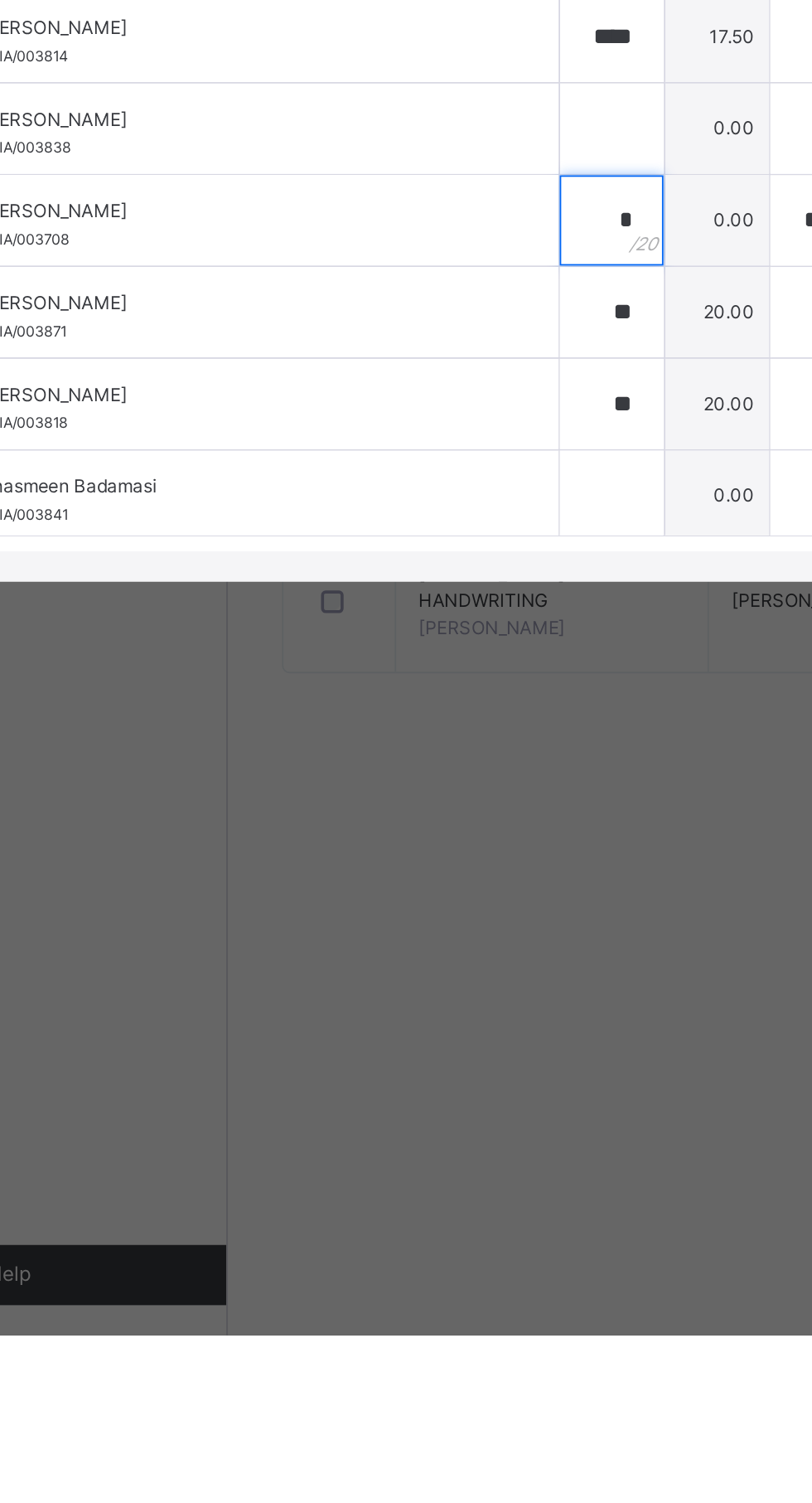 click on "*" at bounding box center [410, 889] 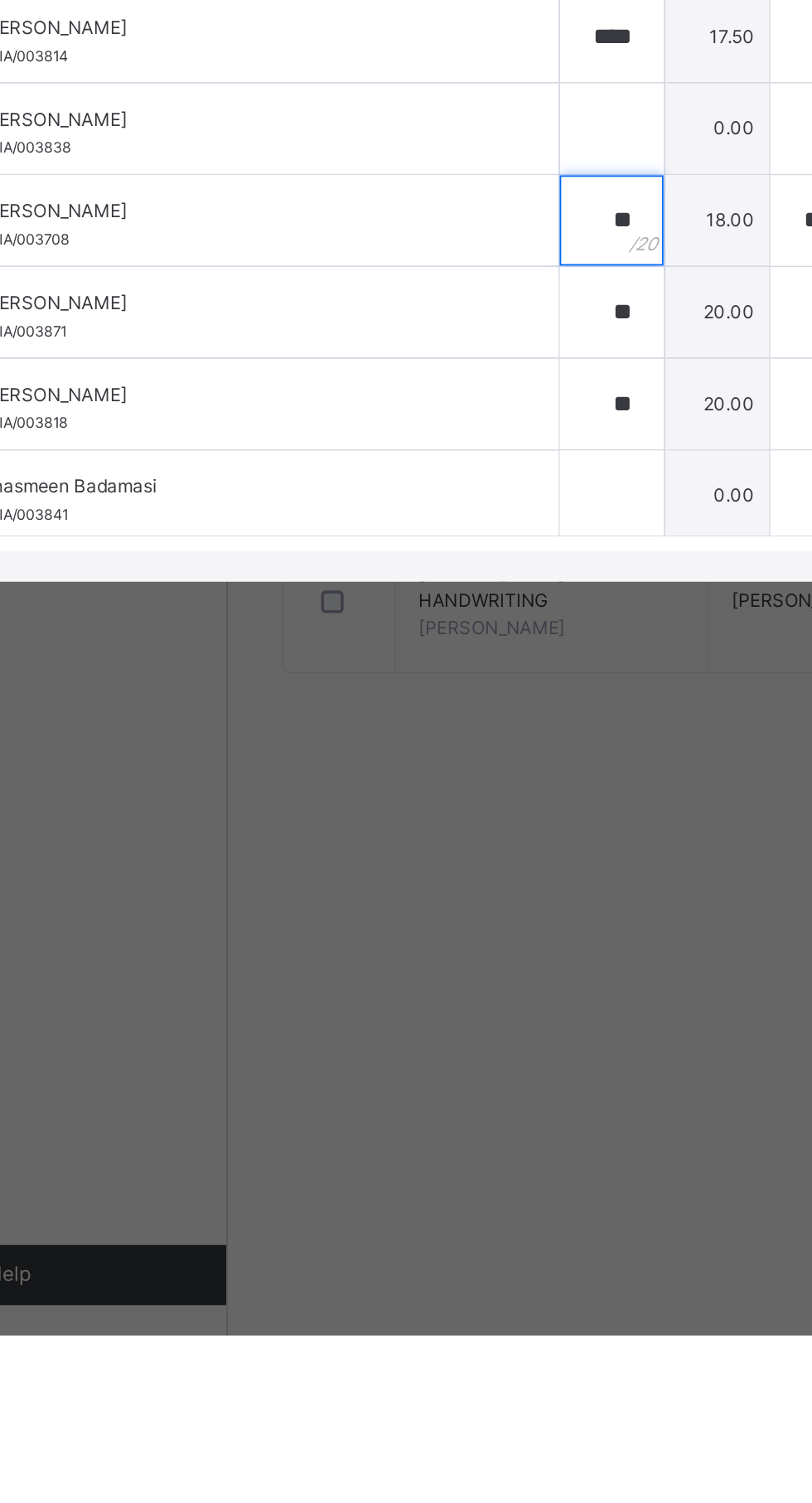 type on "**" 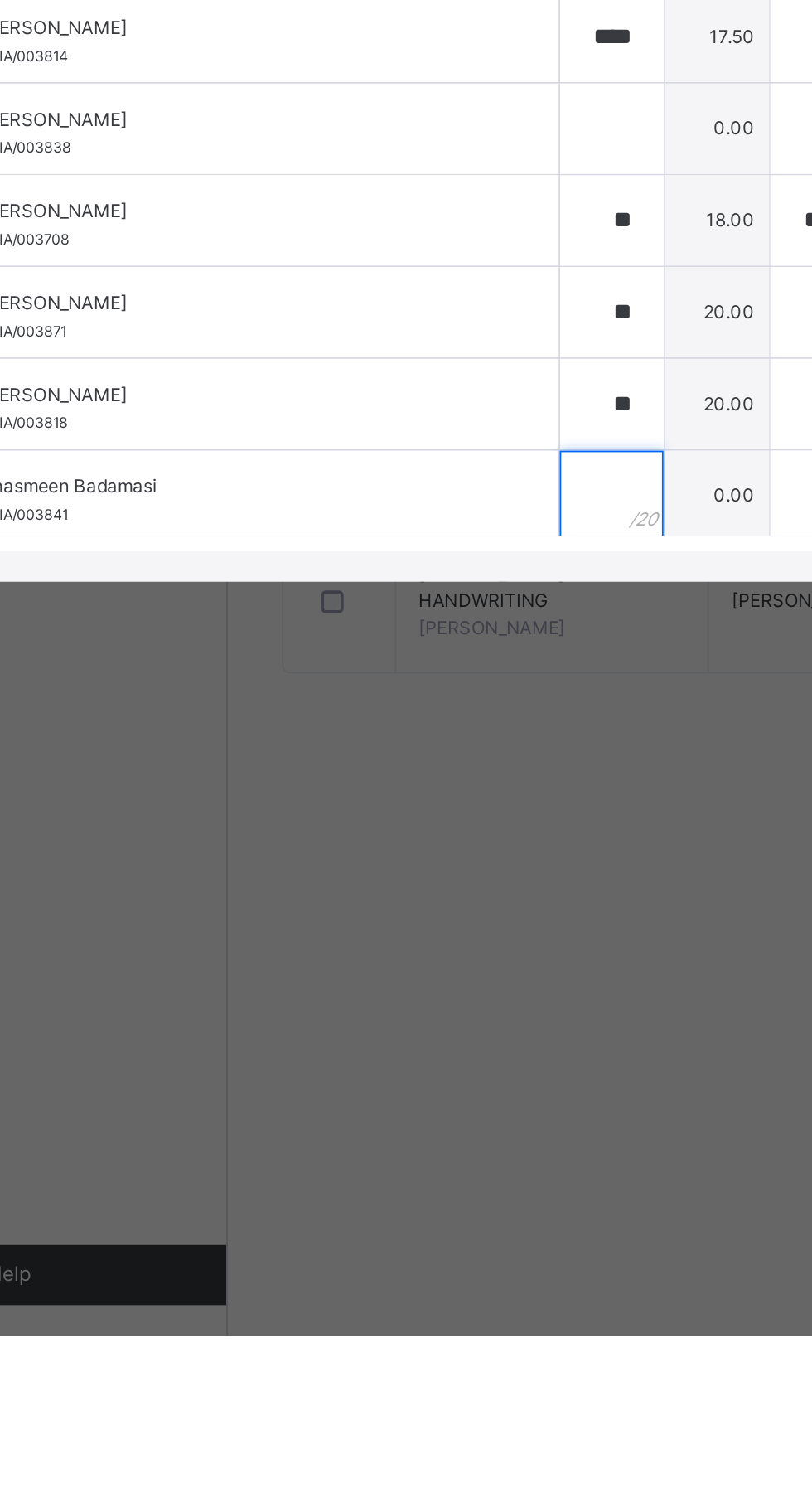 click at bounding box center [410, 1040] 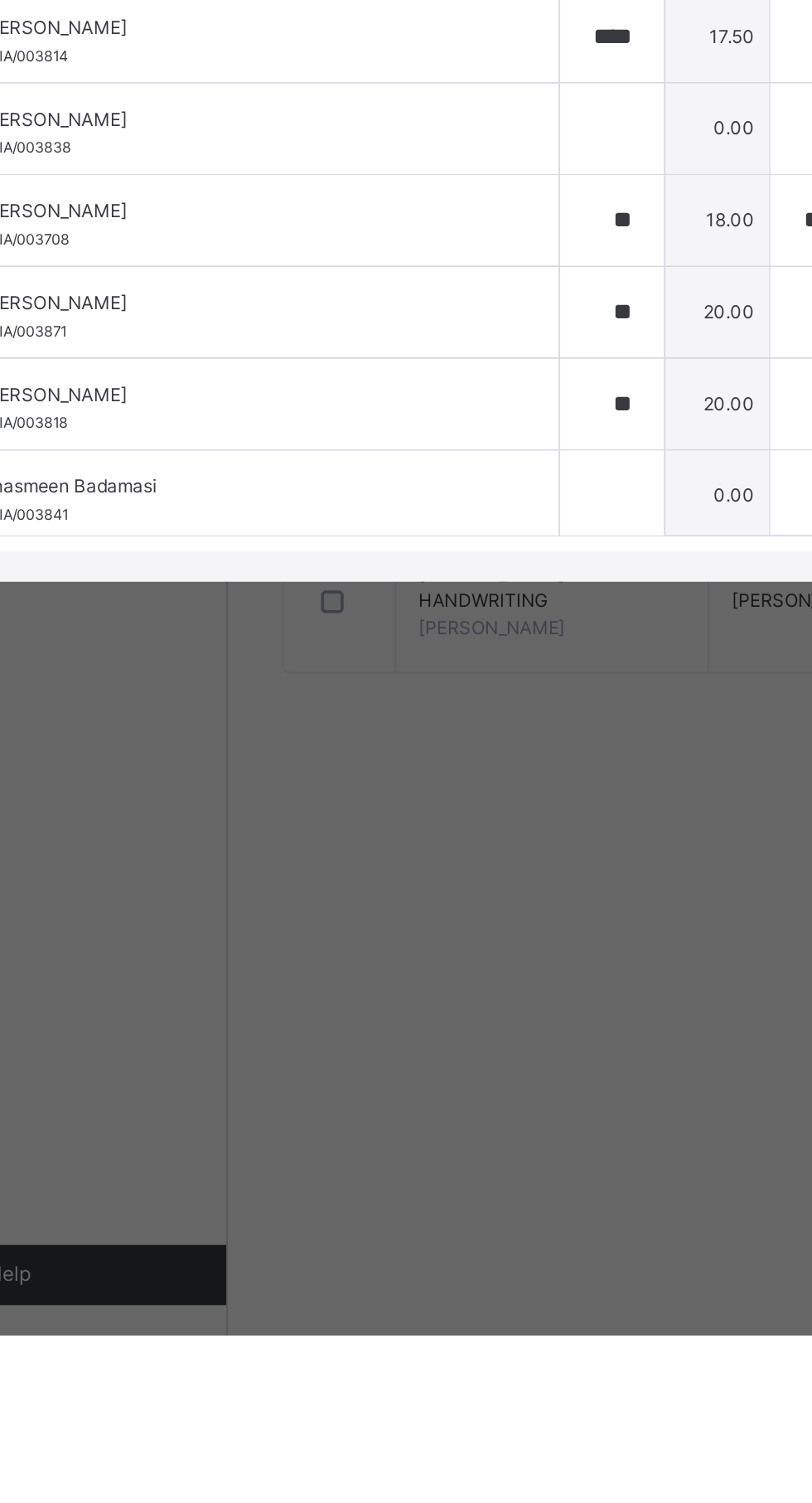 click on "RECORD BOOK × BASIC 1   OPAL :   HANDWRITING Offline Actions  Download Empty Score Sheet  Upload/map score sheet Subject  HANDWRITING Brilliant Footsteps Int'l Academy Date: [DATE] 3:50:42 pm Score Sheet Score Sheet Show Comments   Generate comment for all student   Save Entries Class Level:  BASIC 1   OPAL Subject:  HANDWRITING Session:  2024/2025 Session Session:  Third Term Students C.A 1 C.A 2 EXAM TOTAL /100 Comment C.A 1 TOTAL / 20 C.A 2 TOTAL / 20 EXAM TOTAL / 60 [PERSON_NAME] BFIA/05158 [PERSON_NAME] BFIA/05158 ** 18.00 ** 18.00 0.00 36.00 Generate comment 0 / 250   ×   Subject Teacher’s Comment Generate and see in full the comment developed by the AI with an option to regenerate the comment [PERSON_NAME] [PERSON_NAME]   BFIA/05158   Total 36.00  / 100.00 [PERSON_NAME] Bot   Regenerate     Use this comment   [PERSON_NAME] BFIA/0429 [PERSON_NAME] BFIA/0429 ** 20.00 ** 20.00 0.00 40.00 Generate comment 0 / 250   ×   Subject Teacher’s Comment [PERSON_NAME]   BFIA/0429" at bounding box center (406, 751) 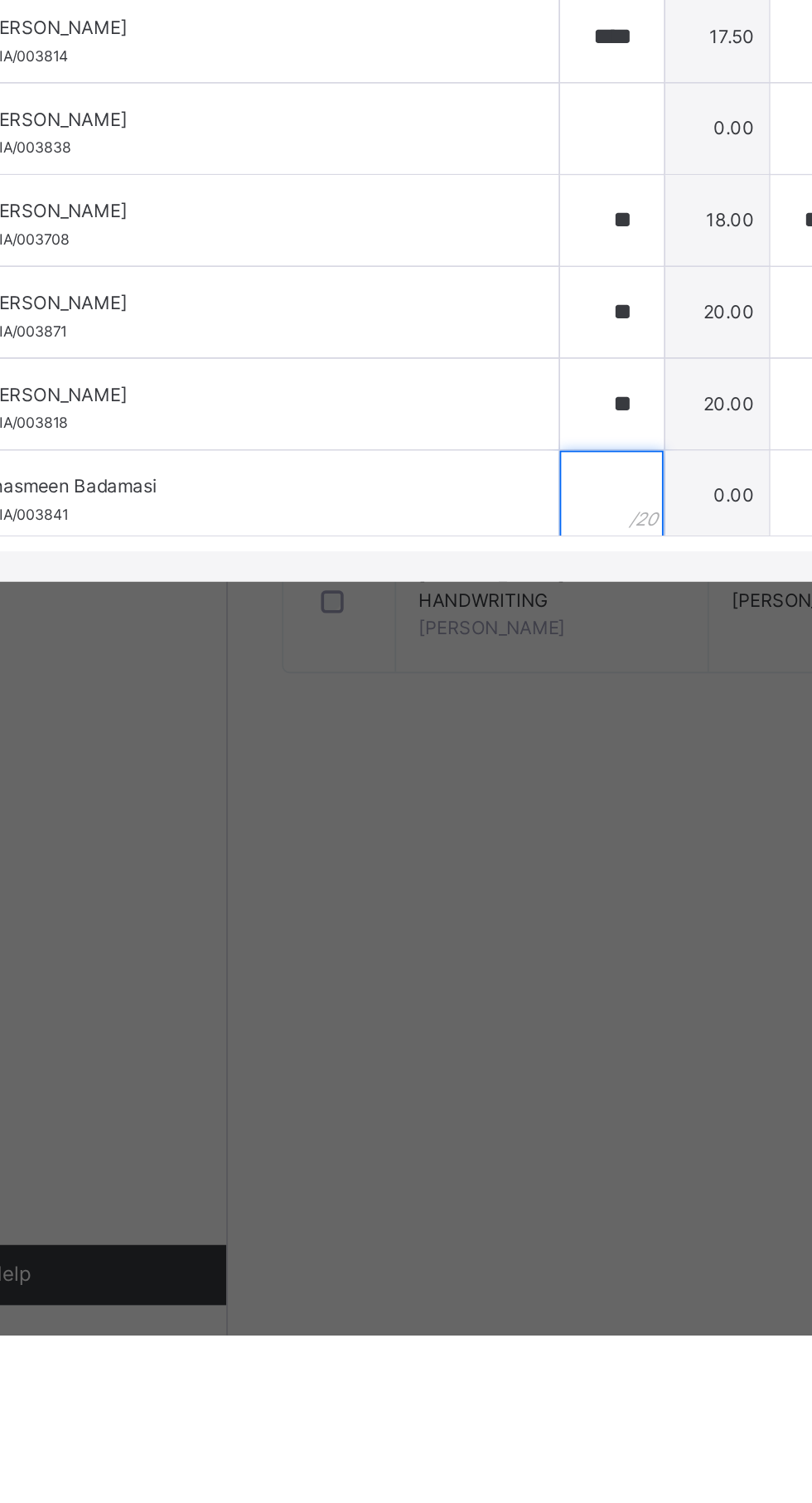 click at bounding box center [410, 1040] 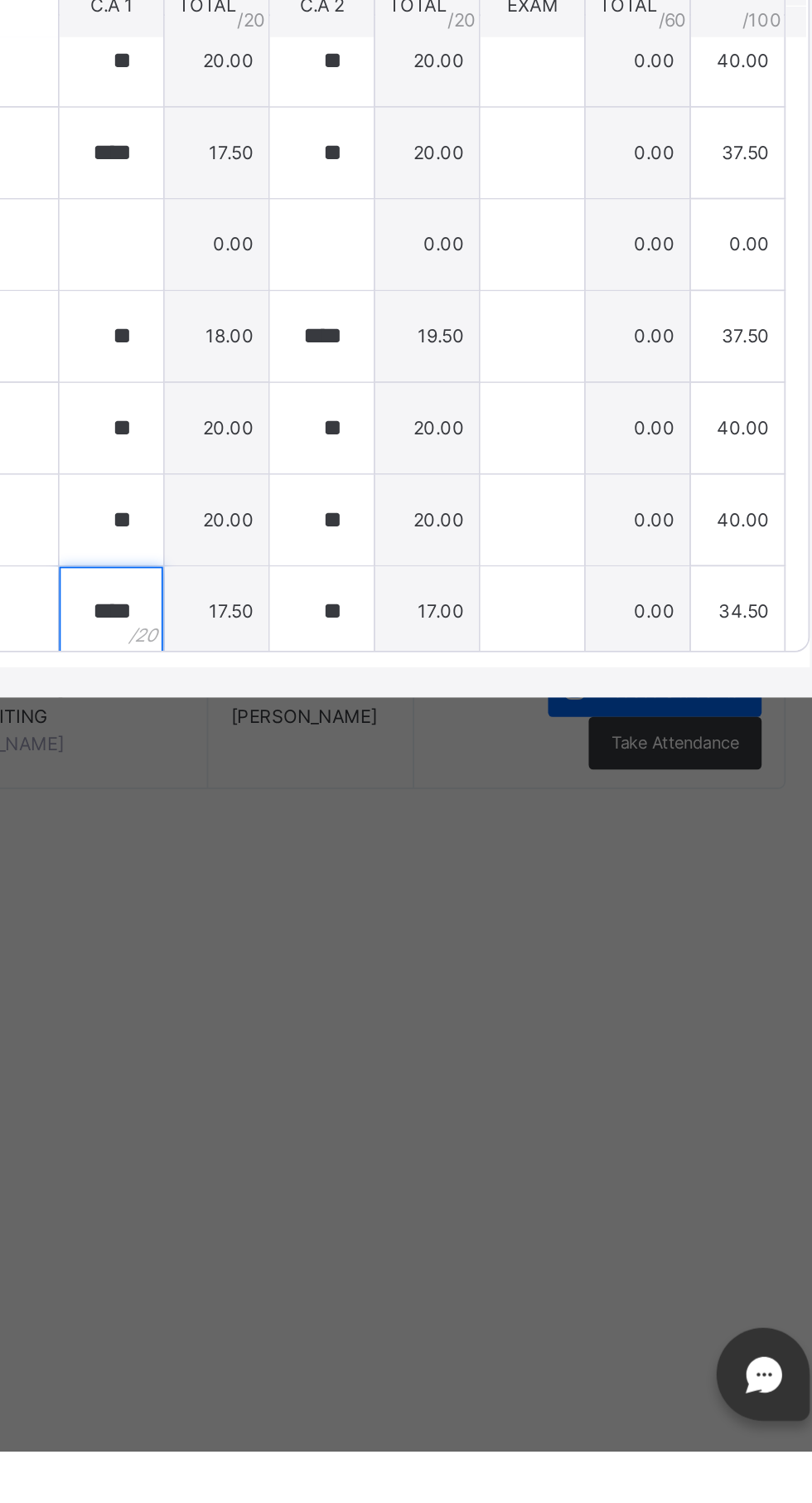 type on "****" 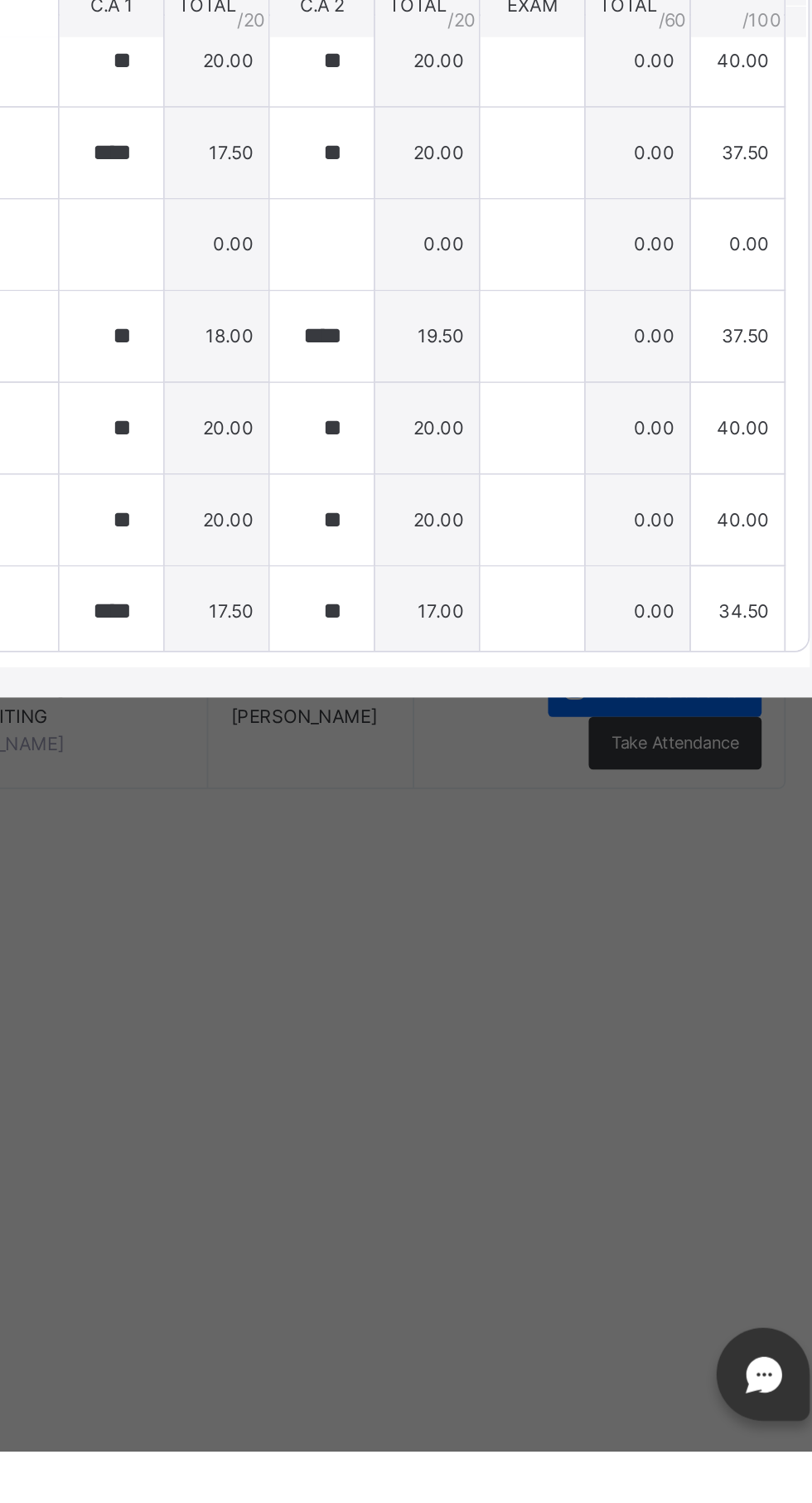 click on "Save Entries" at bounding box center (737, 618) 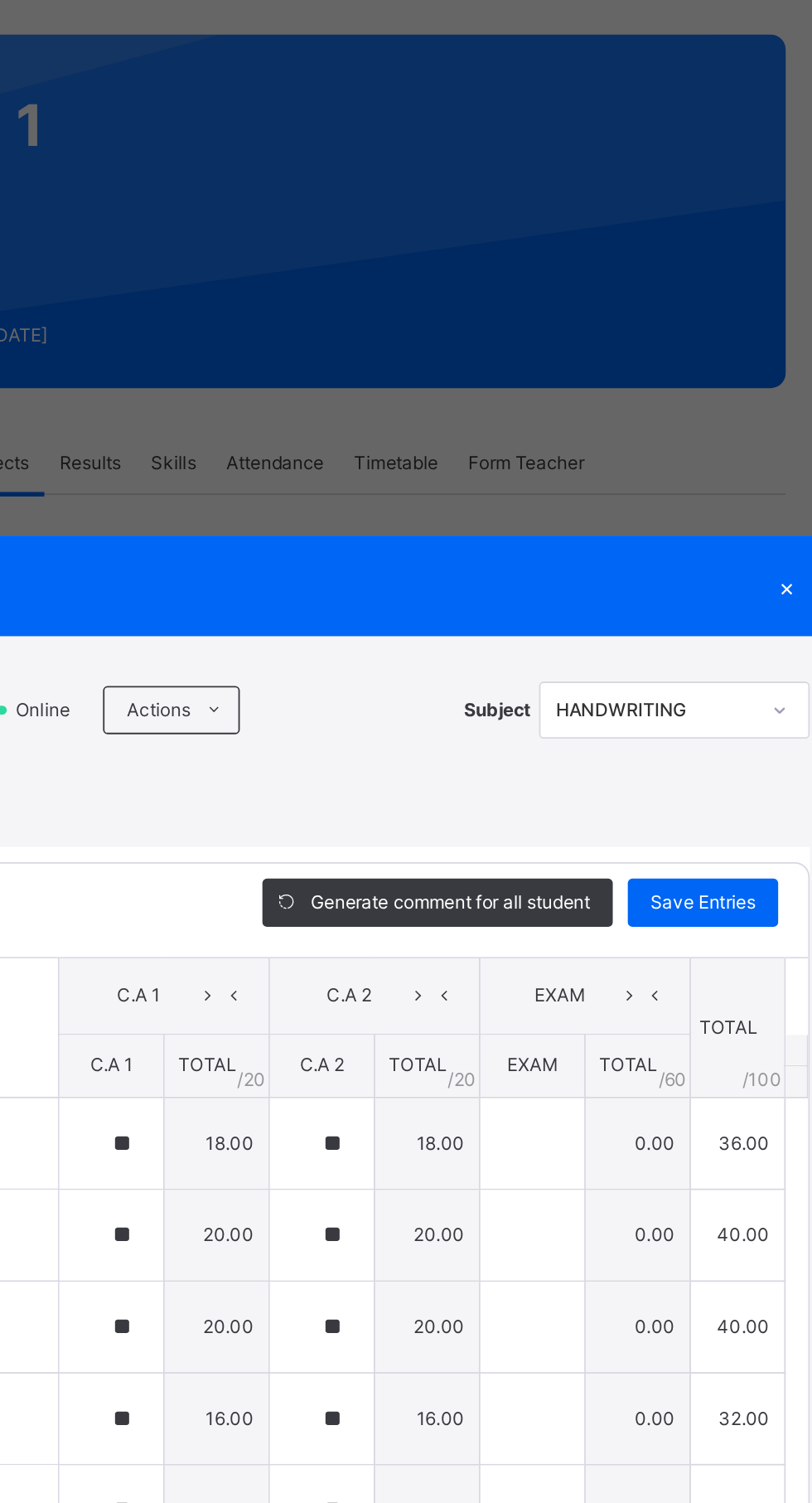 type on "**" 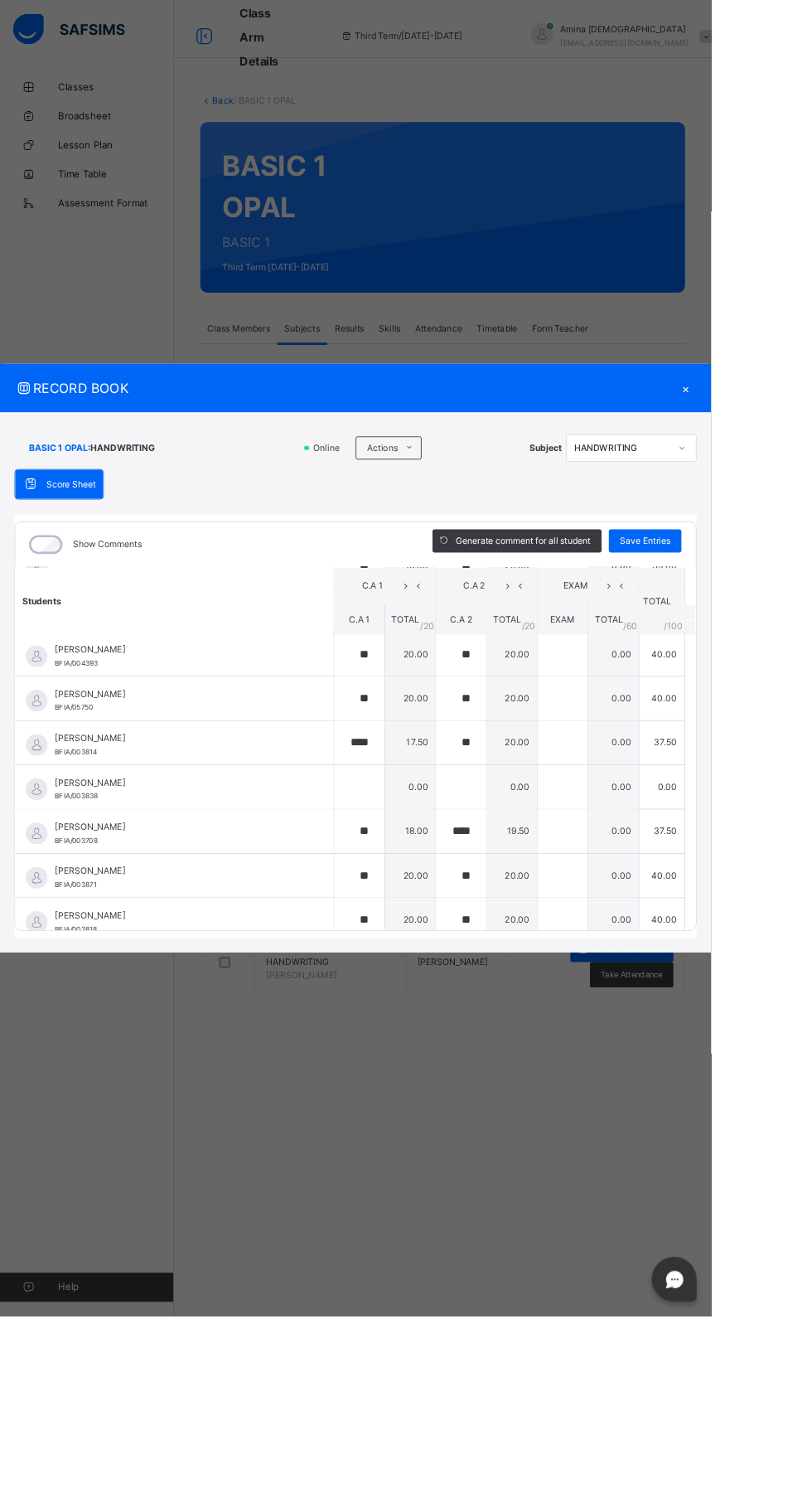 scroll, scrollTop: 1129, scrollLeft: 0, axis: vertical 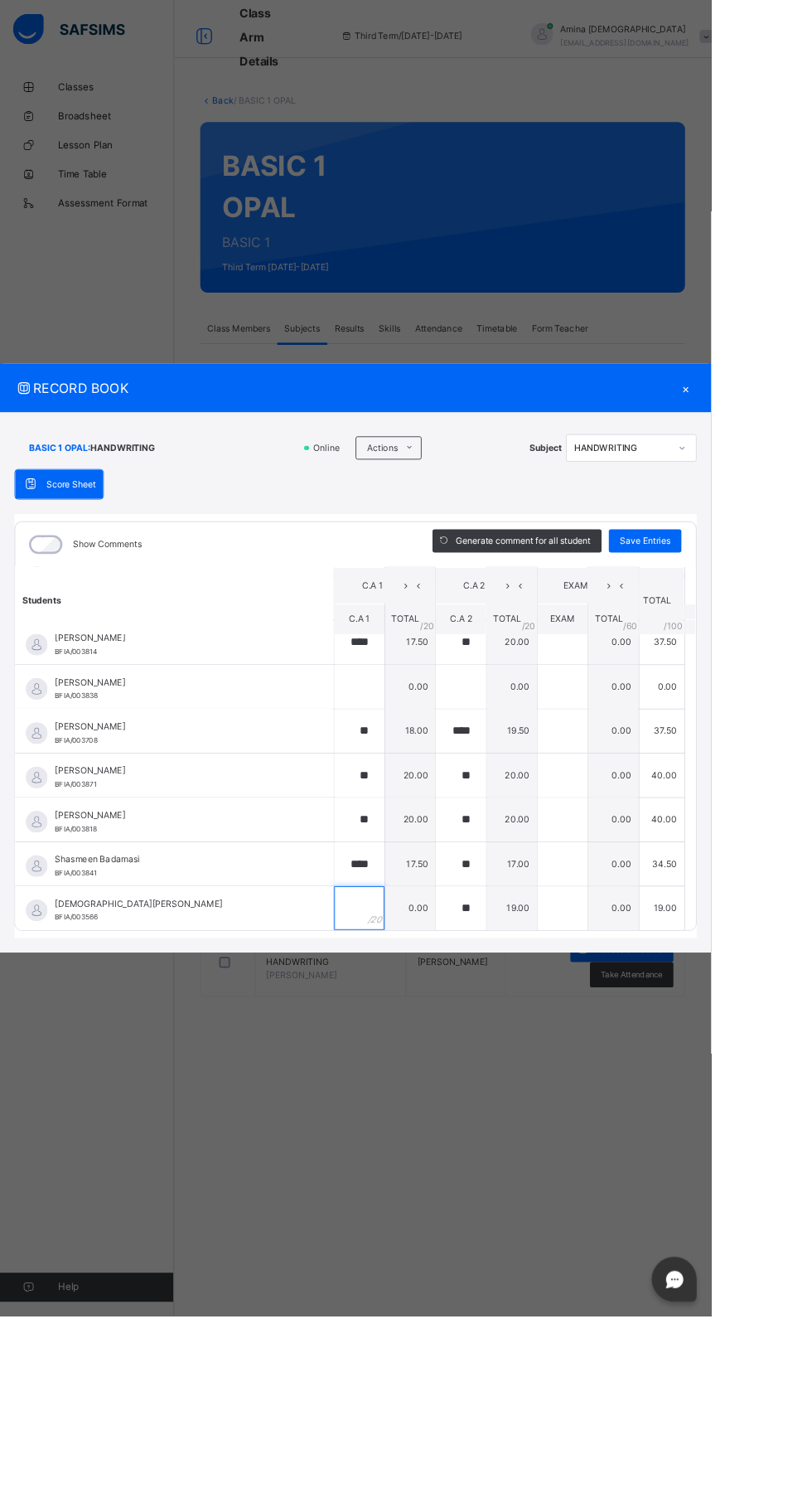 click at bounding box center [410, 1037] 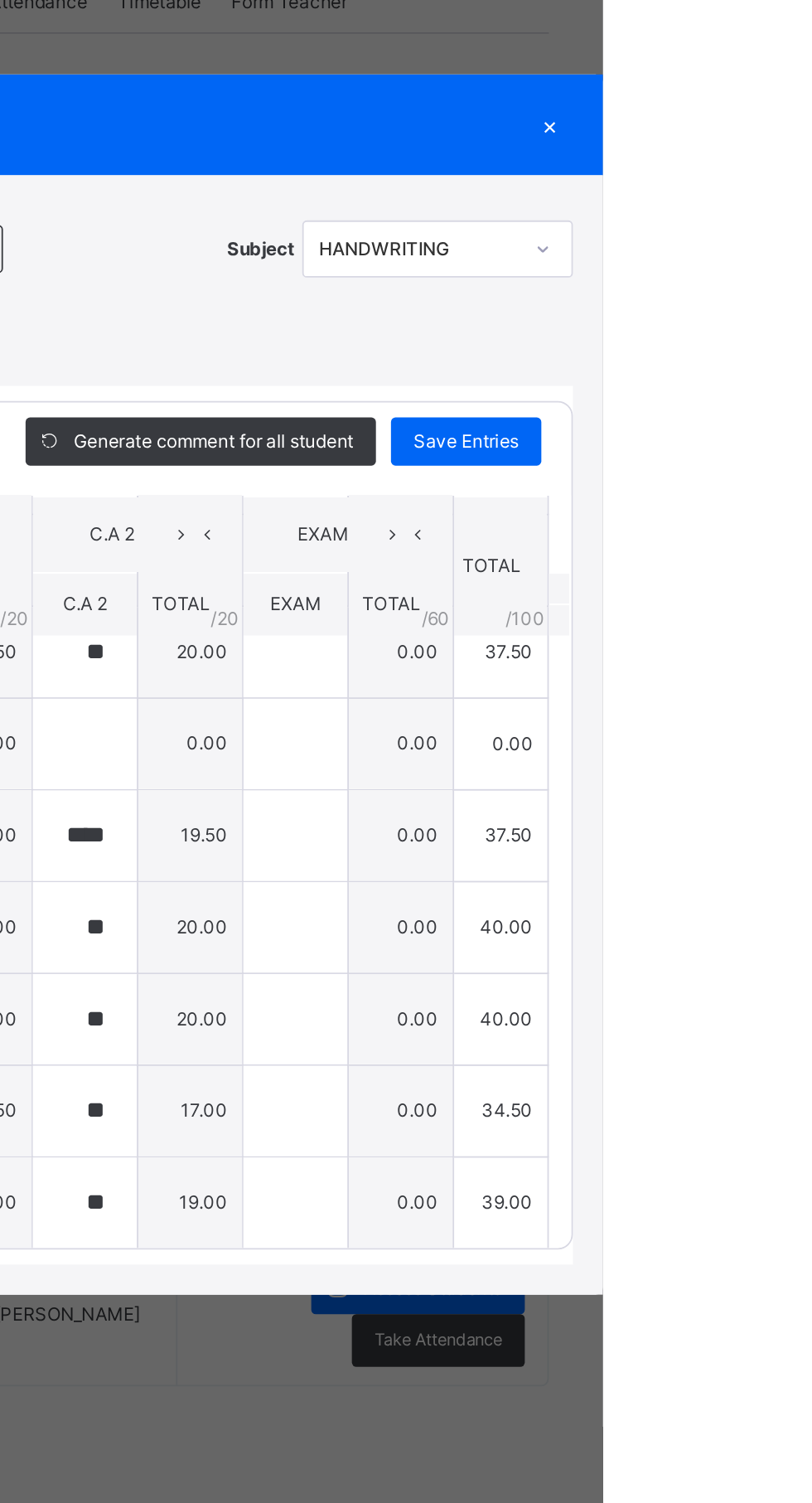 click on "Save Entries" at bounding box center (737, 618) 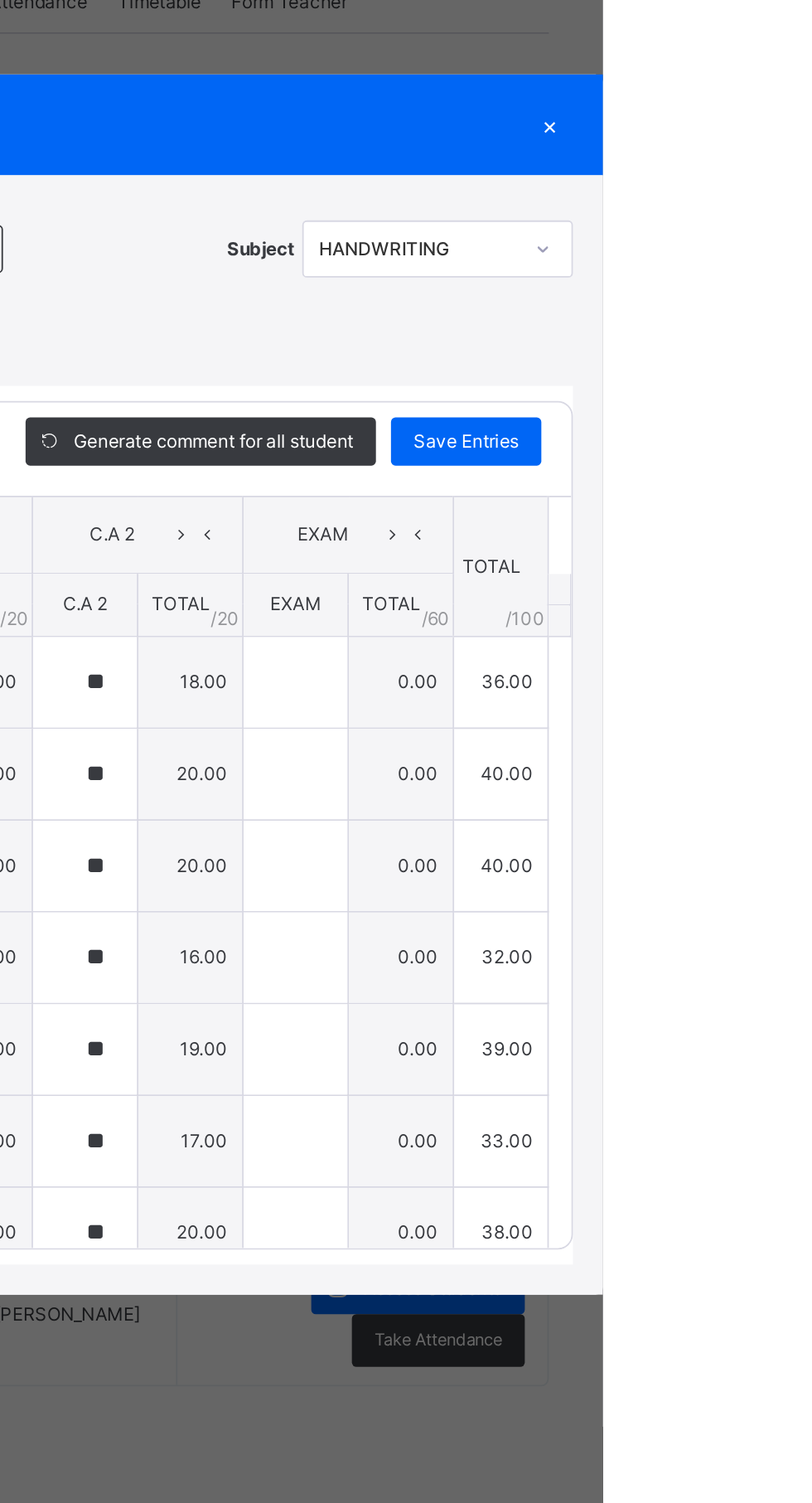 click on "×" at bounding box center [783, 443] 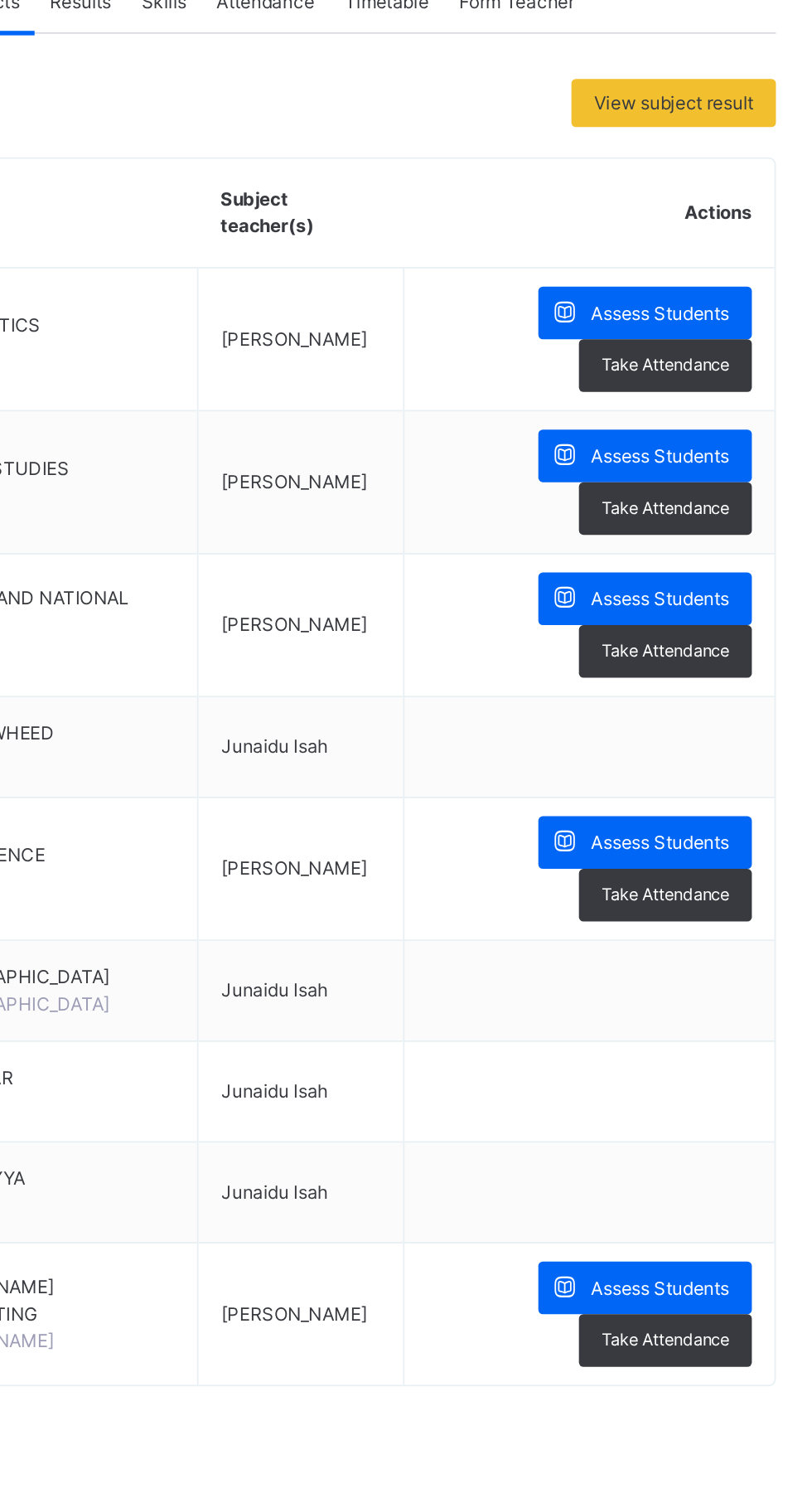 click on "Assess Students" at bounding box center (710, 546) 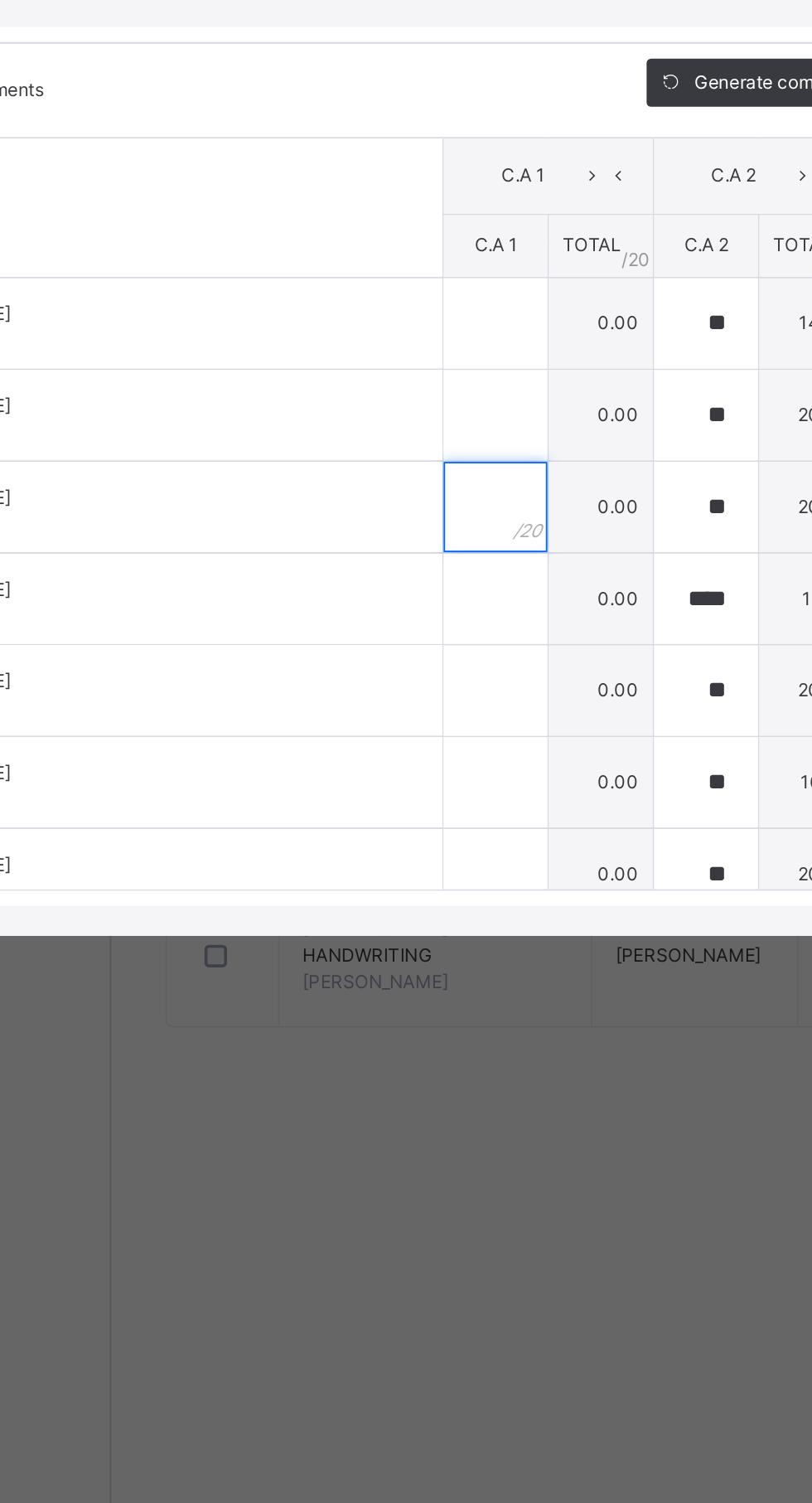 click at bounding box center [410, 851] 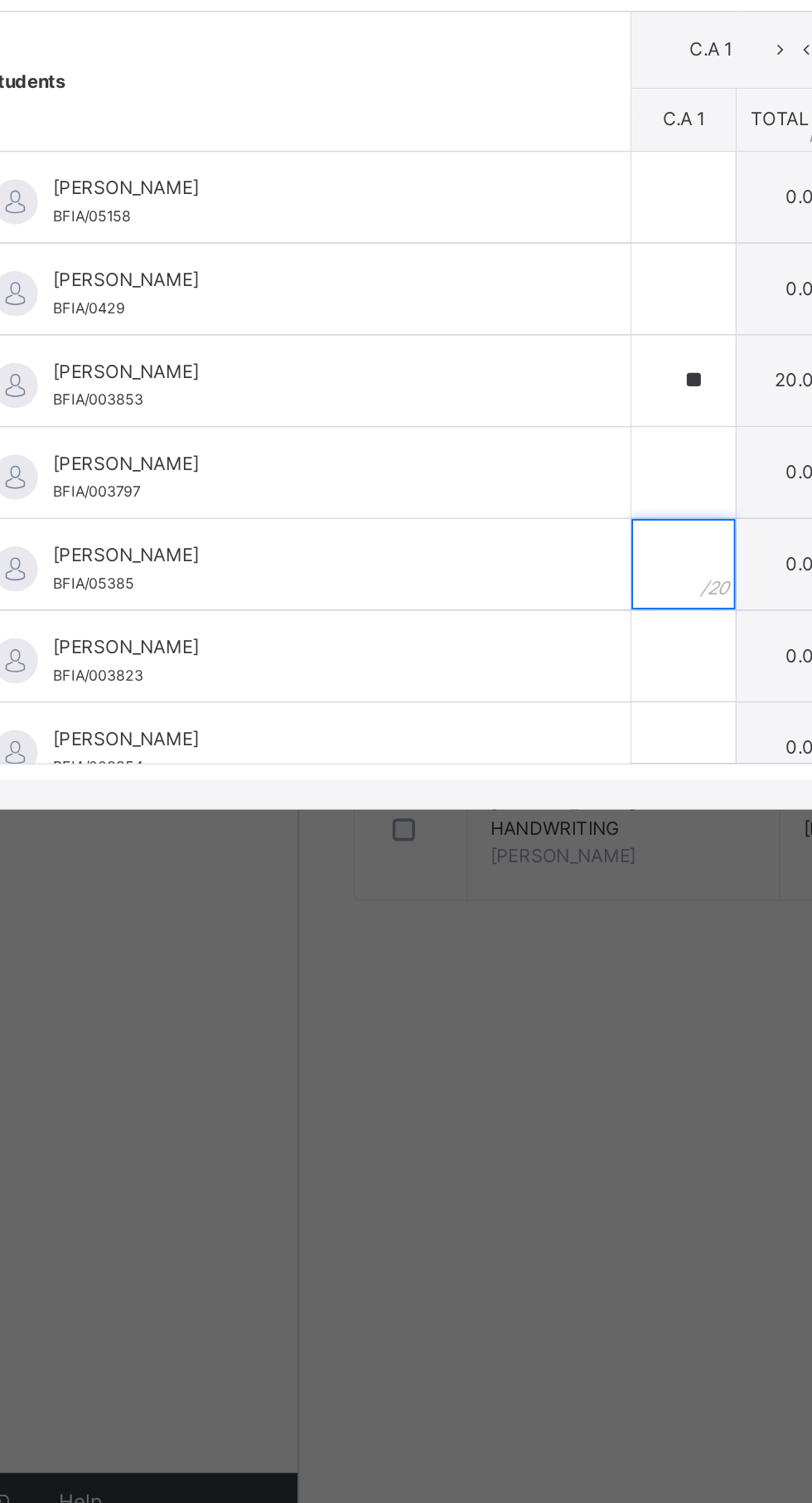 click at bounding box center [410, 953] 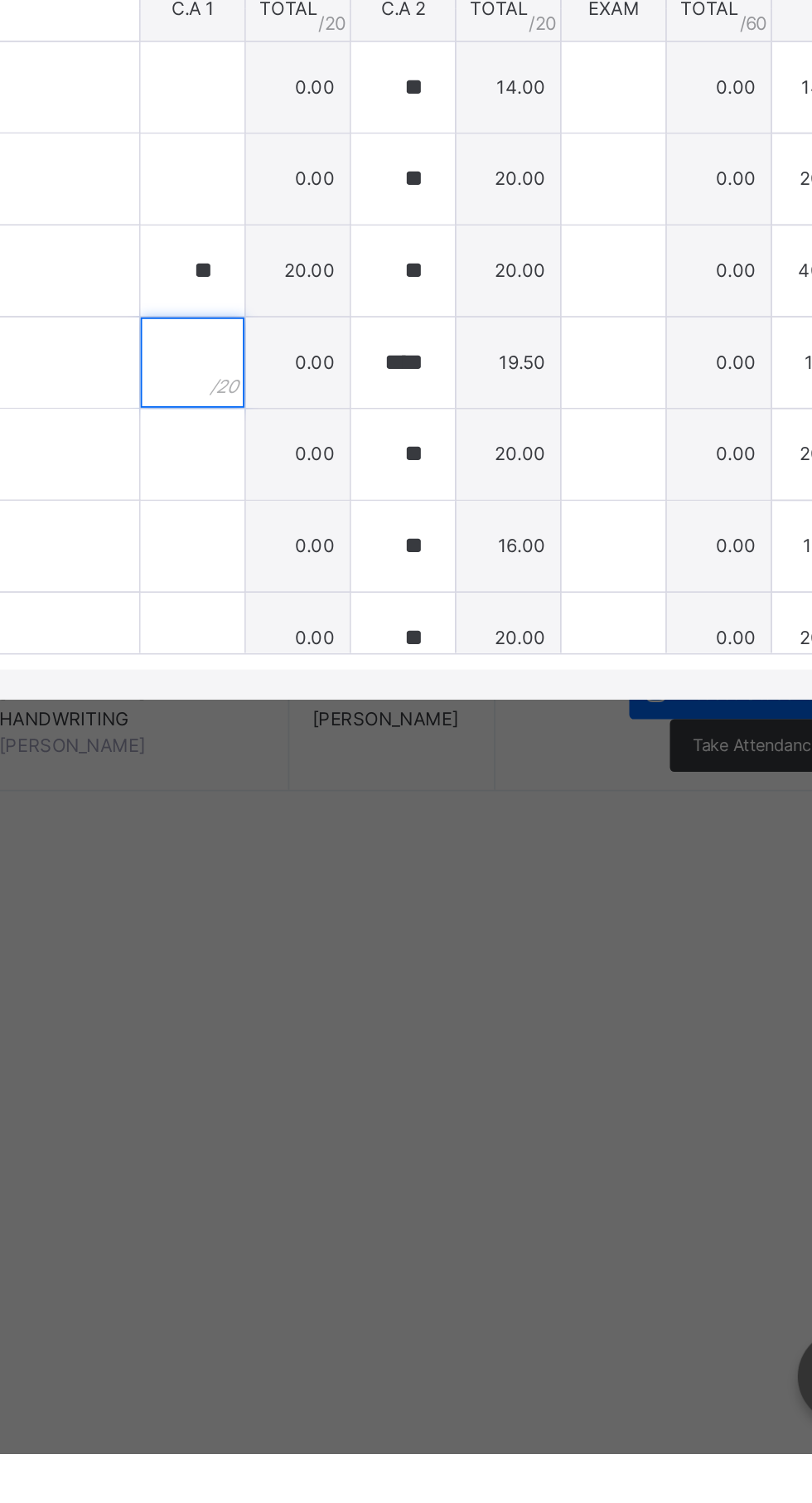 click at bounding box center (410, 902) 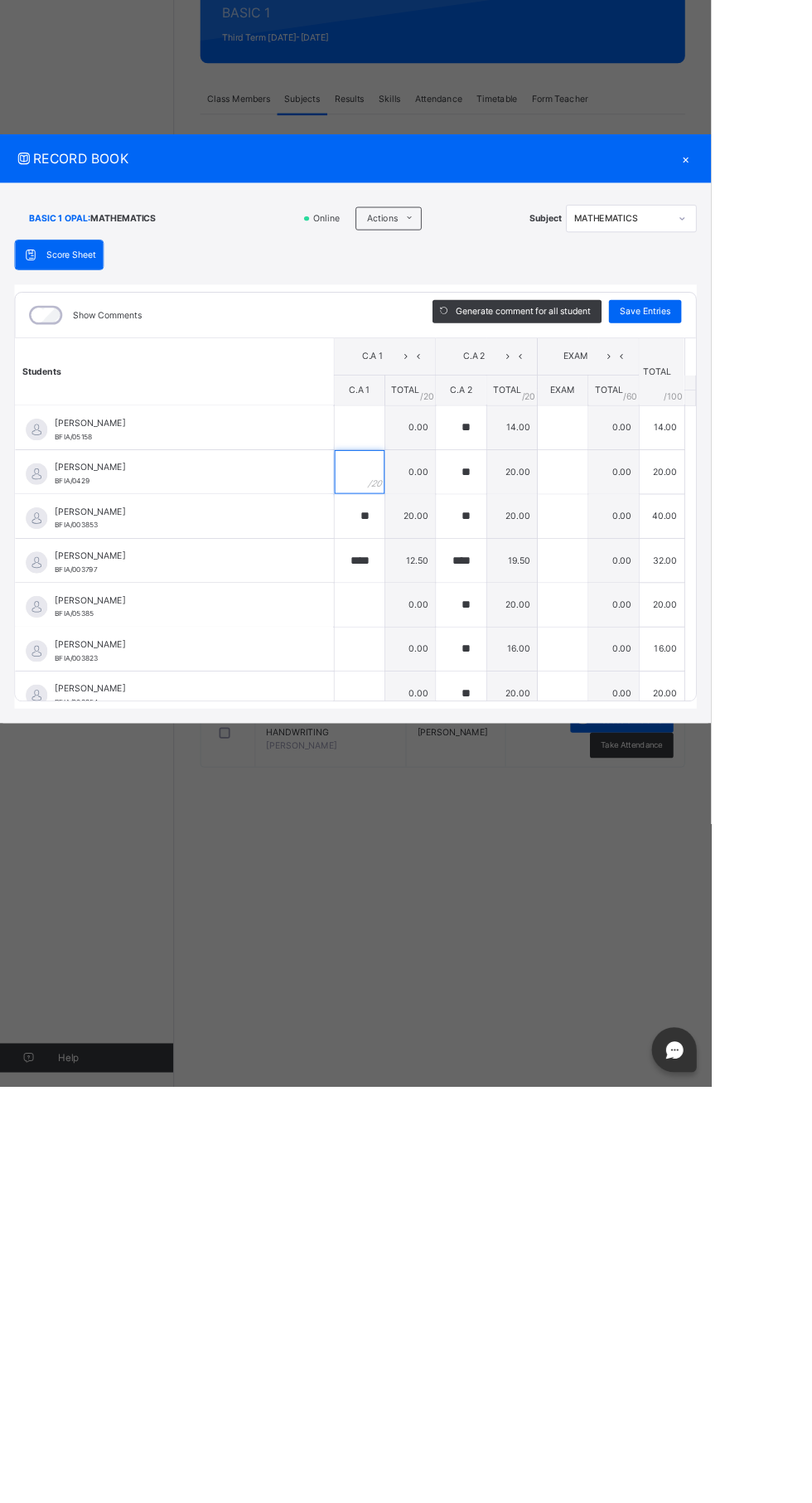 click at bounding box center (410, 801) 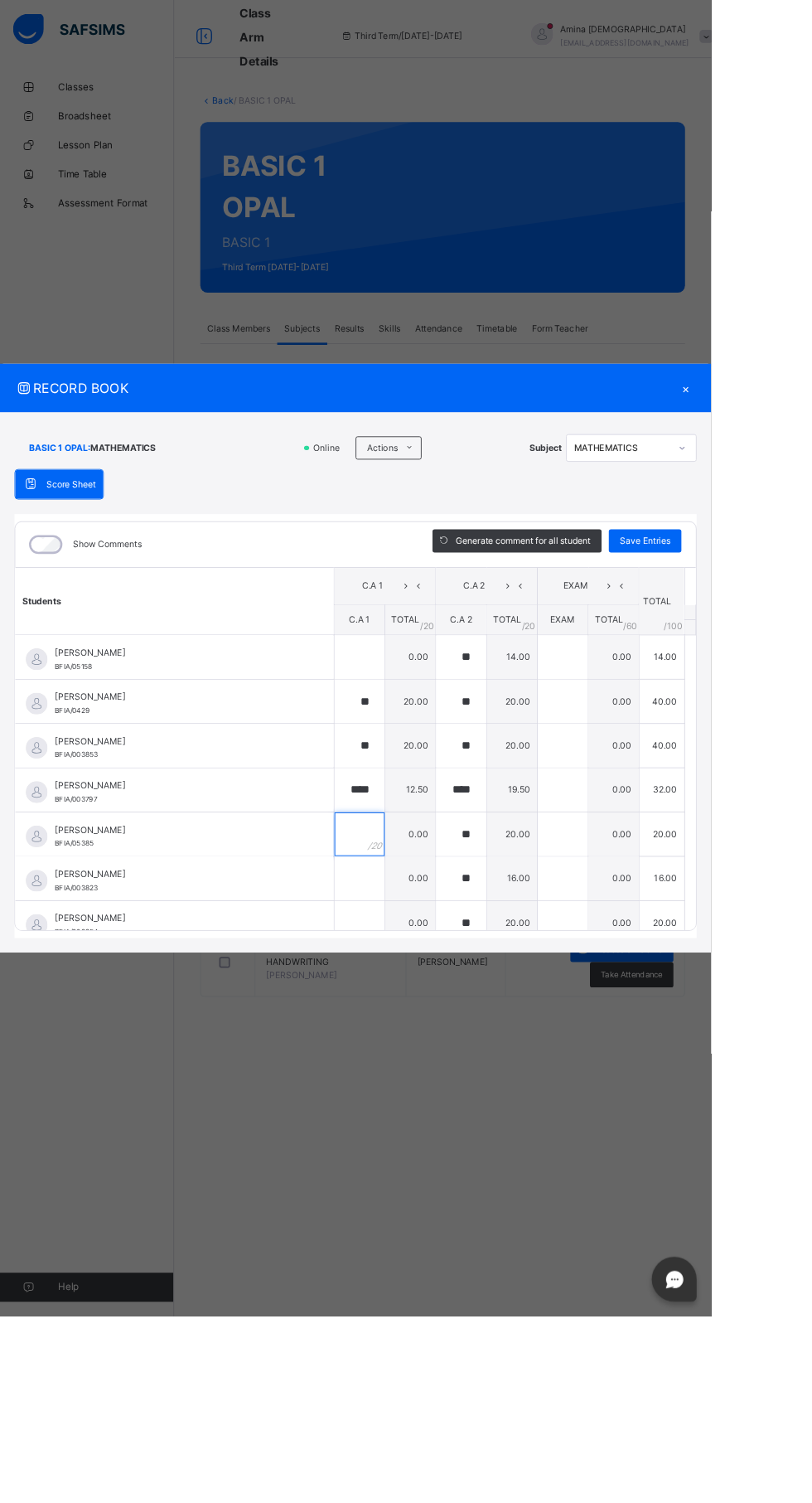 click at bounding box center [410, 953] 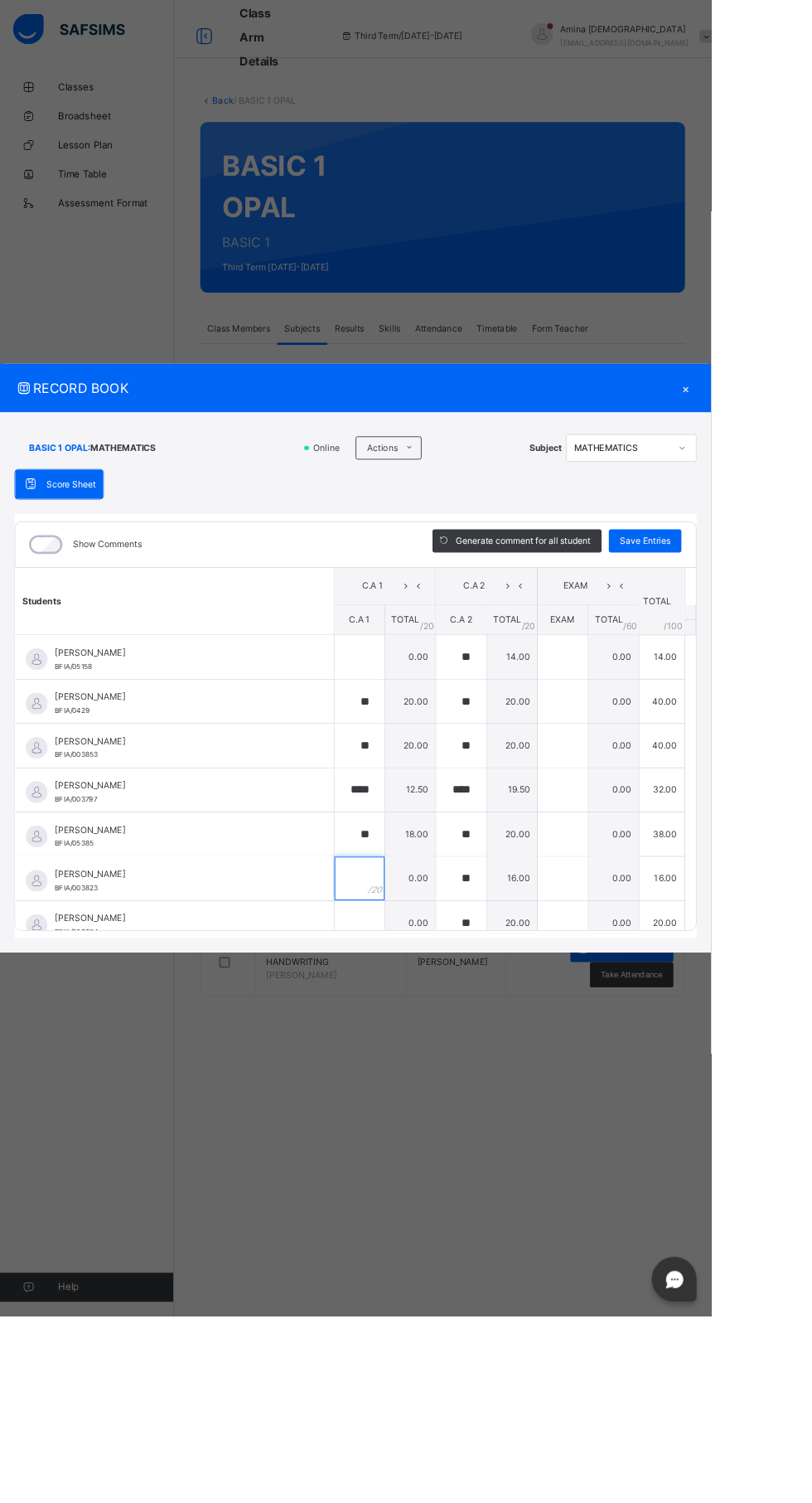 click at bounding box center (410, 1003) 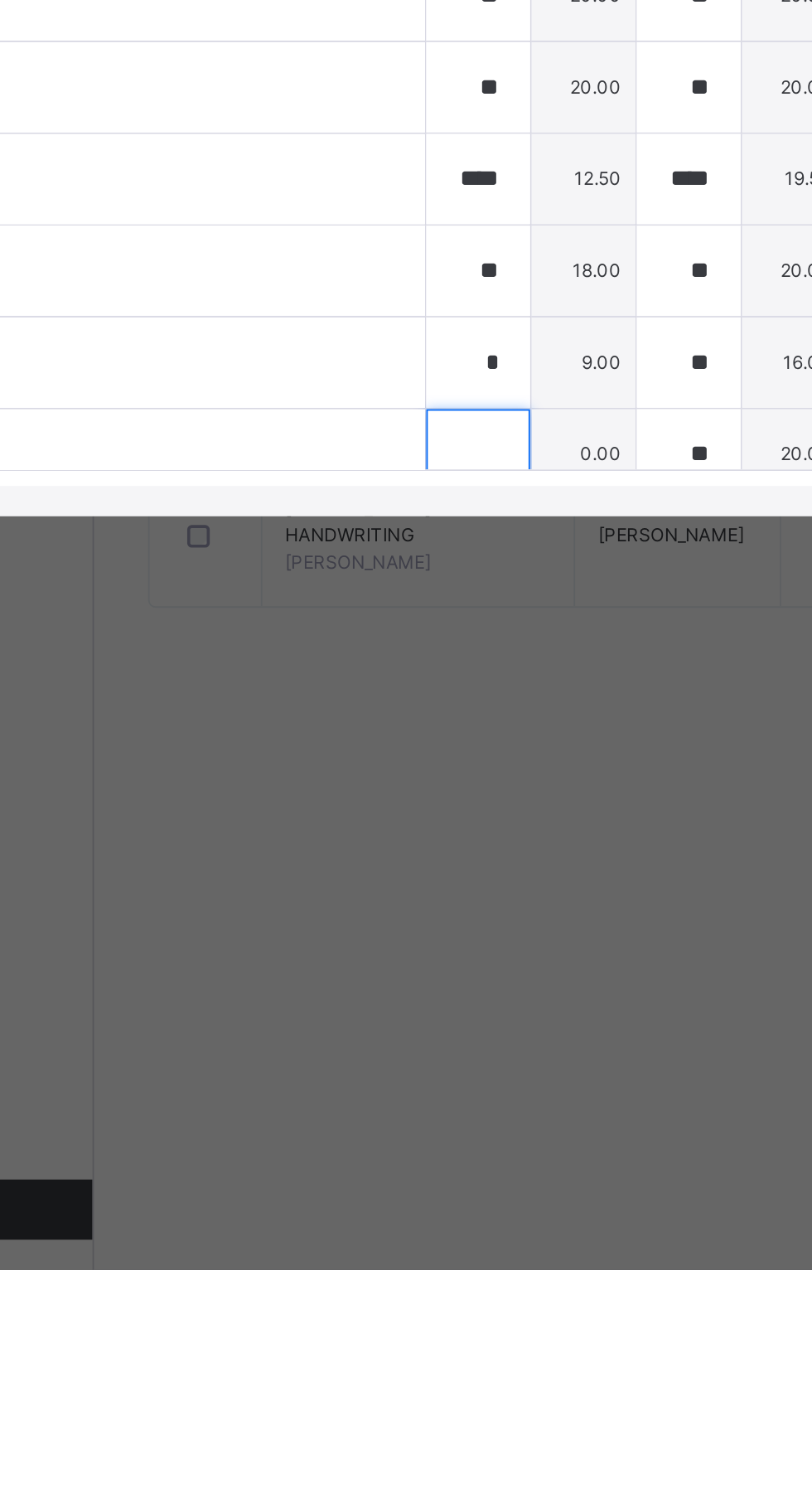 click at bounding box center [410, 1054] 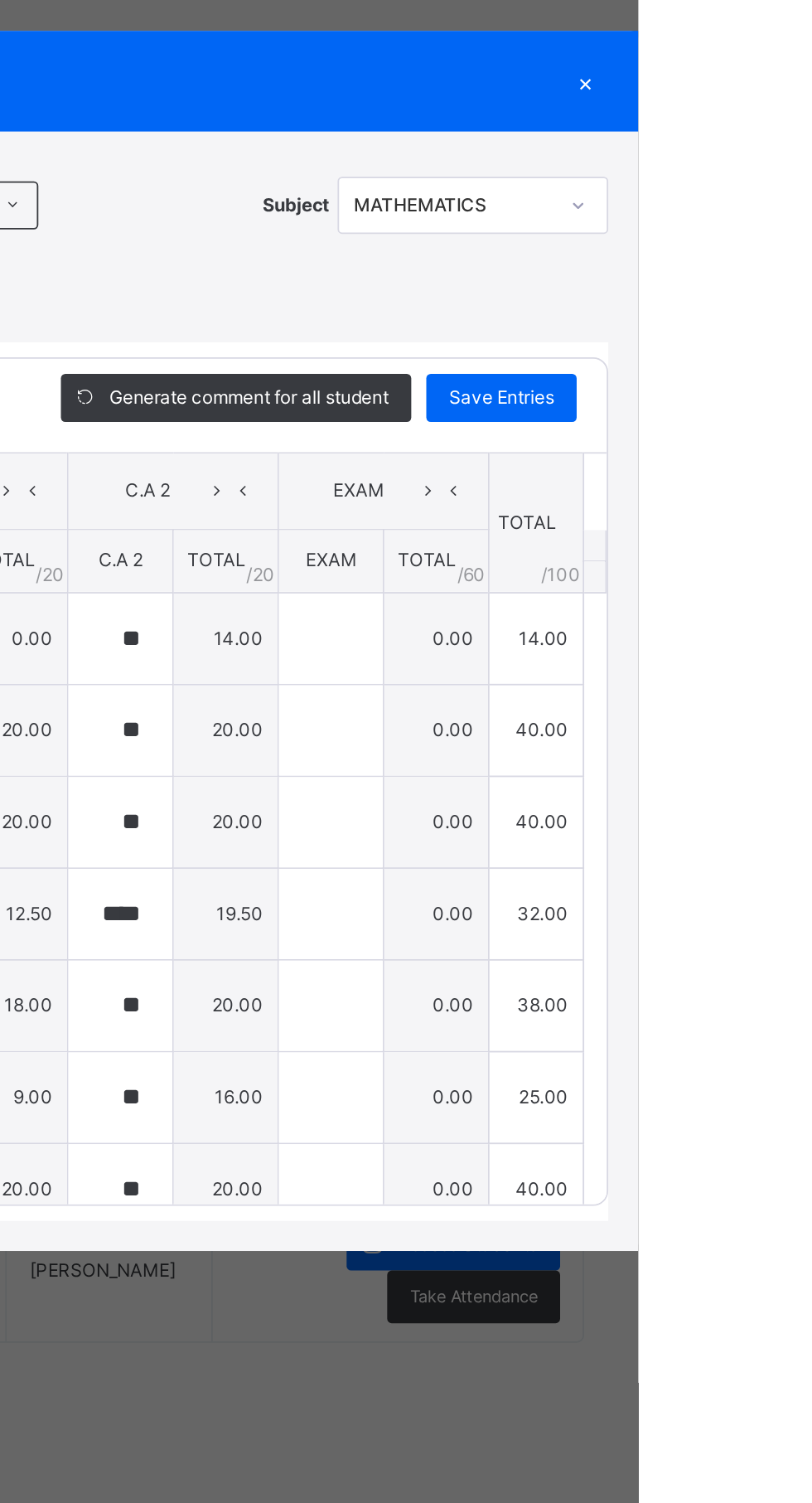 click on "Save Entries" at bounding box center (737, 618) 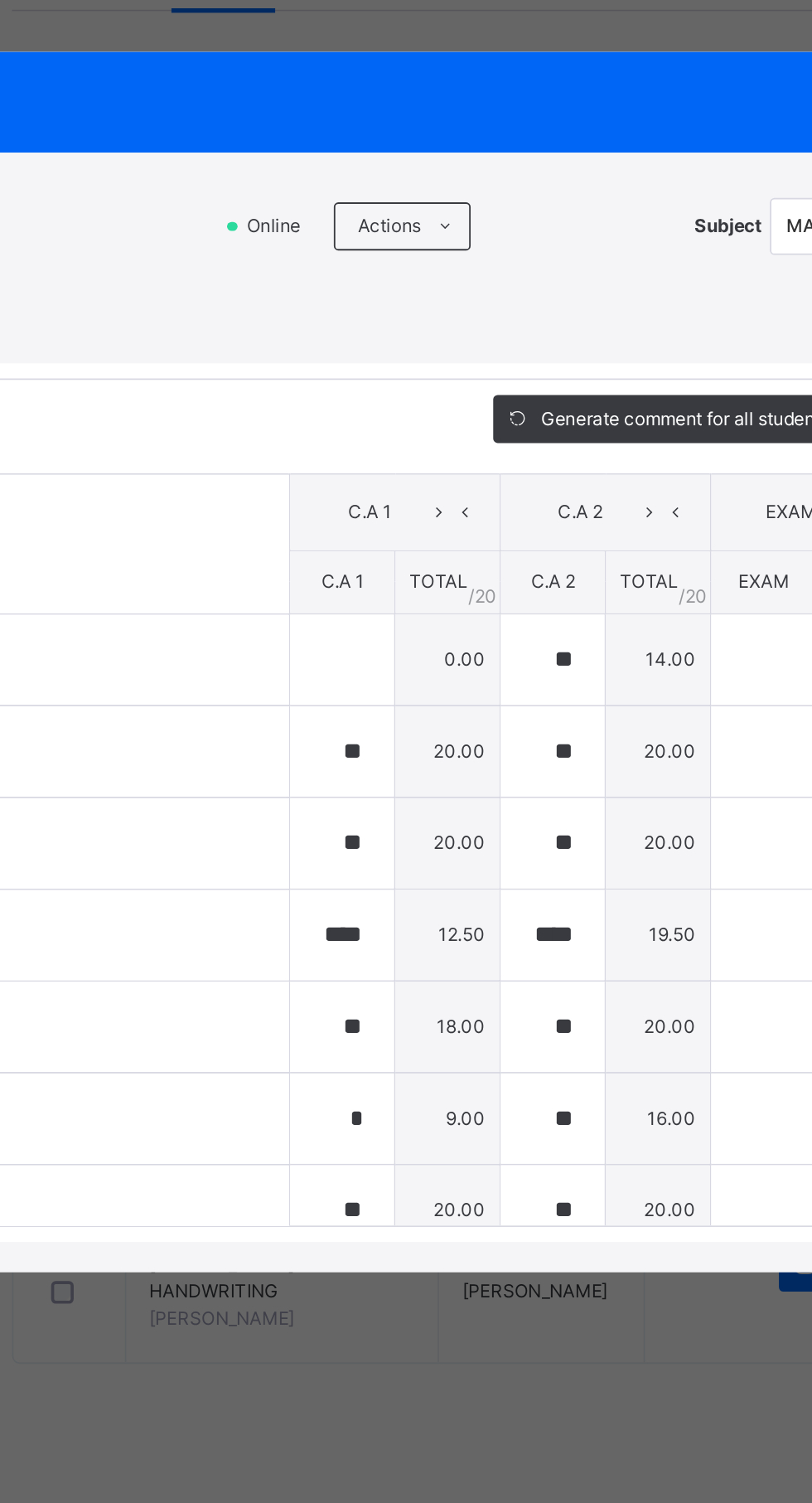 scroll, scrollTop: 0, scrollLeft: 0, axis: both 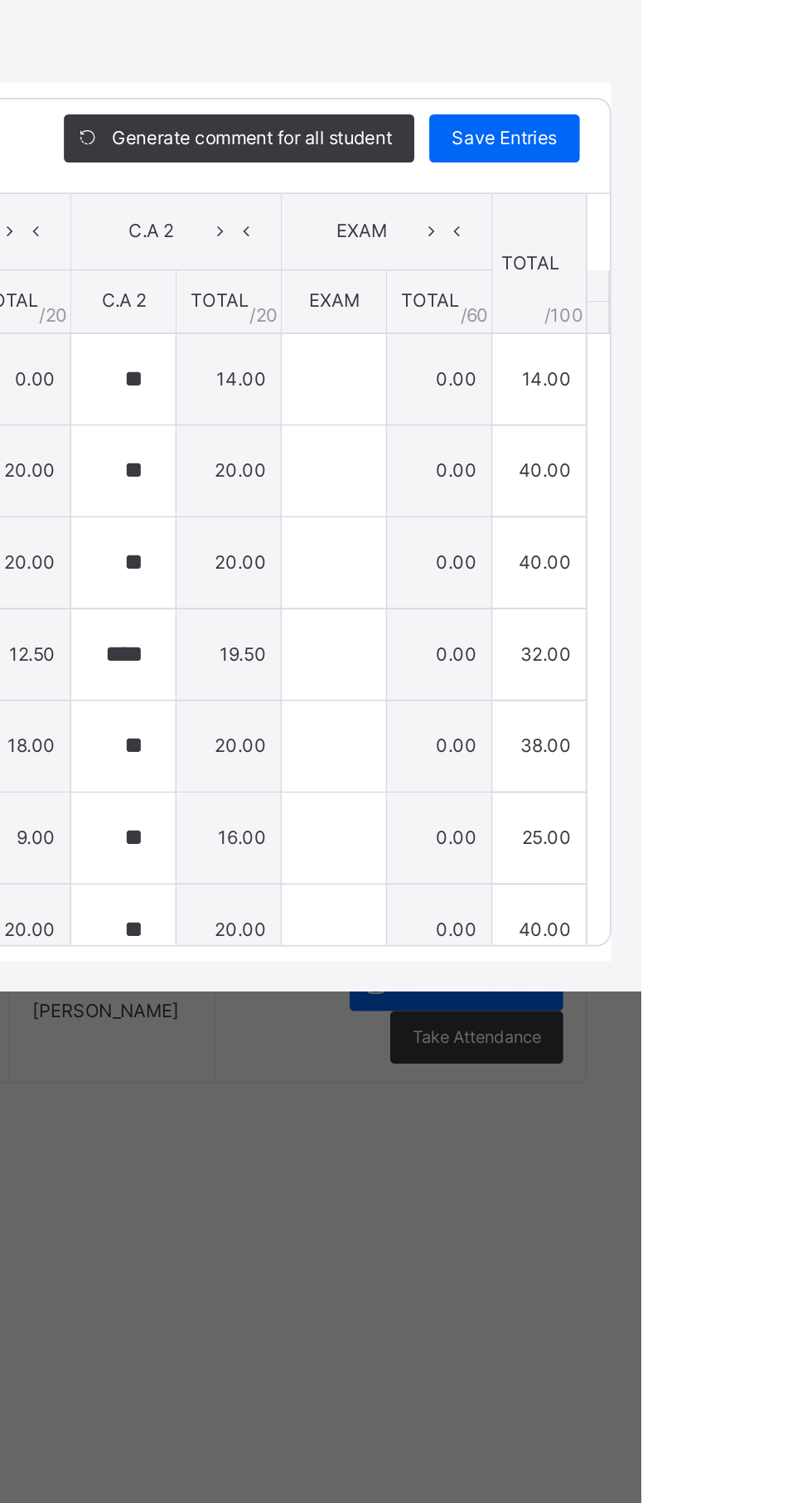 click on "×" at bounding box center (783, 443) 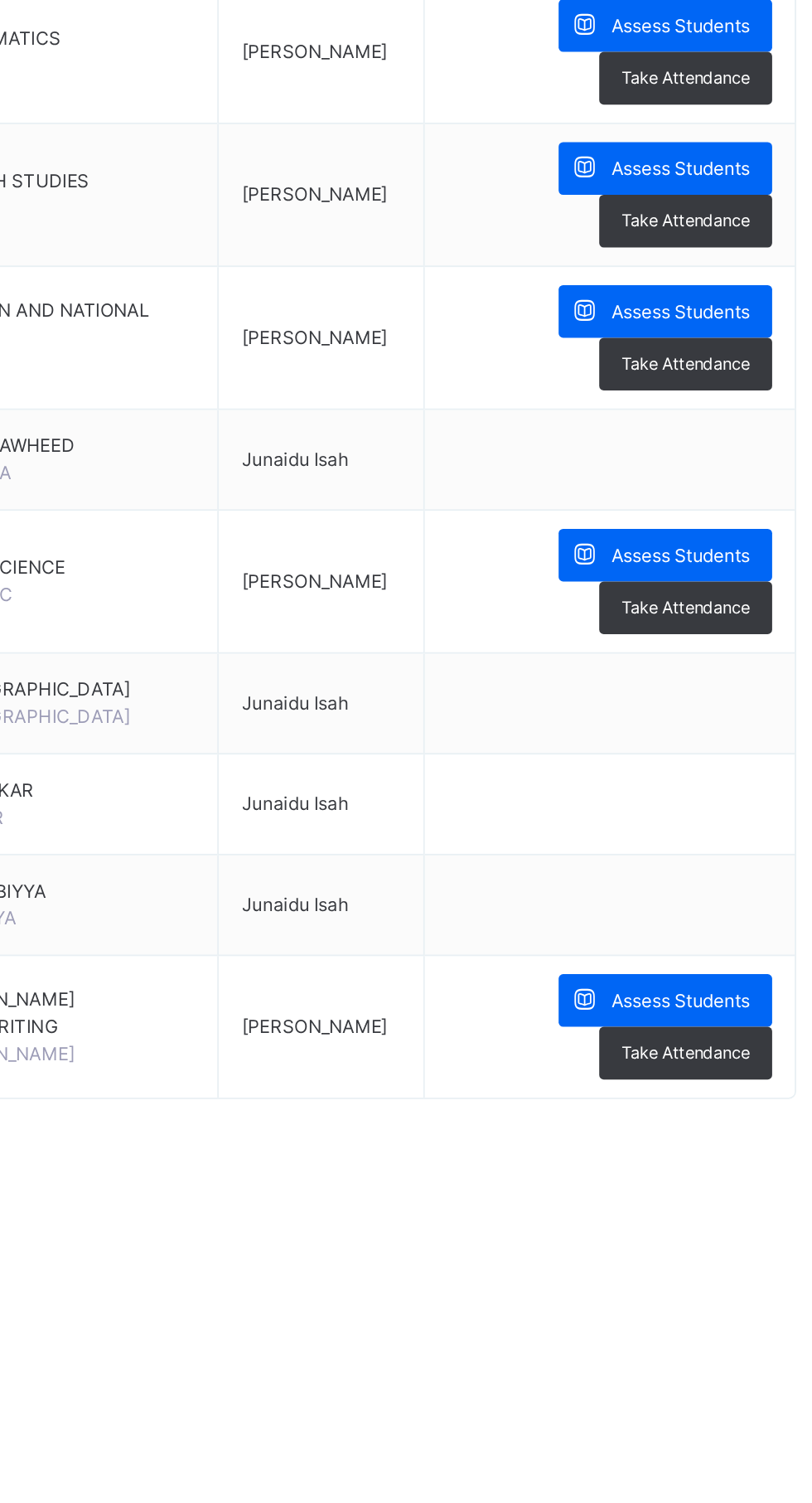 click on "Assess Students" at bounding box center [718, 547] 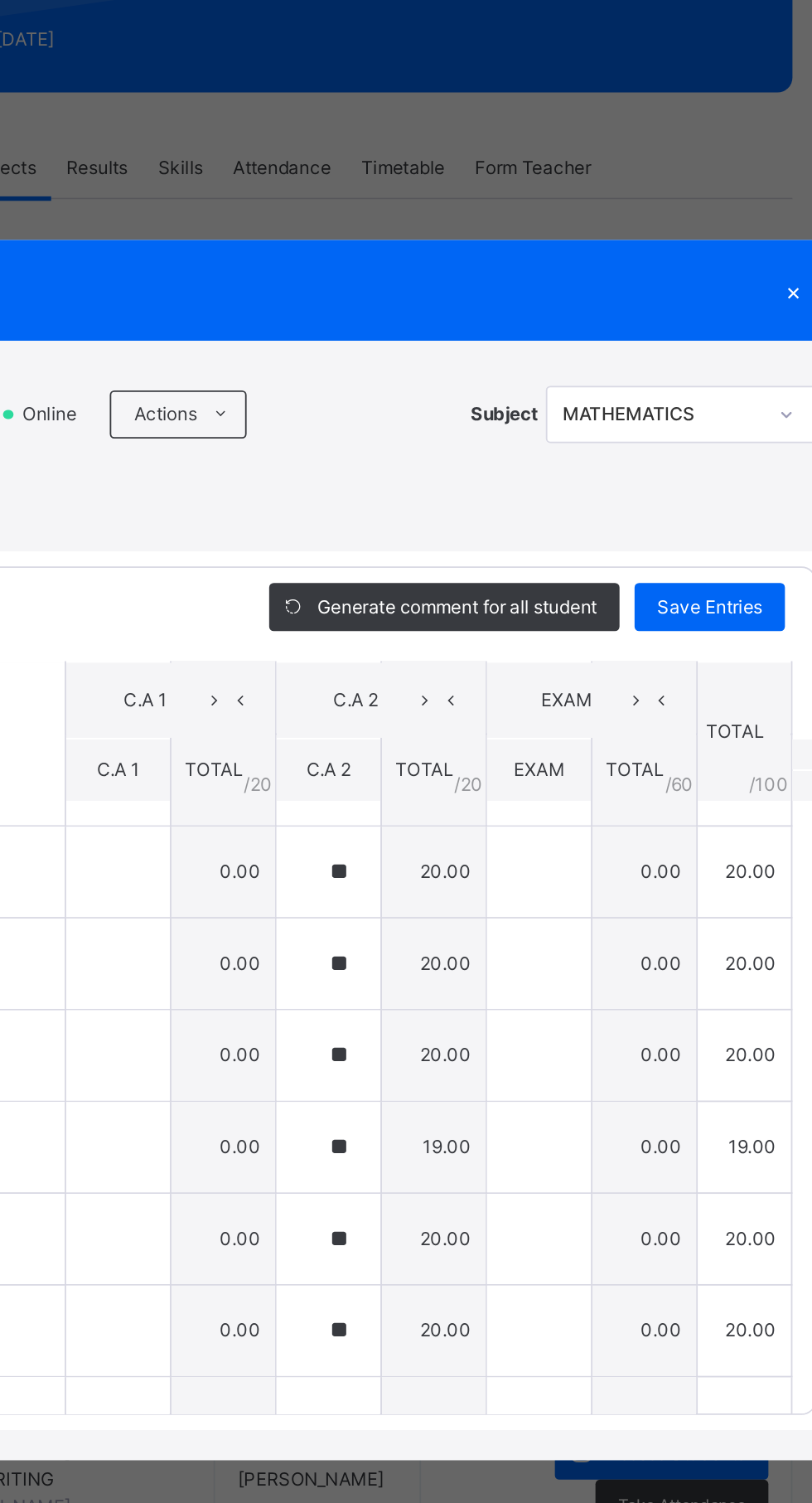 scroll, scrollTop: 392, scrollLeft: 0, axis: vertical 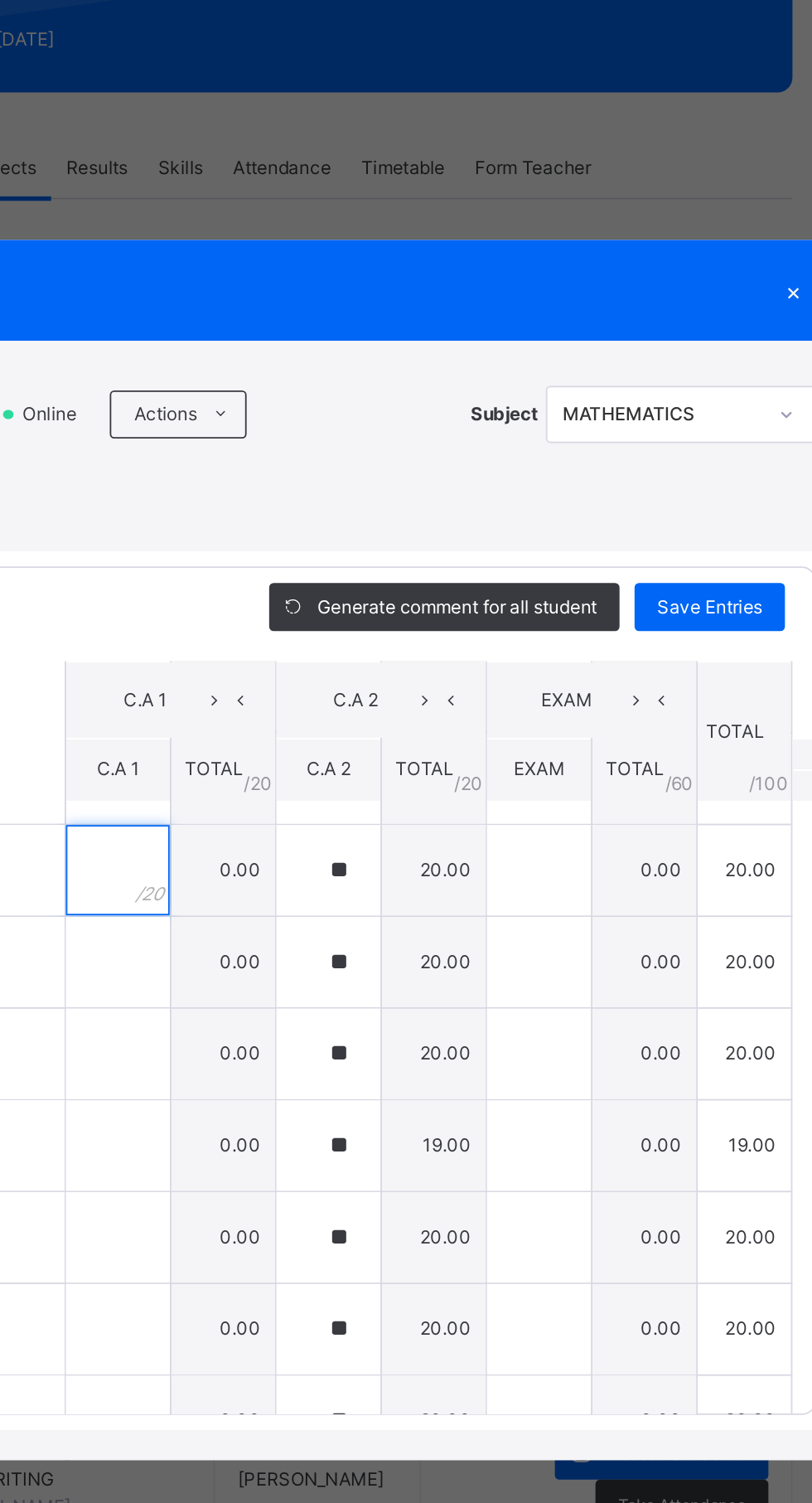 click at bounding box center [410, 763] 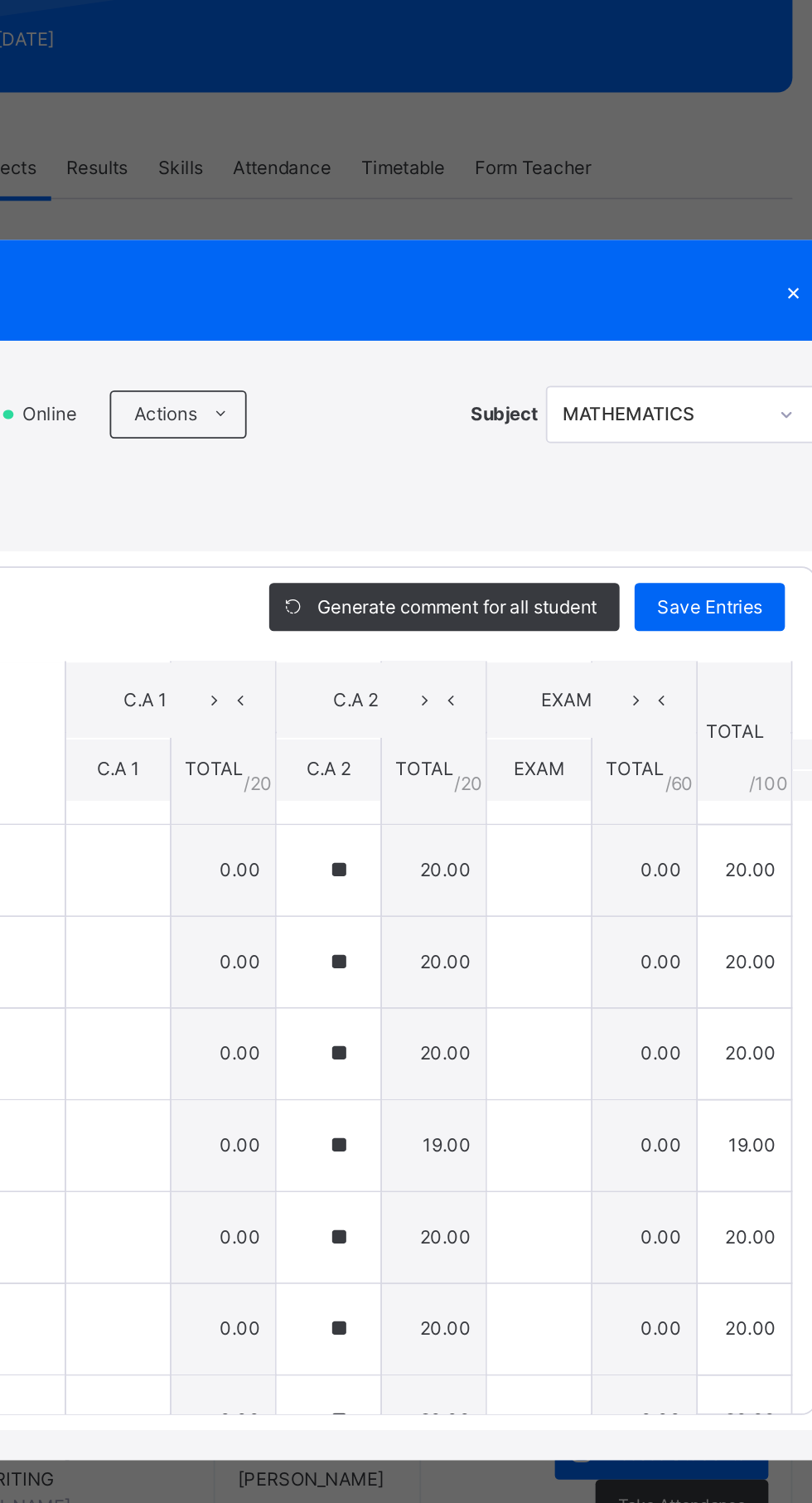 click at bounding box center (410, 763) 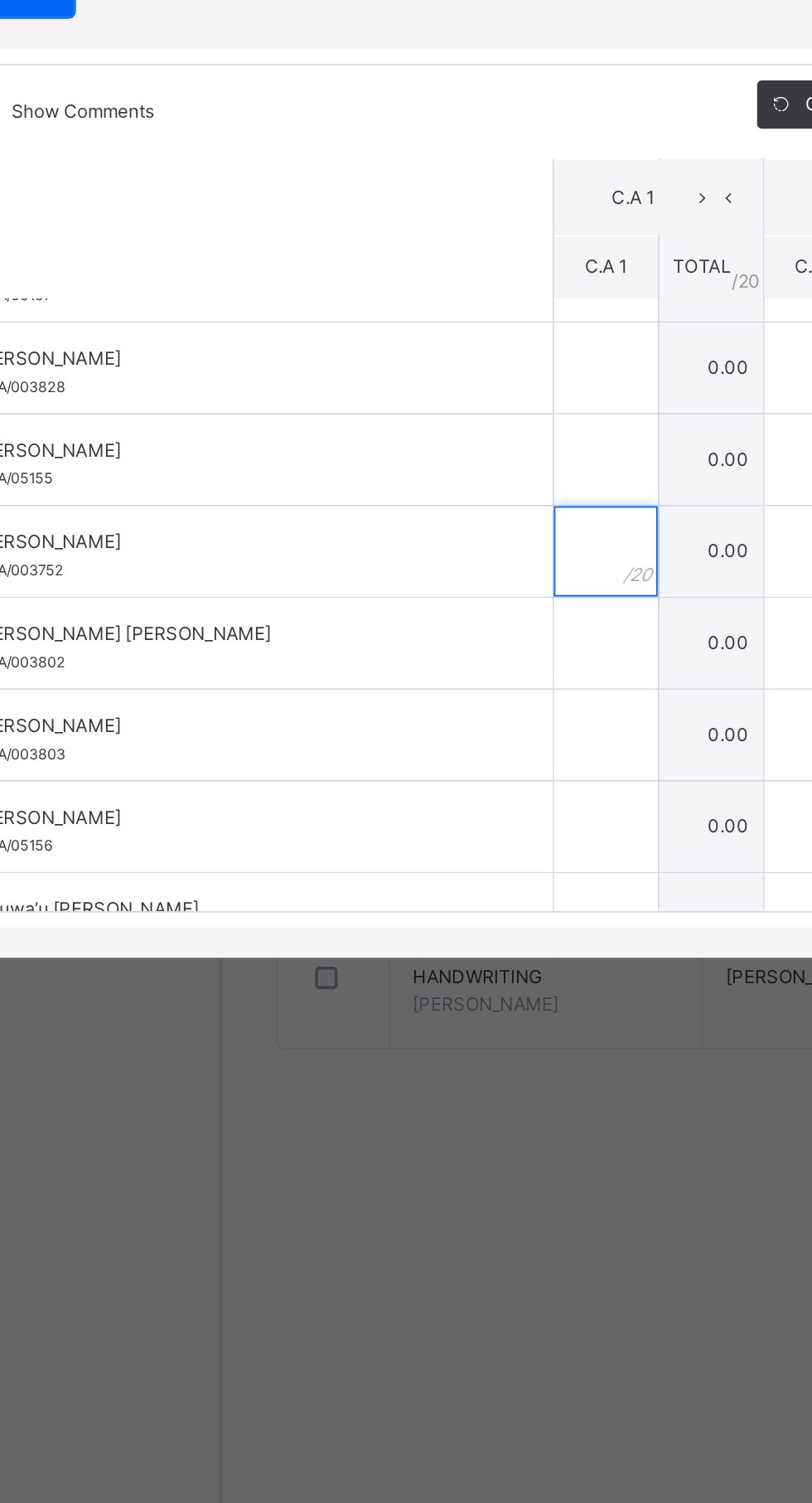 click at bounding box center (410, 864) 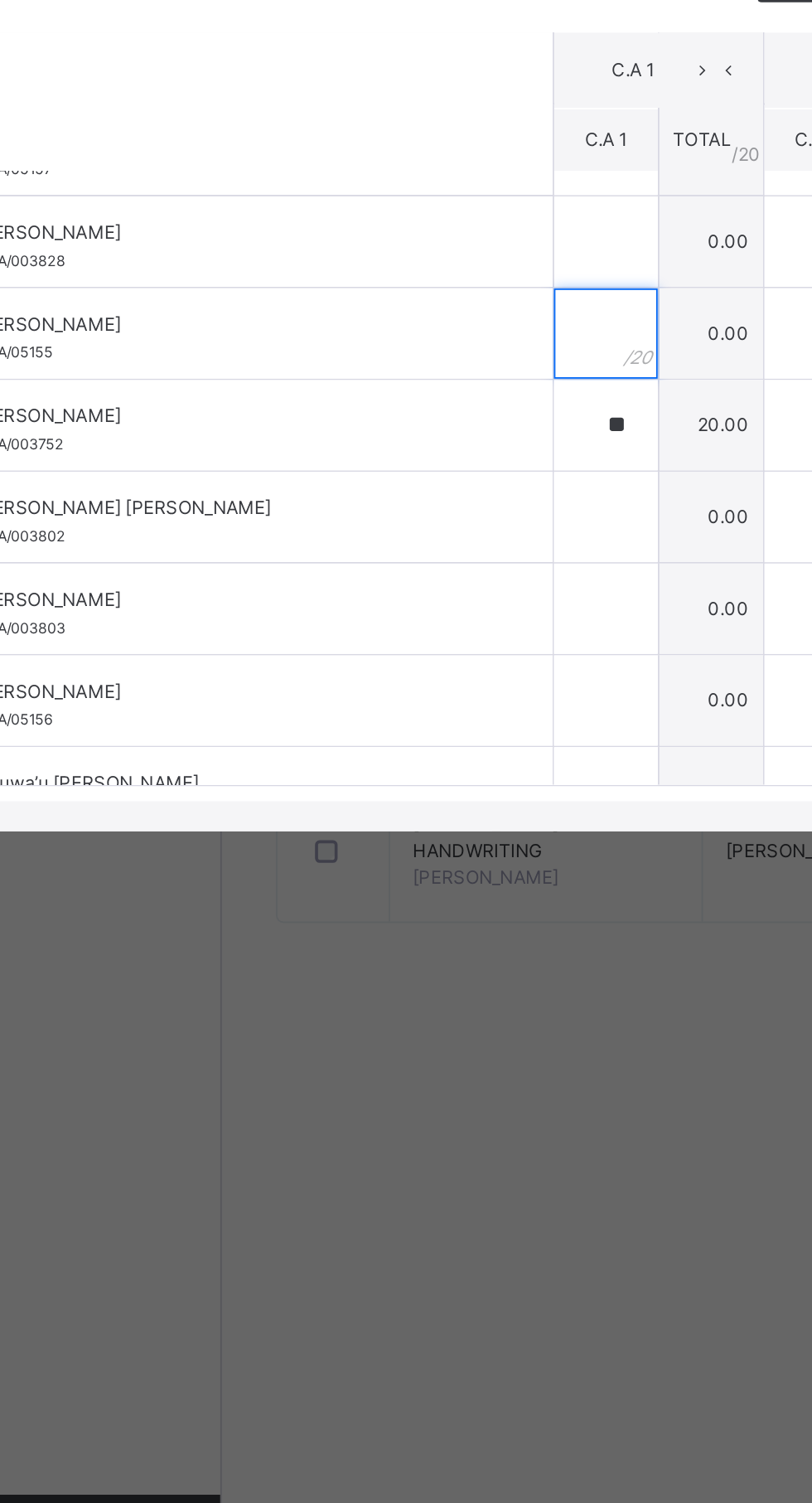 click at bounding box center [410, 813] 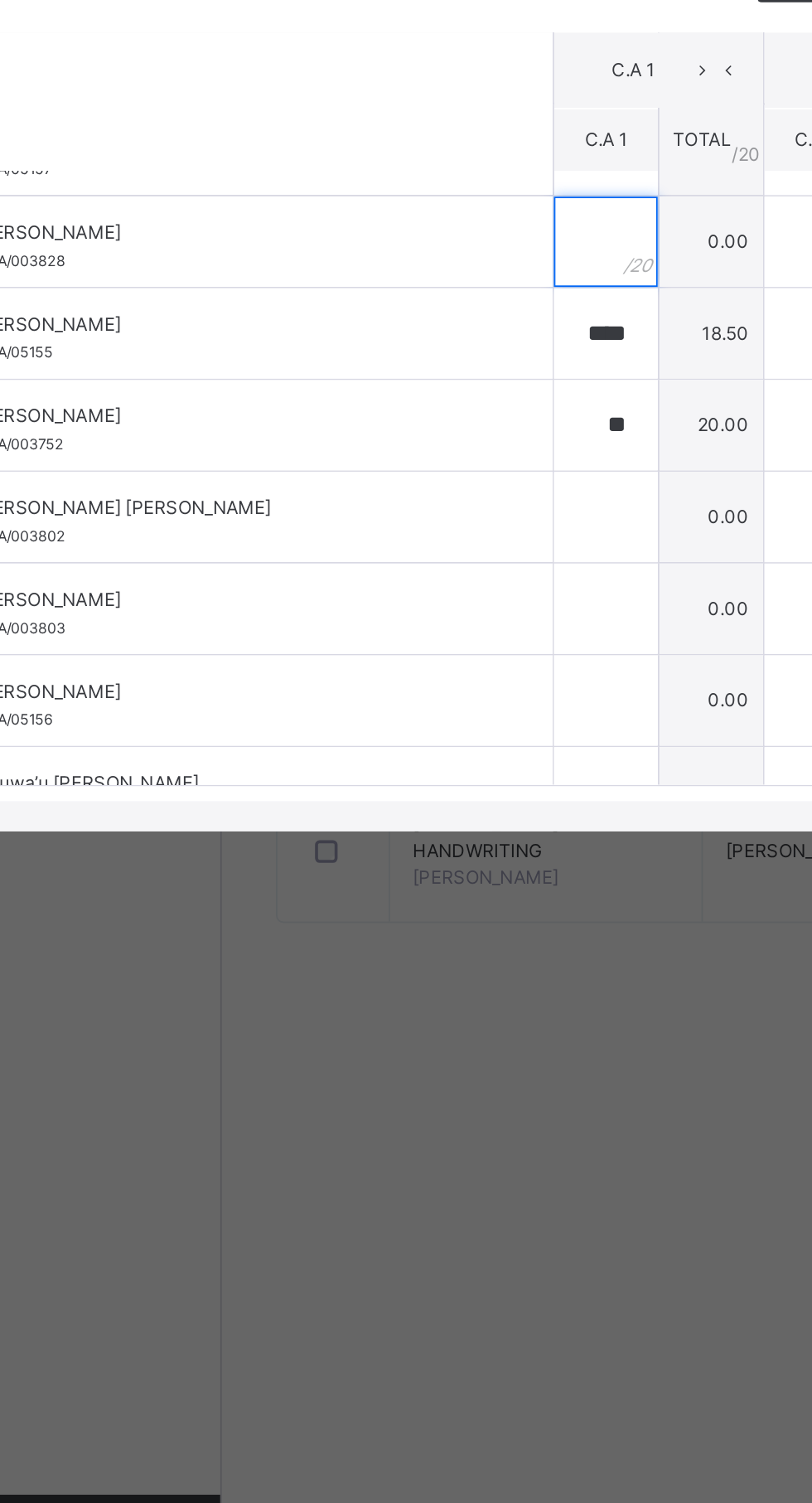 click at bounding box center [410, 763] 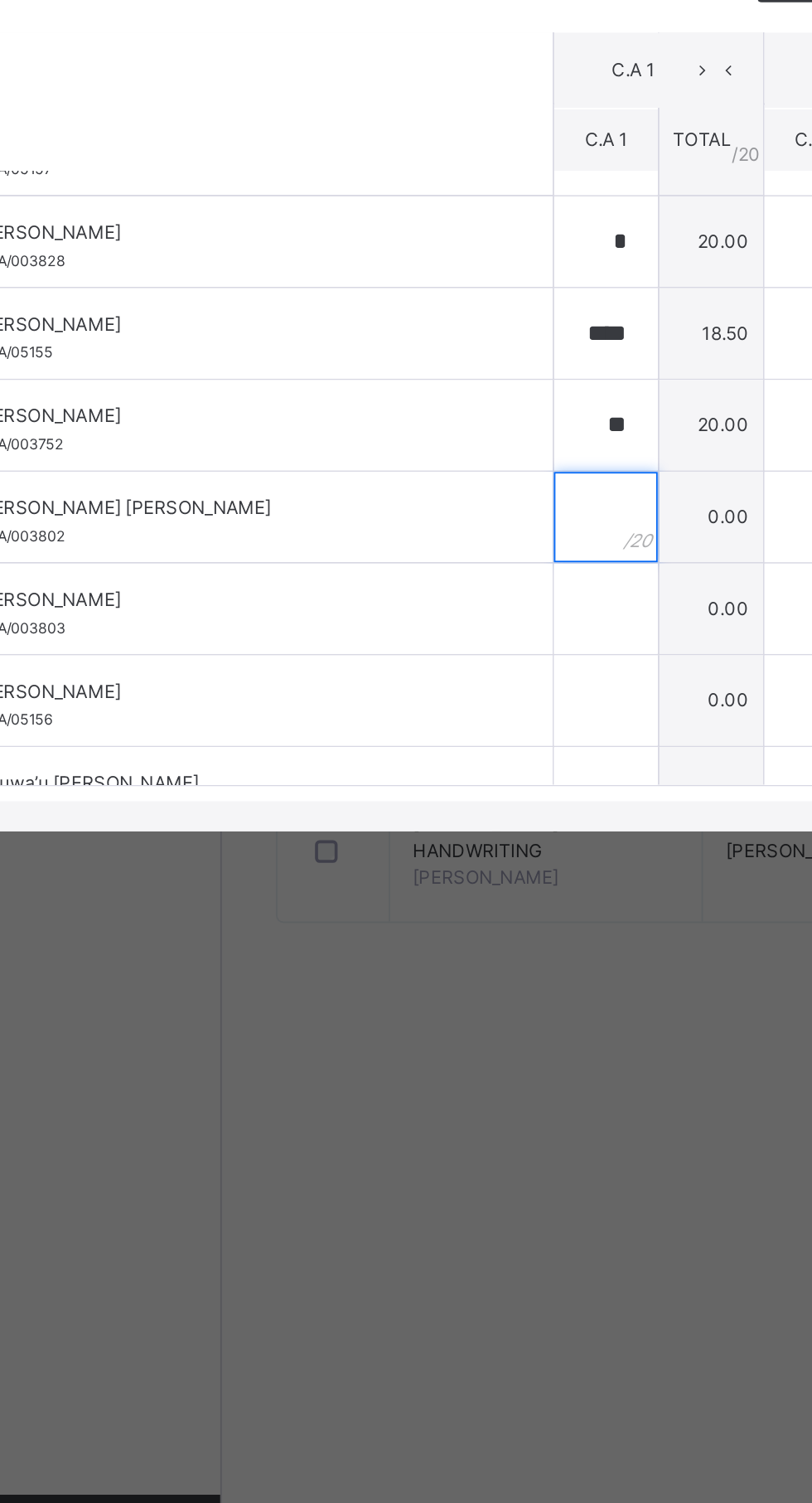 click at bounding box center [410, 914] 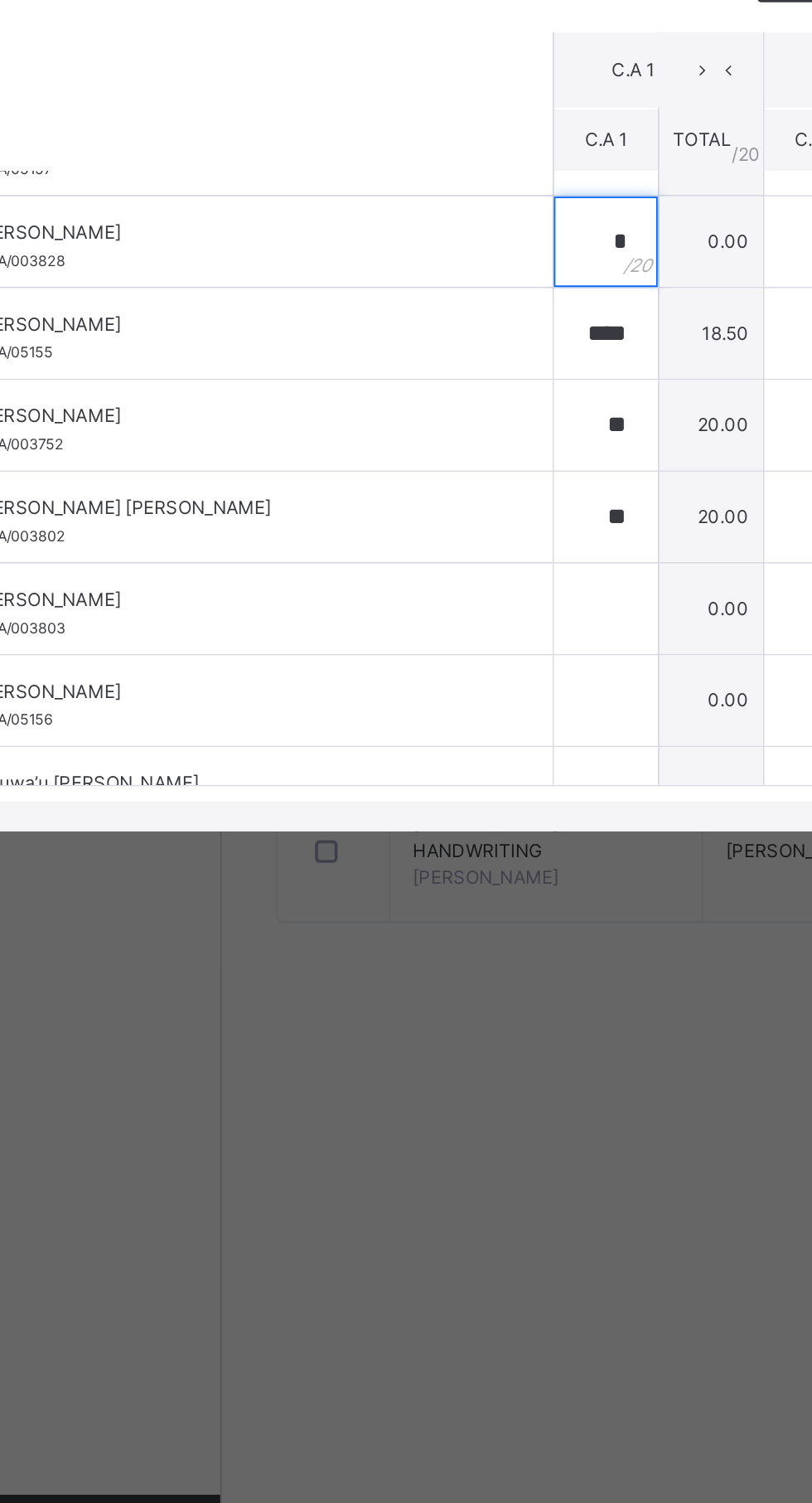 click on "*" at bounding box center (410, 763) 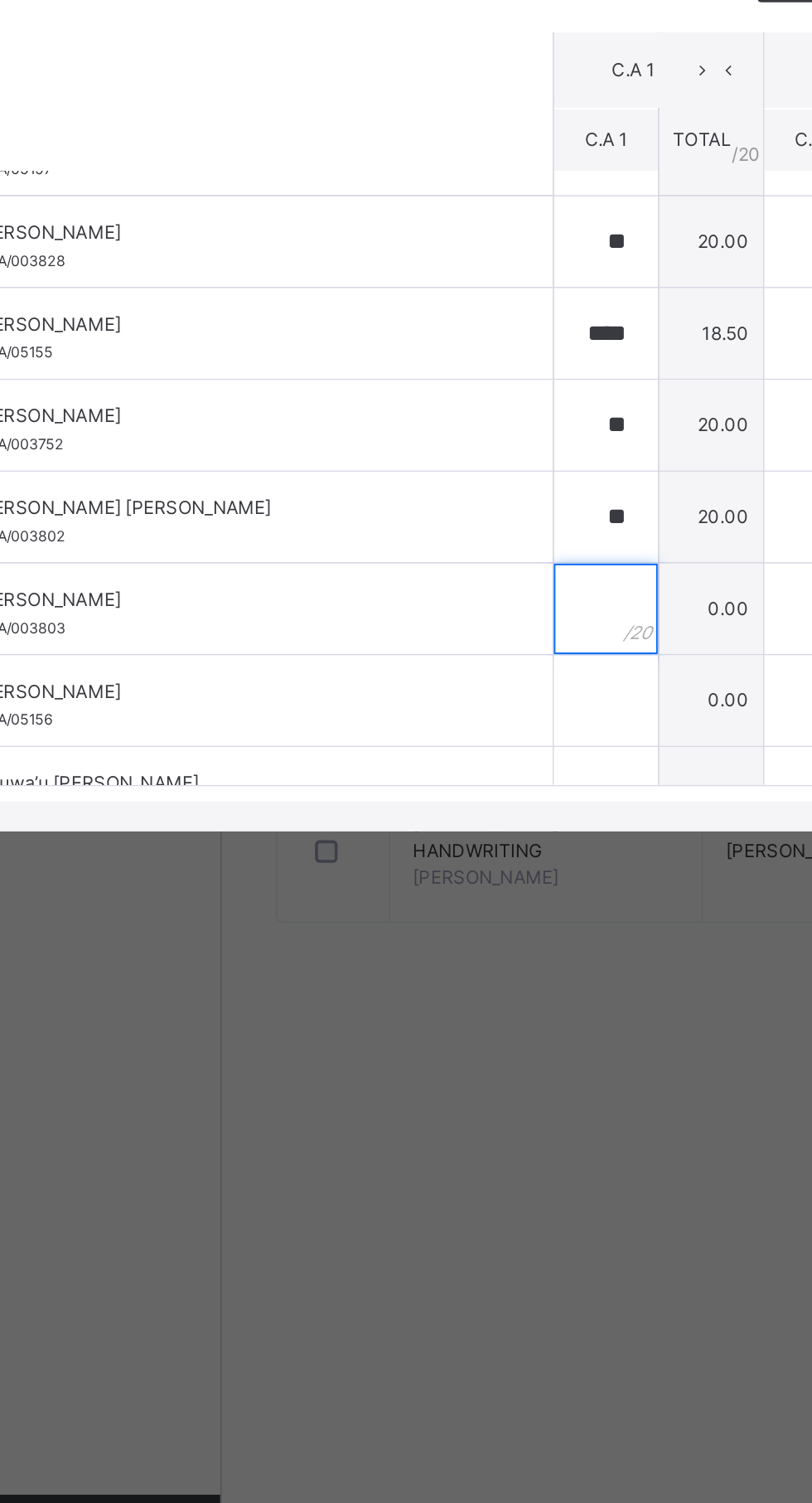 click at bounding box center (410, 965) 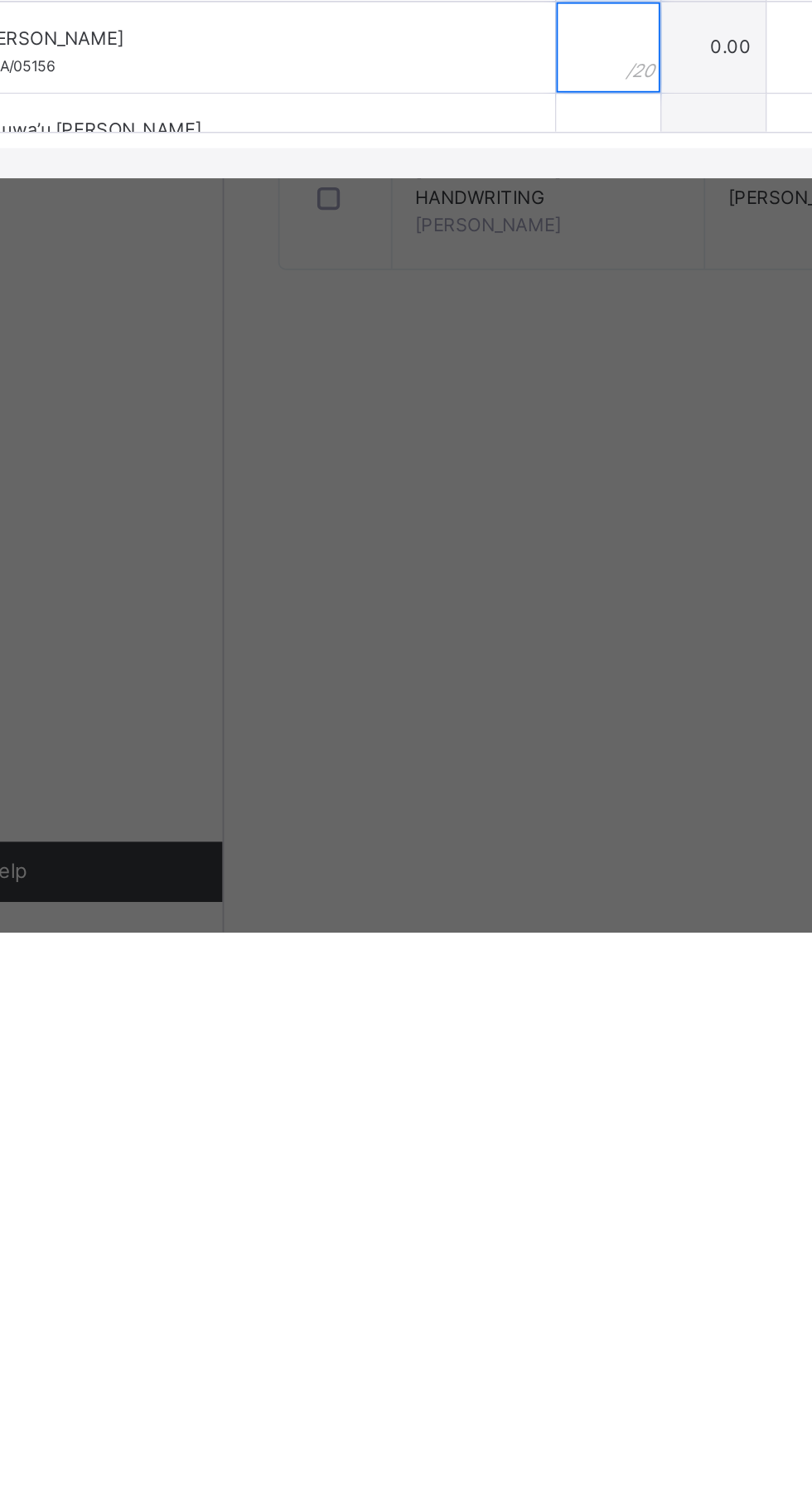 click at bounding box center [410, 1016] 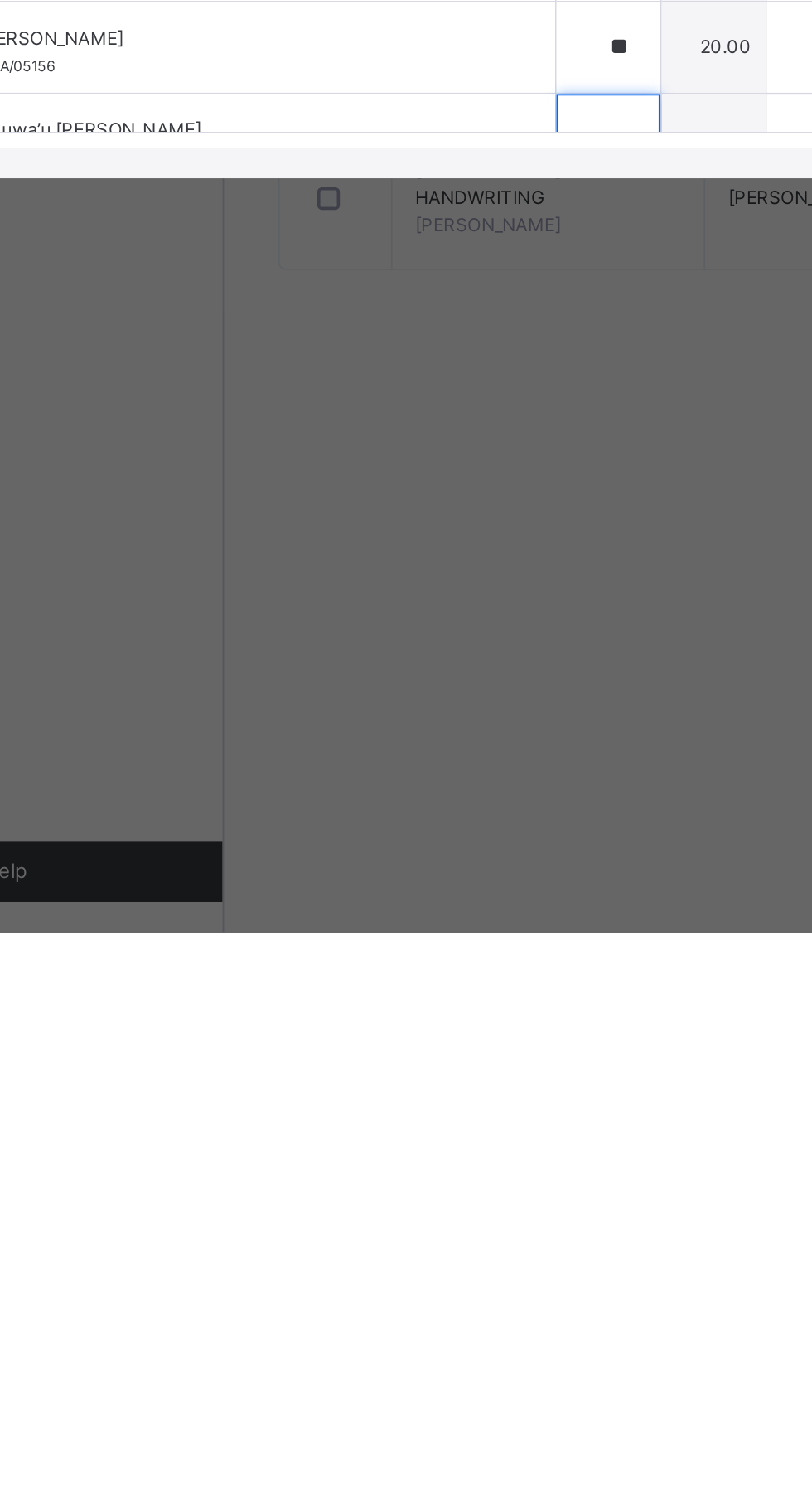 click at bounding box center (410, 1066) 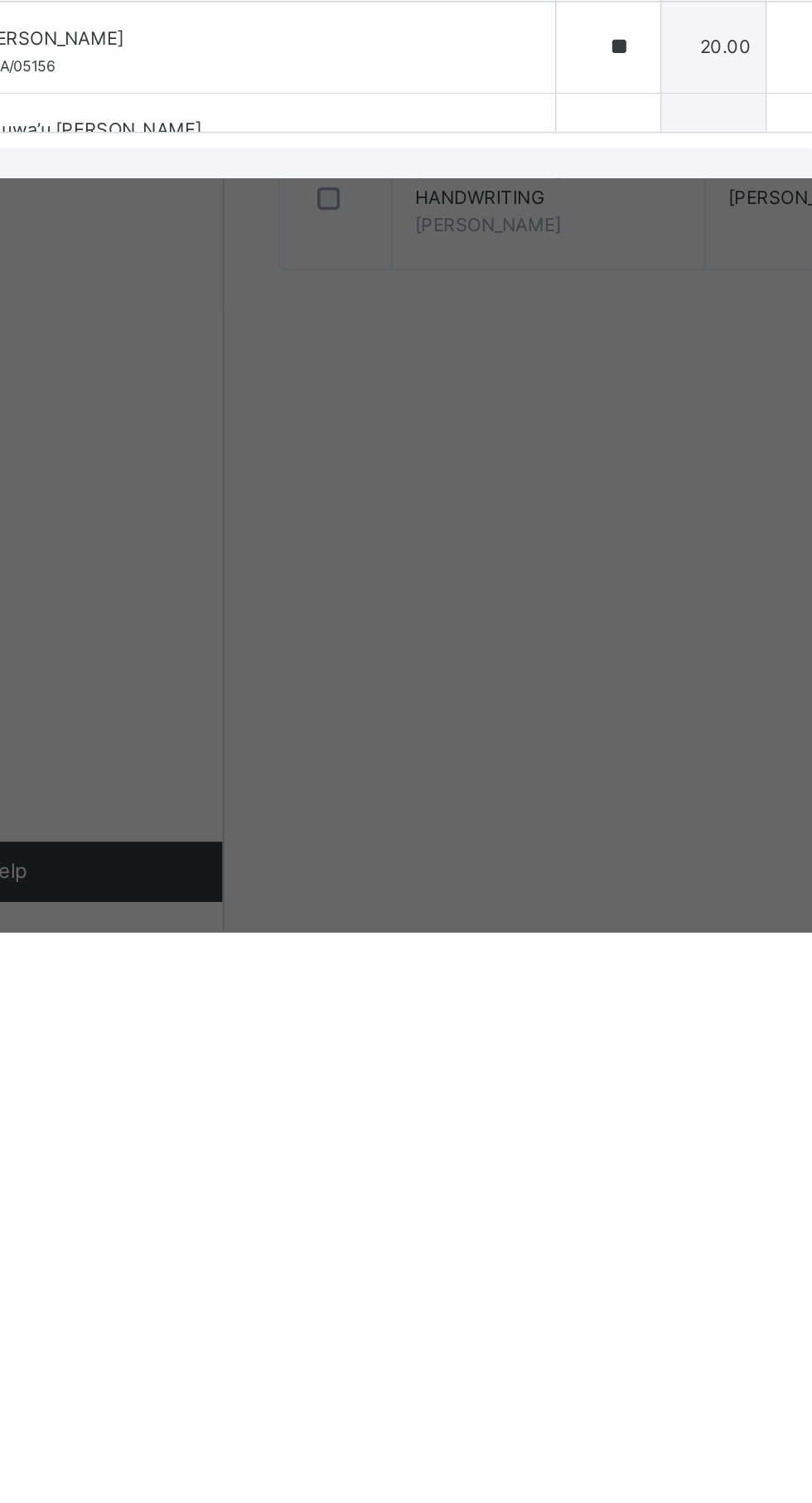 click on "Show Comments   Generate comment for all student   Save Entries Class Level:  BASIC 1   OPAL Subject:  MATHEMATICS Session:  2024/2025 Session Session:  Third Term Students C.A 1 C.A 2 EXAM TOTAL /100 Comment C.A 1 TOTAL / 20 C.A 2 TOTAL / 20 EXAM TOTAL / 60 [PERSON_NAME] BFIA/05158 [PERSON_NAME] BFIA/05158 0.00 ** 14.00 0.00 14.00 Generate comment 0 / 250   ×   Subject Teacher’s Comment Generate and see in full the comment developed by the AI with an option to regenerate the comment [PERSON_NAME] [PERSON_NAME]   BFIA/05158   Total 14.00  / 100.00 [PERSON_NAME] Bot   Regenerate     Use this comment   [PERSON_NAME] BFIA/0429 [PERSON_NAME] BFIA/0429 ** 20.00 ** 20.00 0.00 40.00 Generate comment 0 / 250   ×   Subject Teacher’s Comment Generate and see in full the comment developed by the AI with an option to regenerate the comment JS [PERSON_NAME]   BFIA/0429   Total 40.00  / 100.00 [PERSON_NAME] Bot   Regenerate     Use this comment   [PERSON_NAME] BFIA/003853 [PERSON_NAME] BFIA/003853 **" at bounding box center [406, 829] 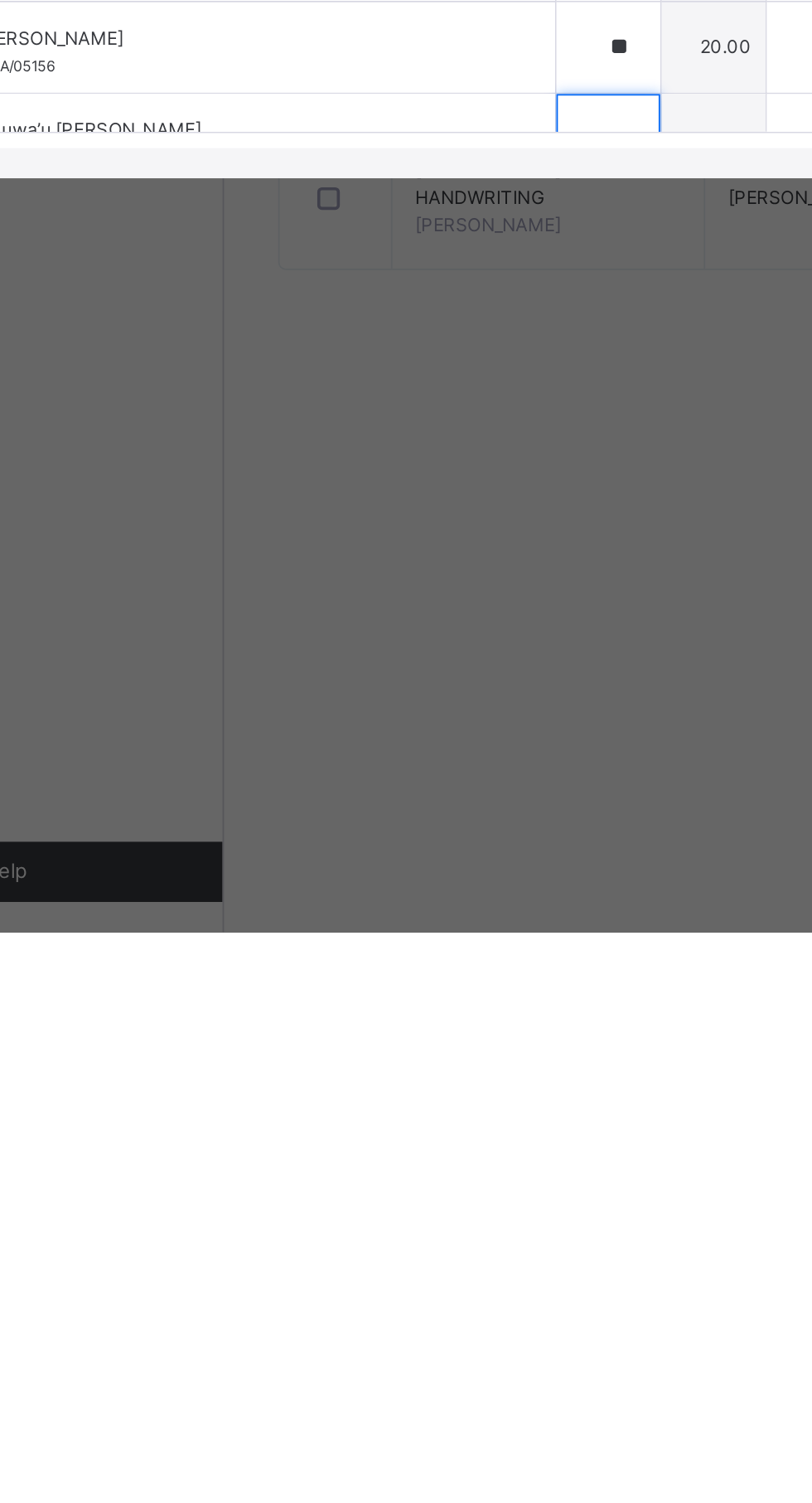 click at bounding box center [410, 1066] 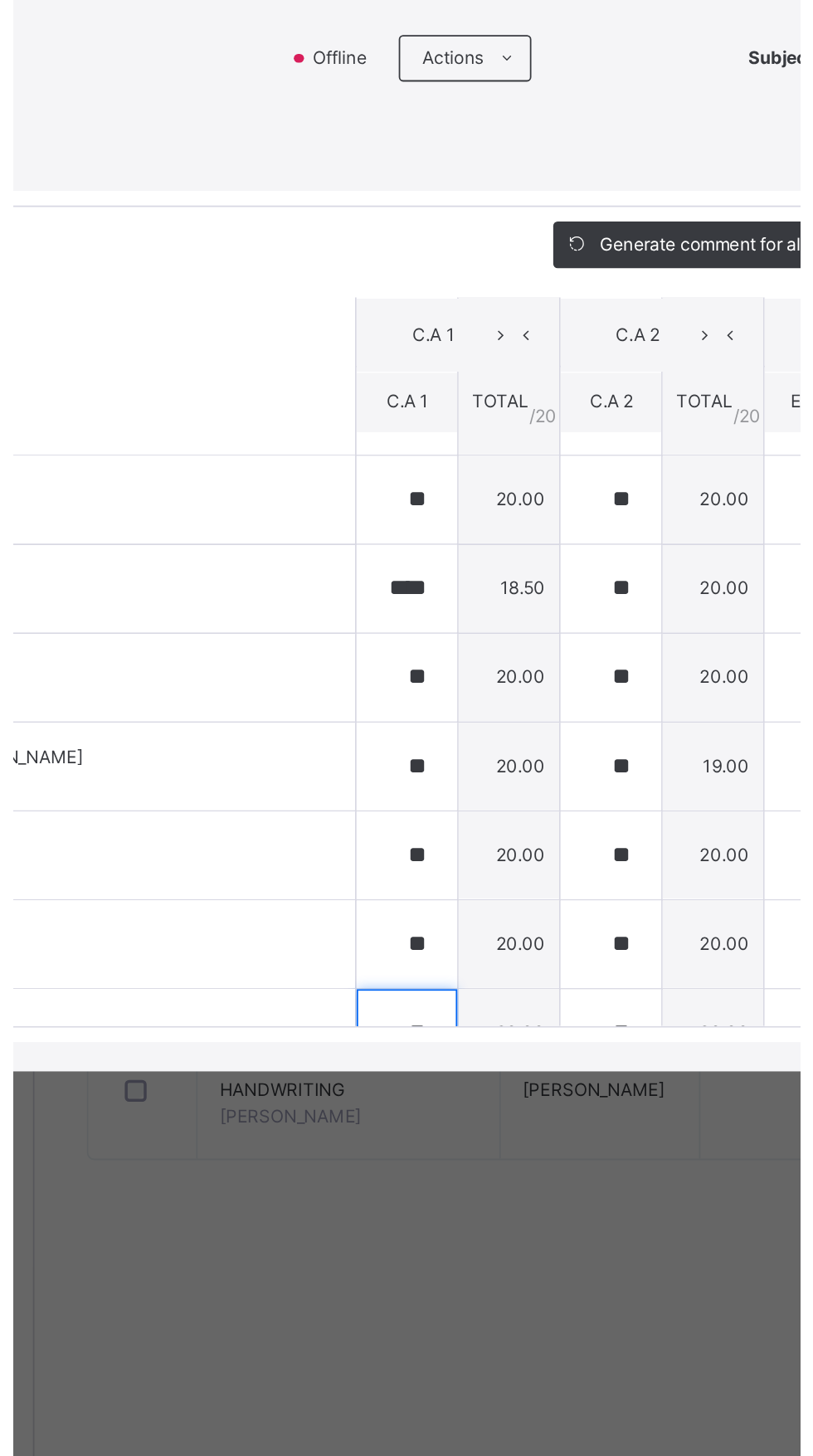 scroll, scrollTop: 404, scrollLeft: 0, axis: vertical 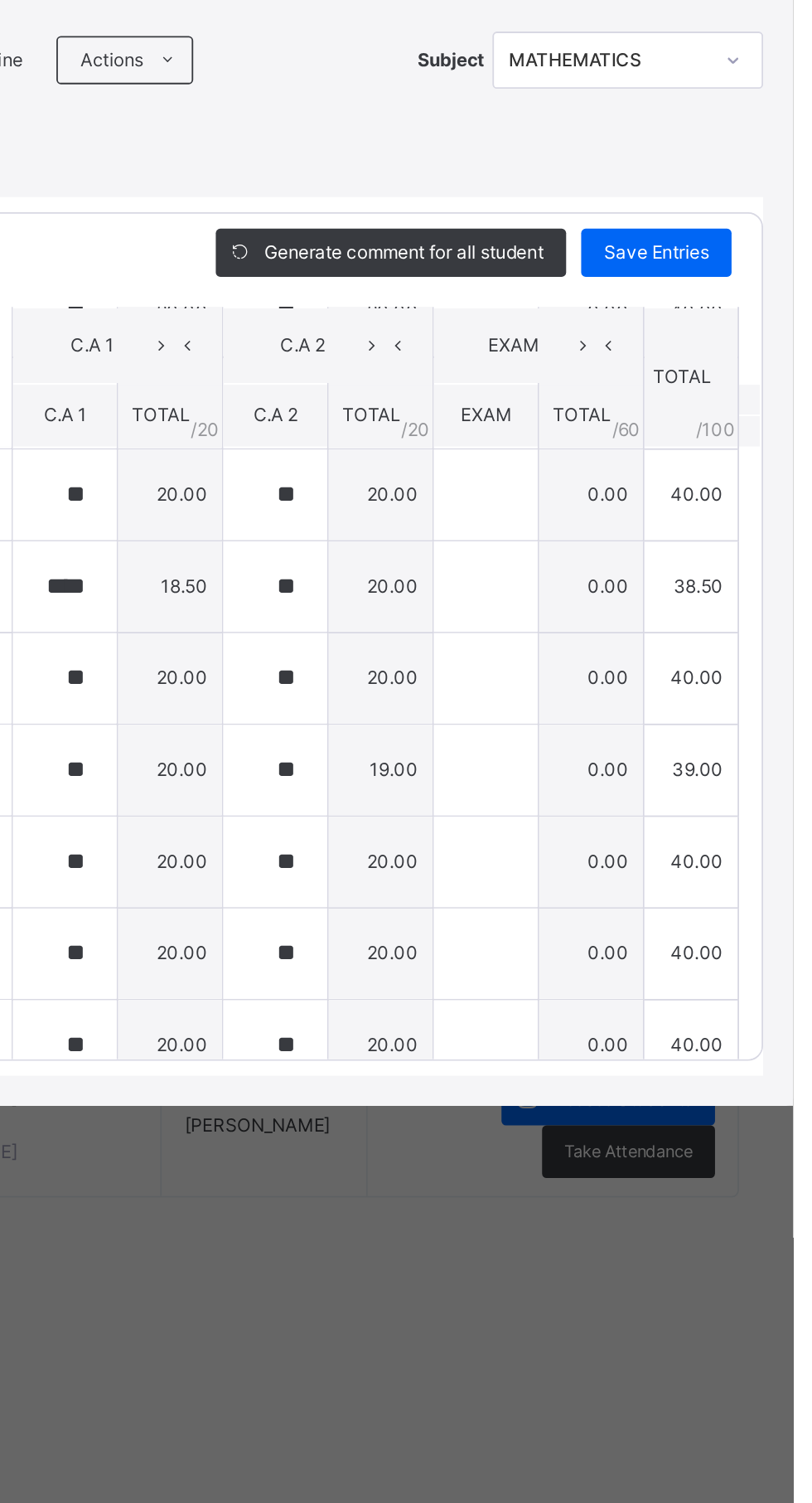 click on "Save Entries" at bounding box center [737, 618] 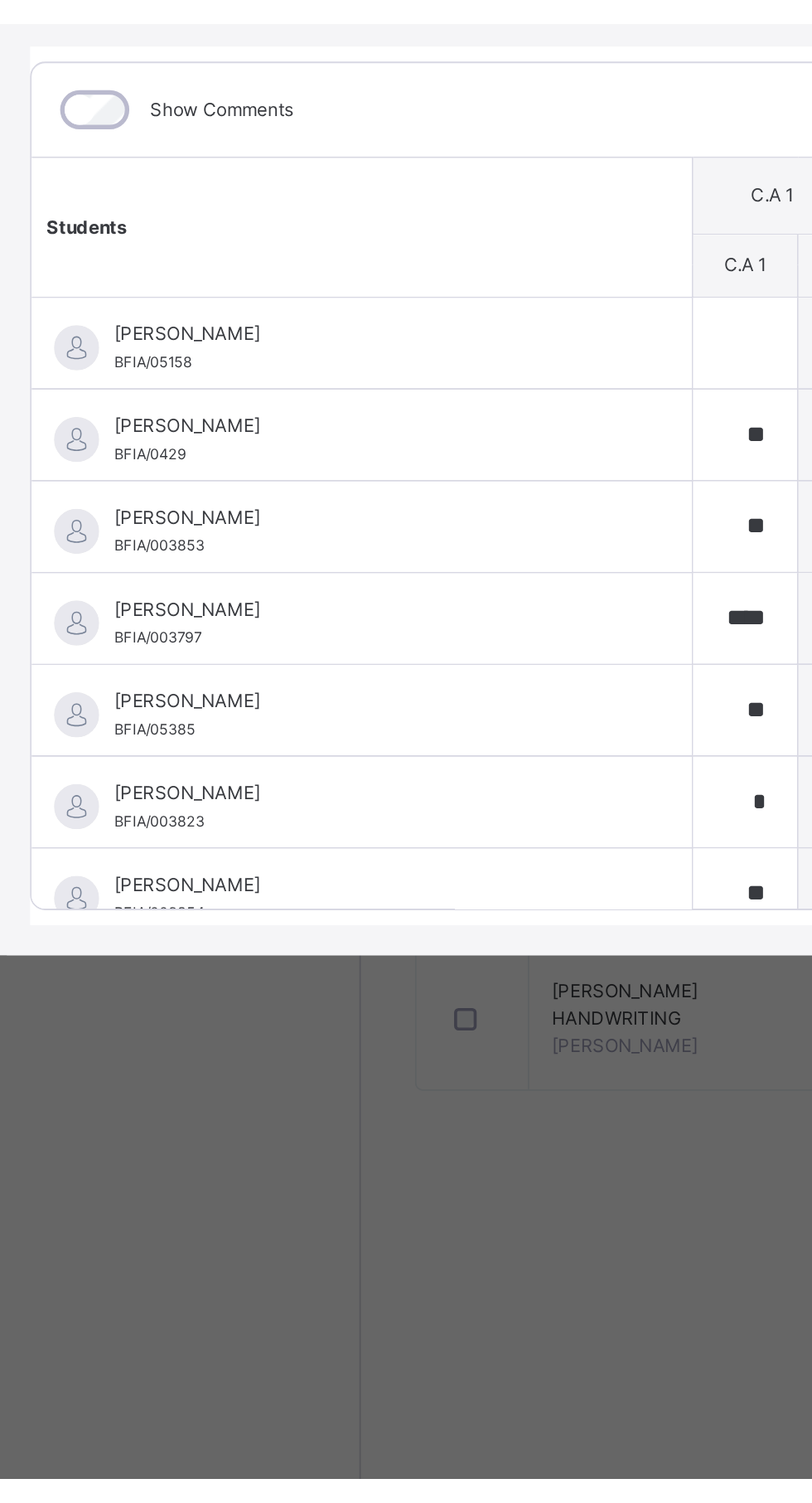 scroll, scrollTop: 410, scrollLeft: 0, axis: vertical 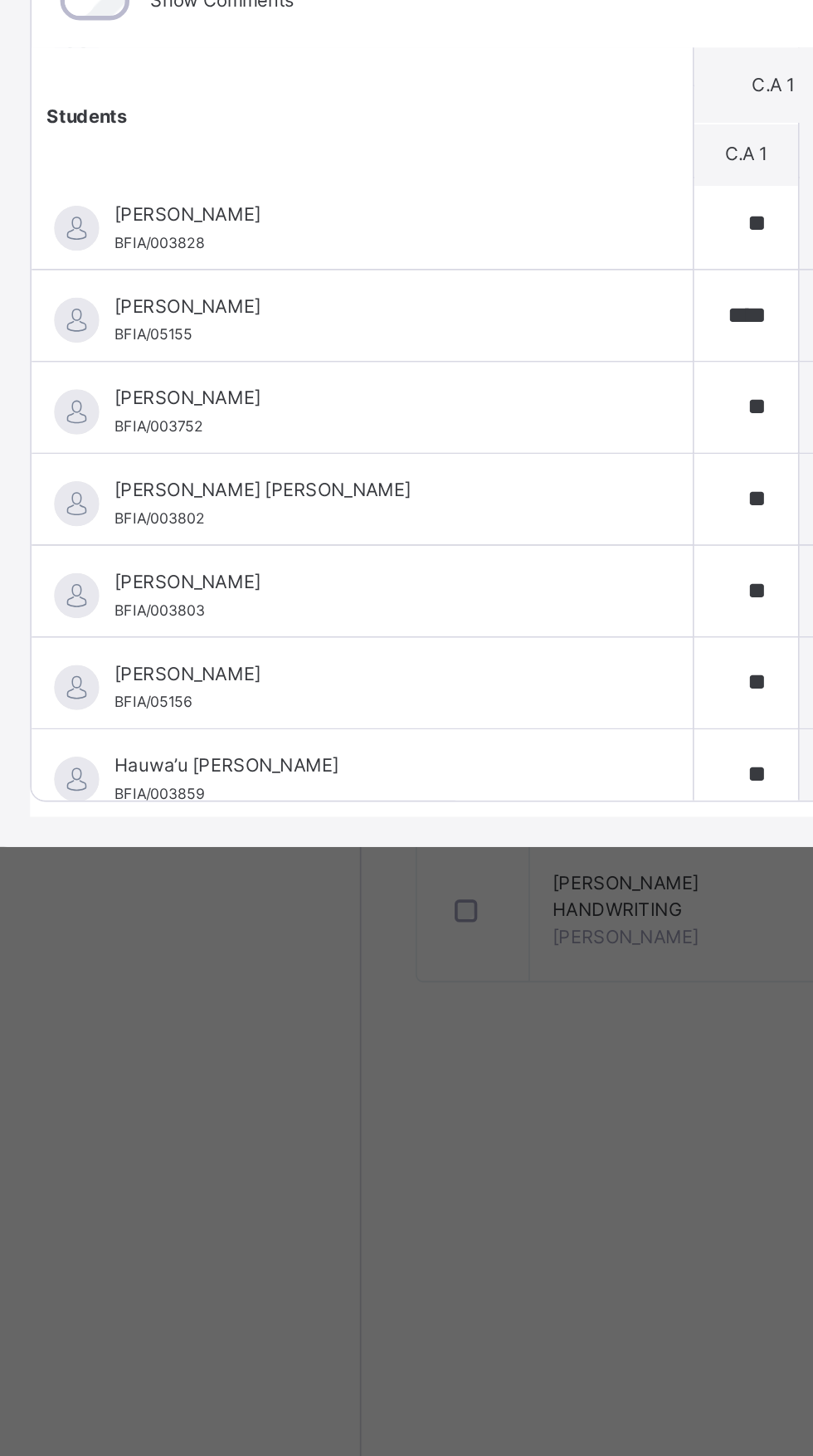 click 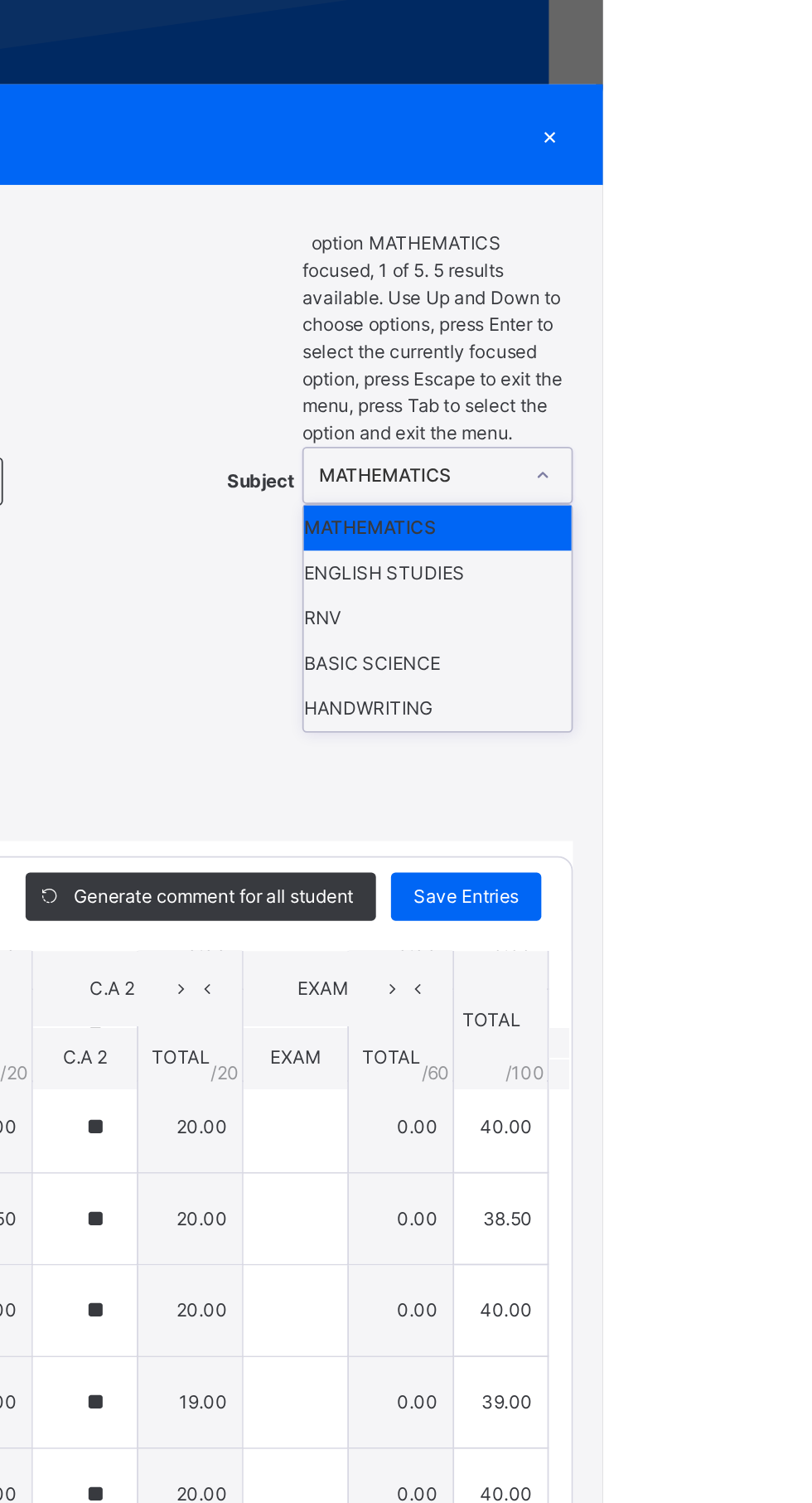 click on "×" at bounding box center [783, 320] 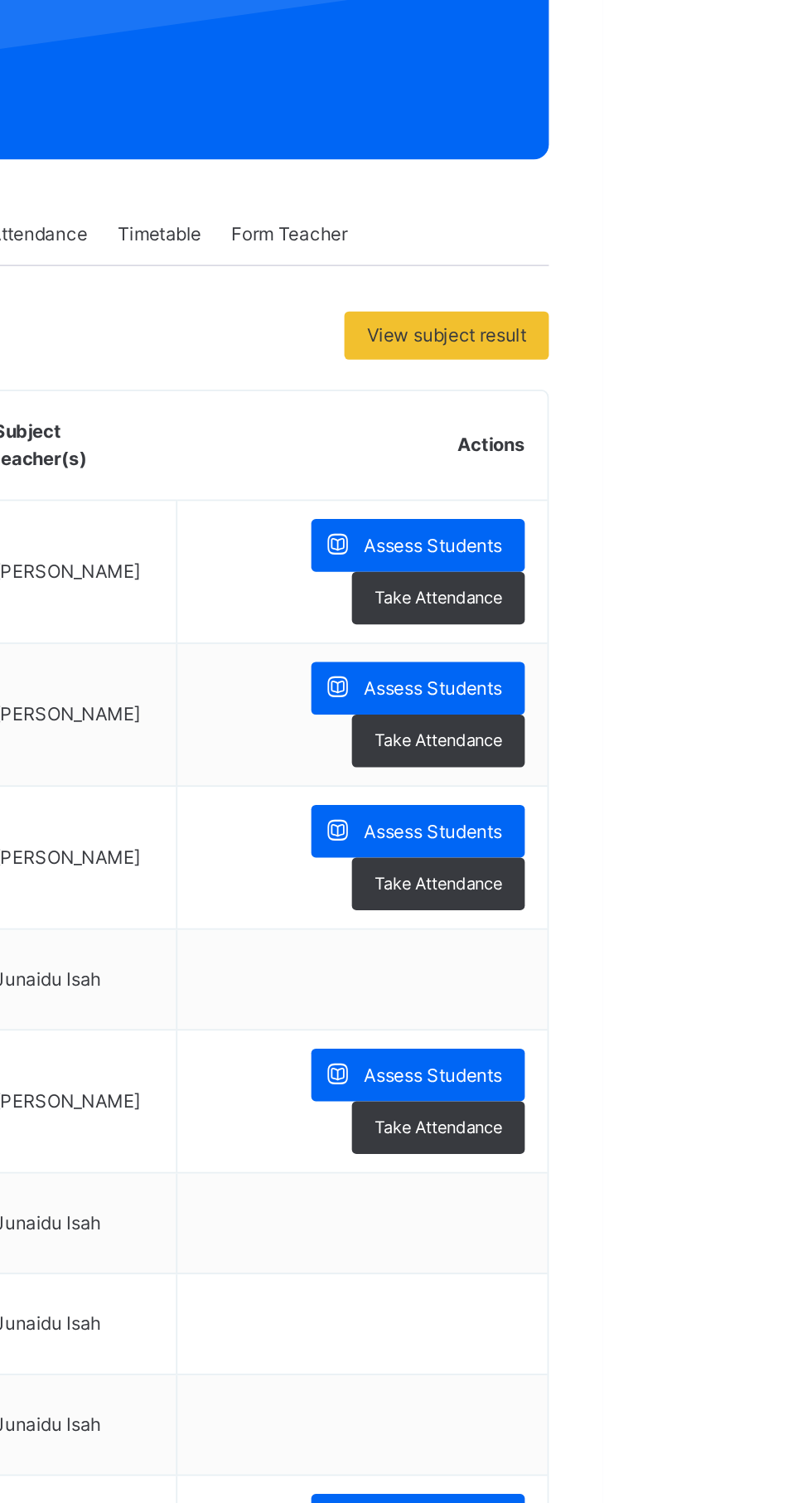 click on "Assess Students" at bounding box center (718, 547) 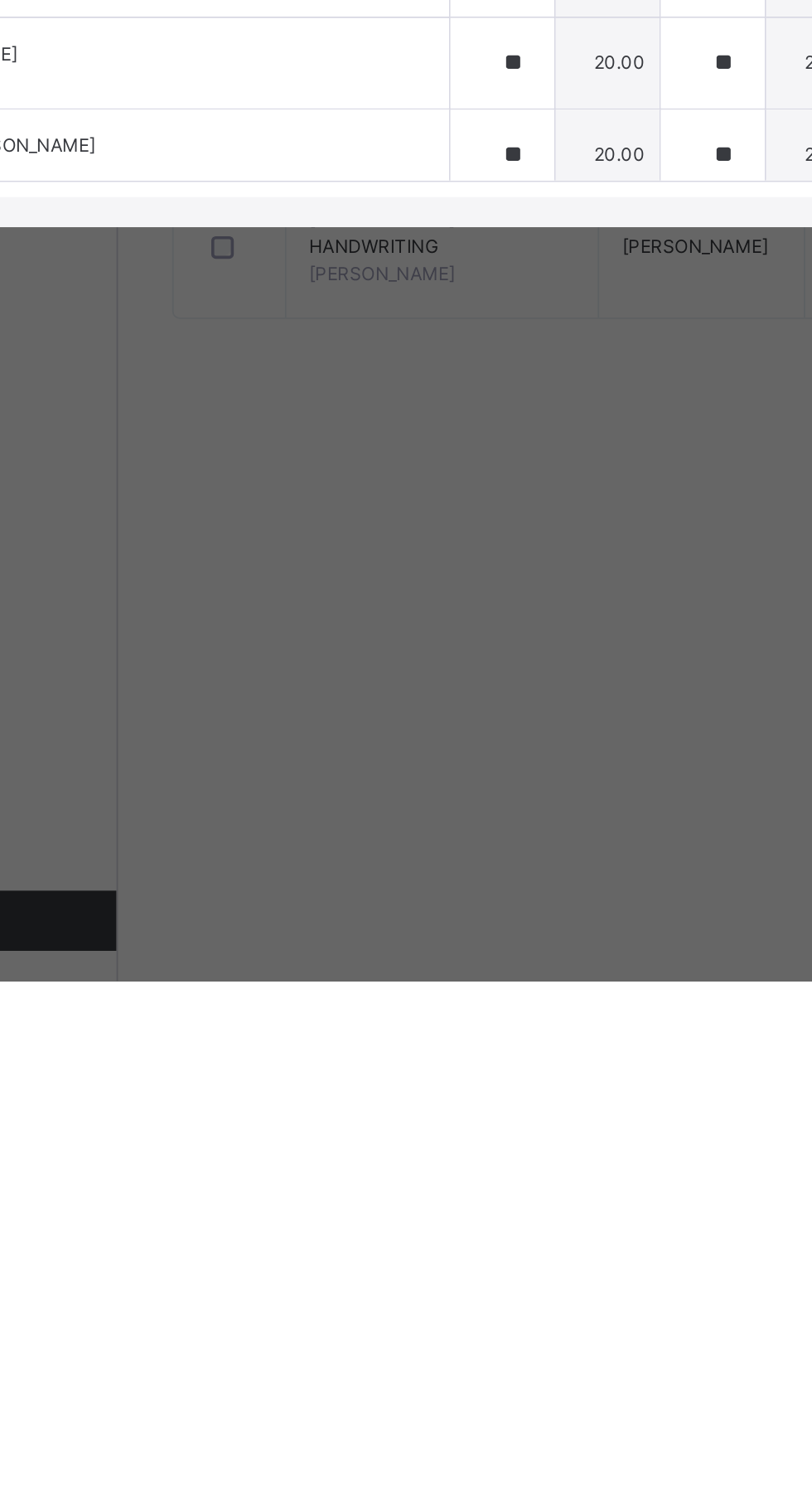 scroll, scrollTop: 75, scrollLeft: 0, axis: vertical 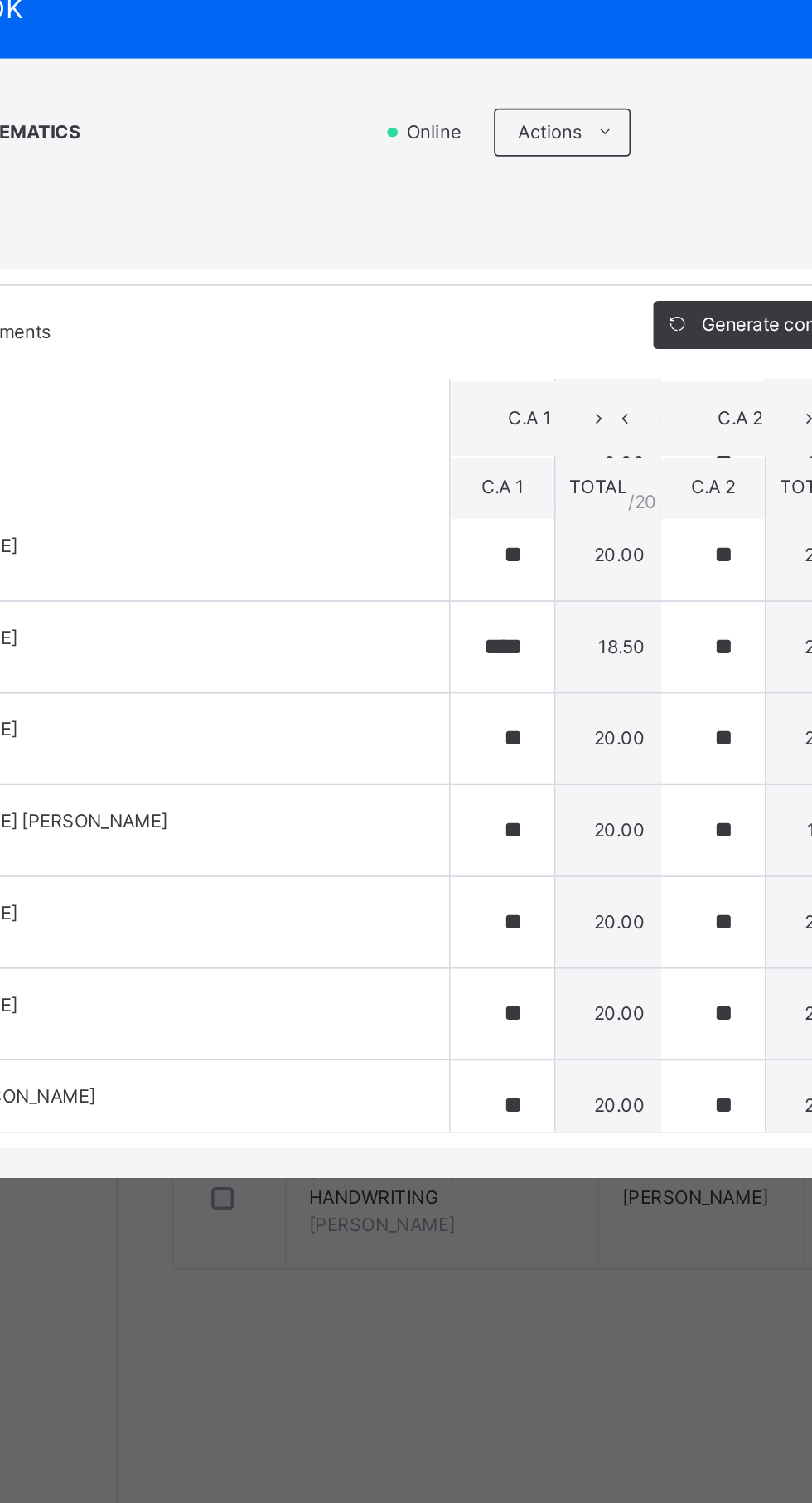 click on "RECORD BOOK × BASIC 1   OPAL :   MATHEMATICS Online Actions  Download Empty Score Sheet  Upload/map score sheet Subject  MATHEMATICS Brilliant Footsteps Int'l Academy Date: [DATE] 4:03:35 pm Score Sheet Score Sheet Show Comments   Generate comment for all student   Save Entries Class Level:  BASIC 1   OPAL Subject:  MATHEMATICS Session:  2024/2025 Session Session:  Third Term Students C.A 1 C.A 2 EXAM TOTAL /100 Comment C.A 1 TOTAL / 20 C.A 2 TOTAL / 20 EXAM TOTAL / 60 [PERSON_NAME] BFIA/05158 [PERSON_NAME] BFIA/05158 0.00 ** 14.00 0.00 14.00 Generate comment 0 / 250   ×   Subject Teacher’s Comment Generate and see in full the comment developed by the AI with an option to regenerate the comment [PERSON_NAME] [PERSON_NAME]   BFIA/05158   Total 14.00  / 100.00 [PERSON_NAME] Bot   Regenerate     Use this comment   [PERSON_NAME] BFIA/0429 [PERSON_NAME] BFIA/0429 ** 20.00 ** 20.00 0.00 40.00 Generate comment 0 / 250   ×   Subject Teacher’s Comment JS [PERSON_NAME]   BFIA/0429    /" at bounding box center [406, 751] 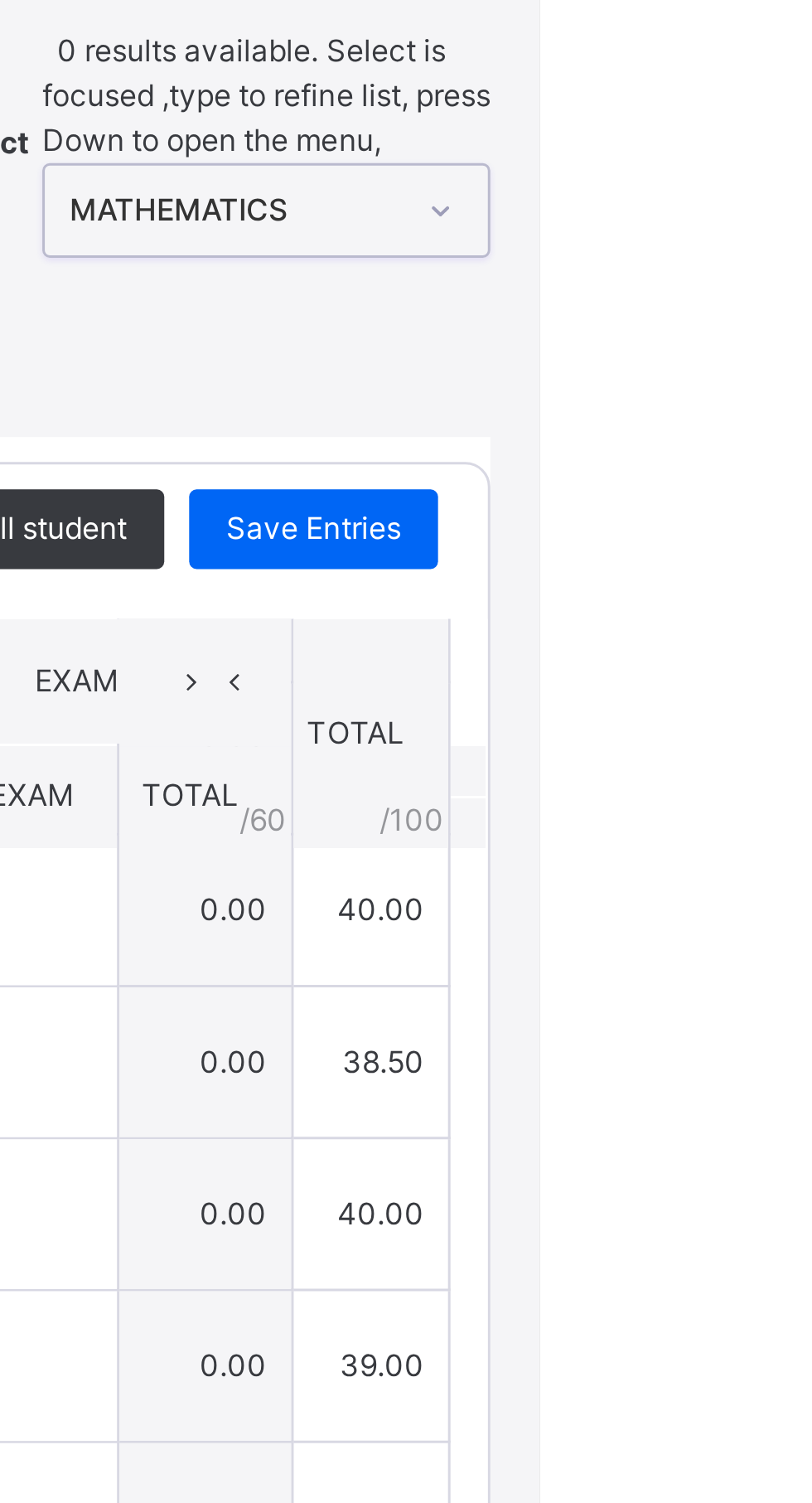click on "×" at bounding box center [783, 420] 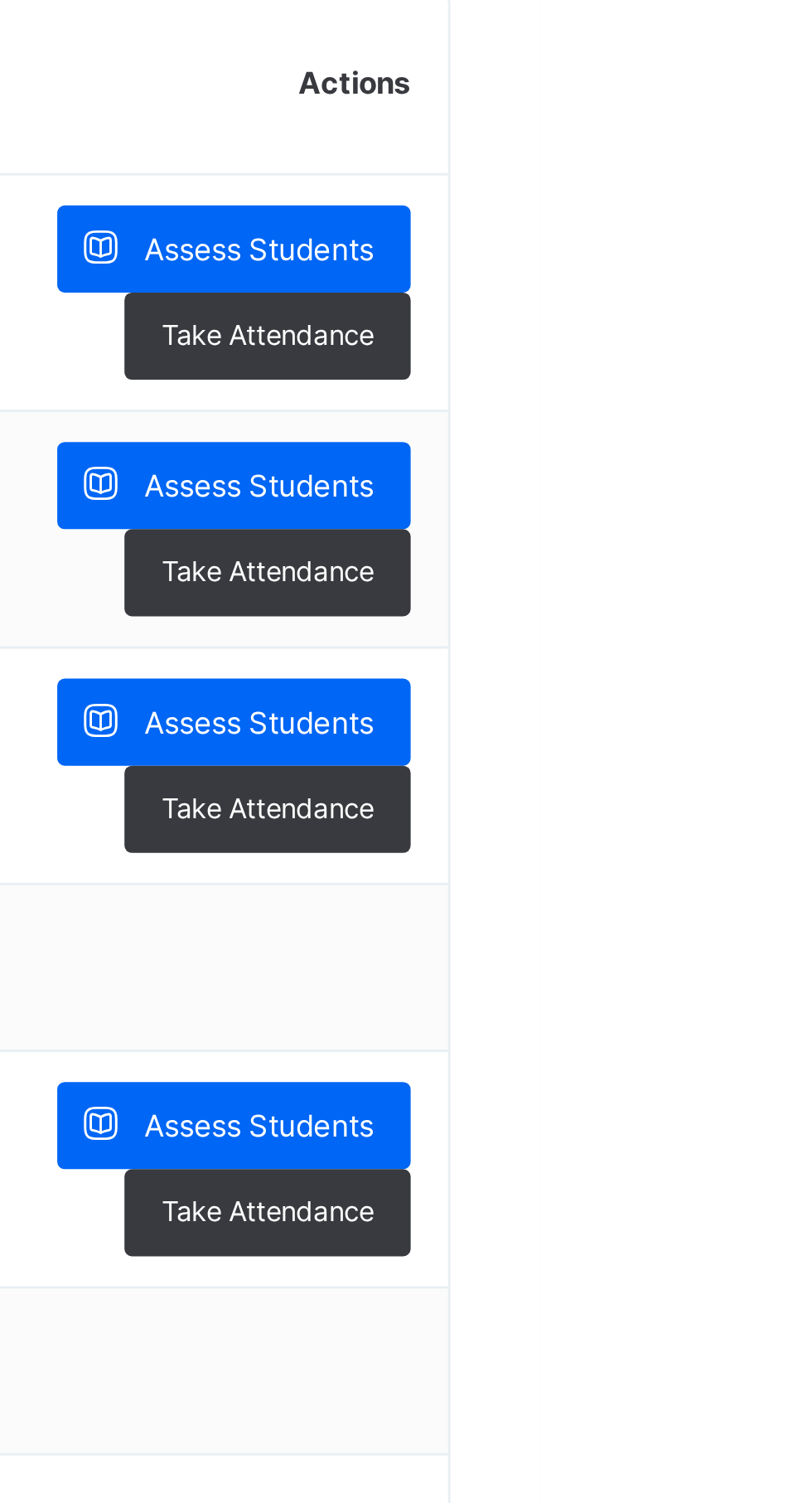 click on "Assess Students" at bounding box center [718, 839] 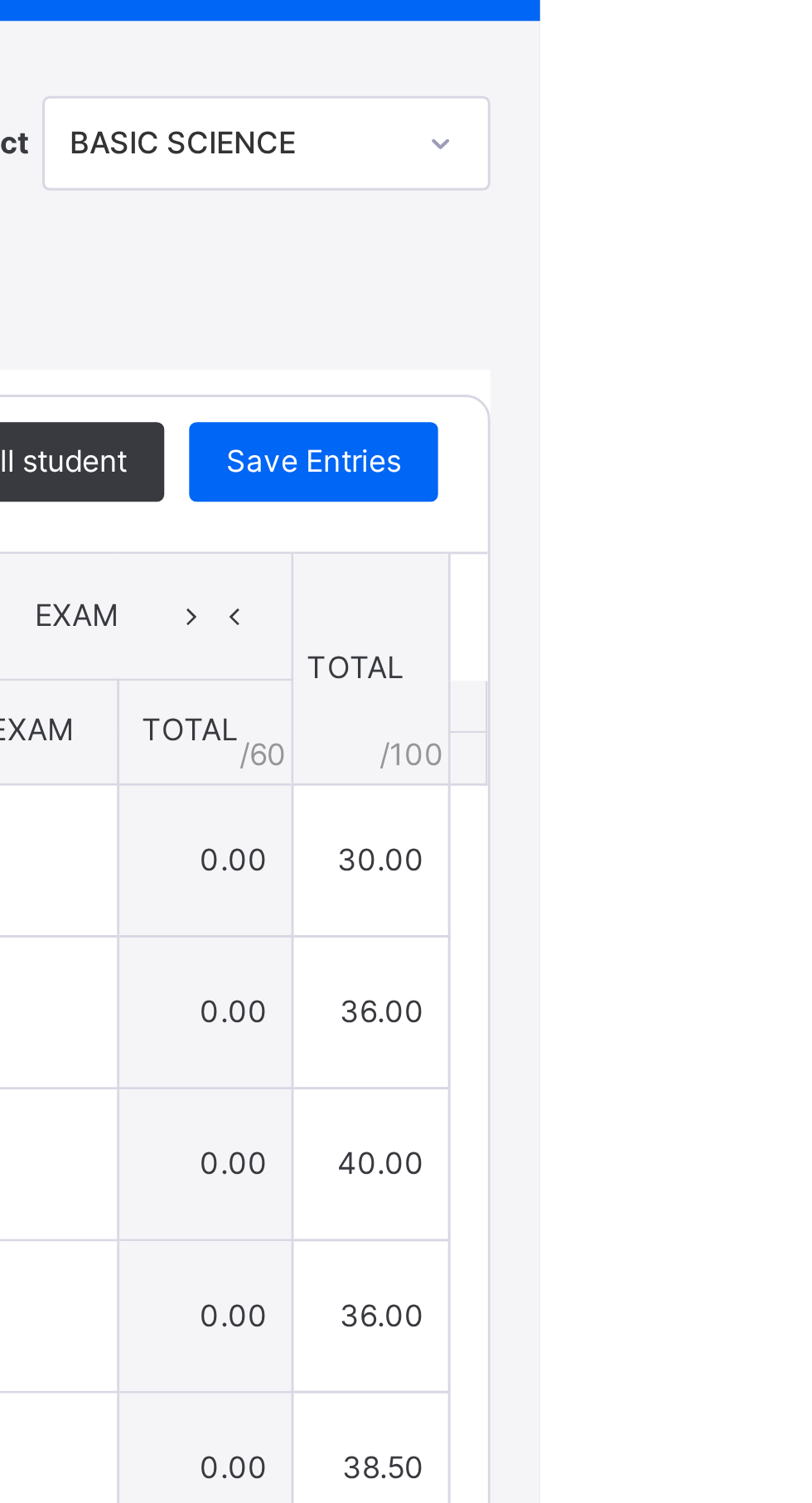 click on "×" at bounding box center [783, 443] 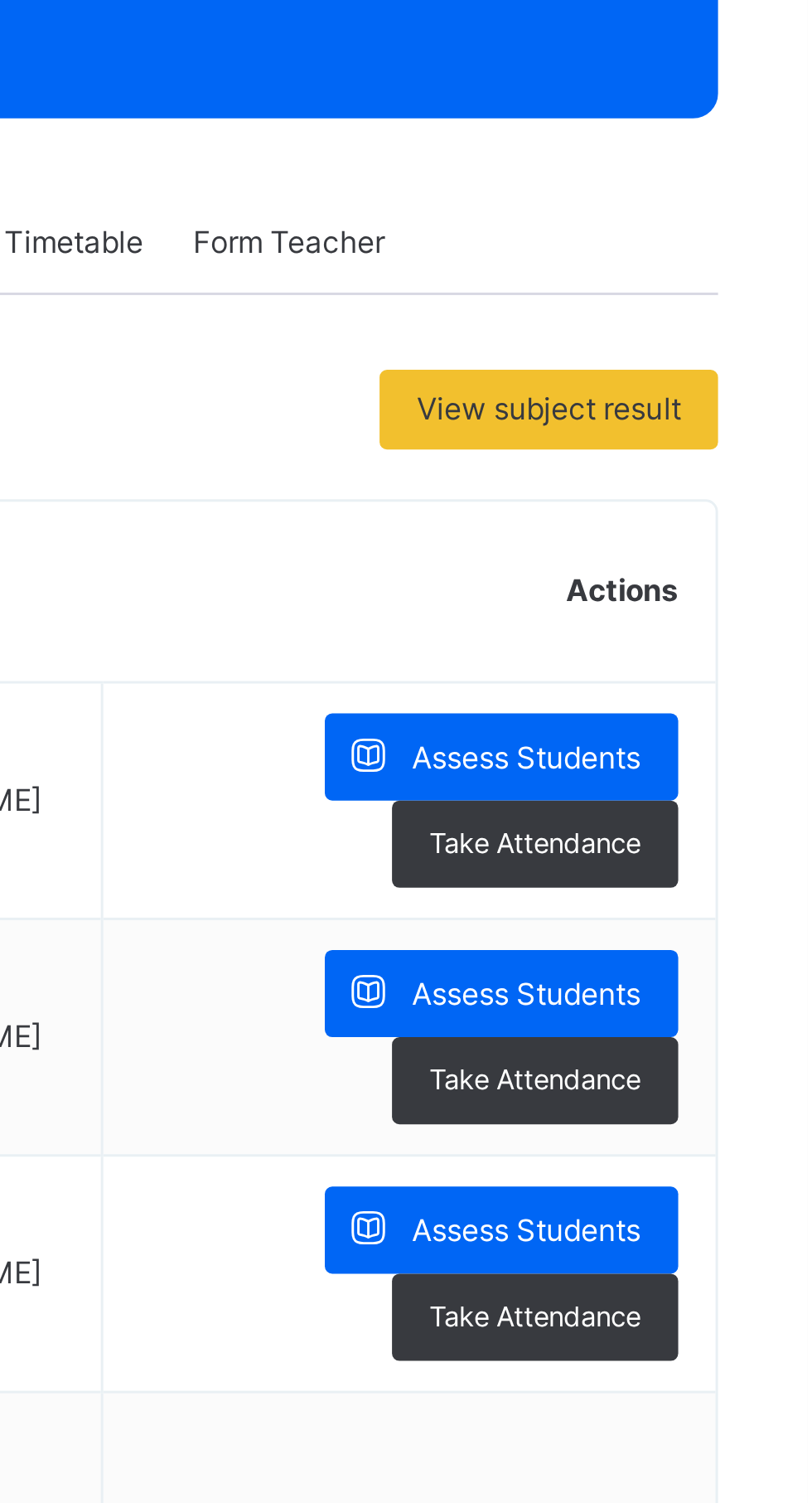 click on "Assess Students" at bounding box center [718, 547] 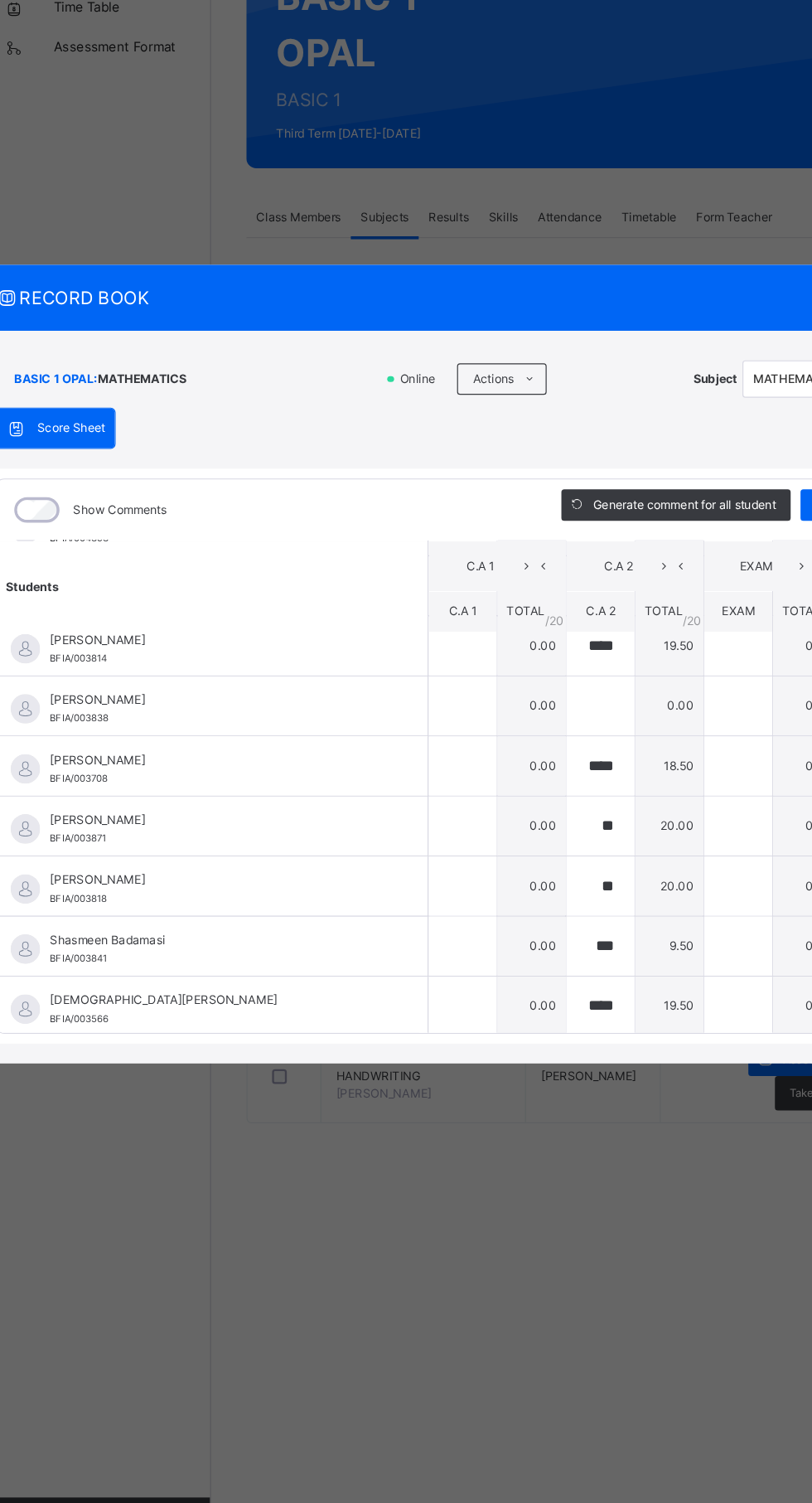 scroll, scrollTop: 1129, scrollLeft: 0, axis: vertical 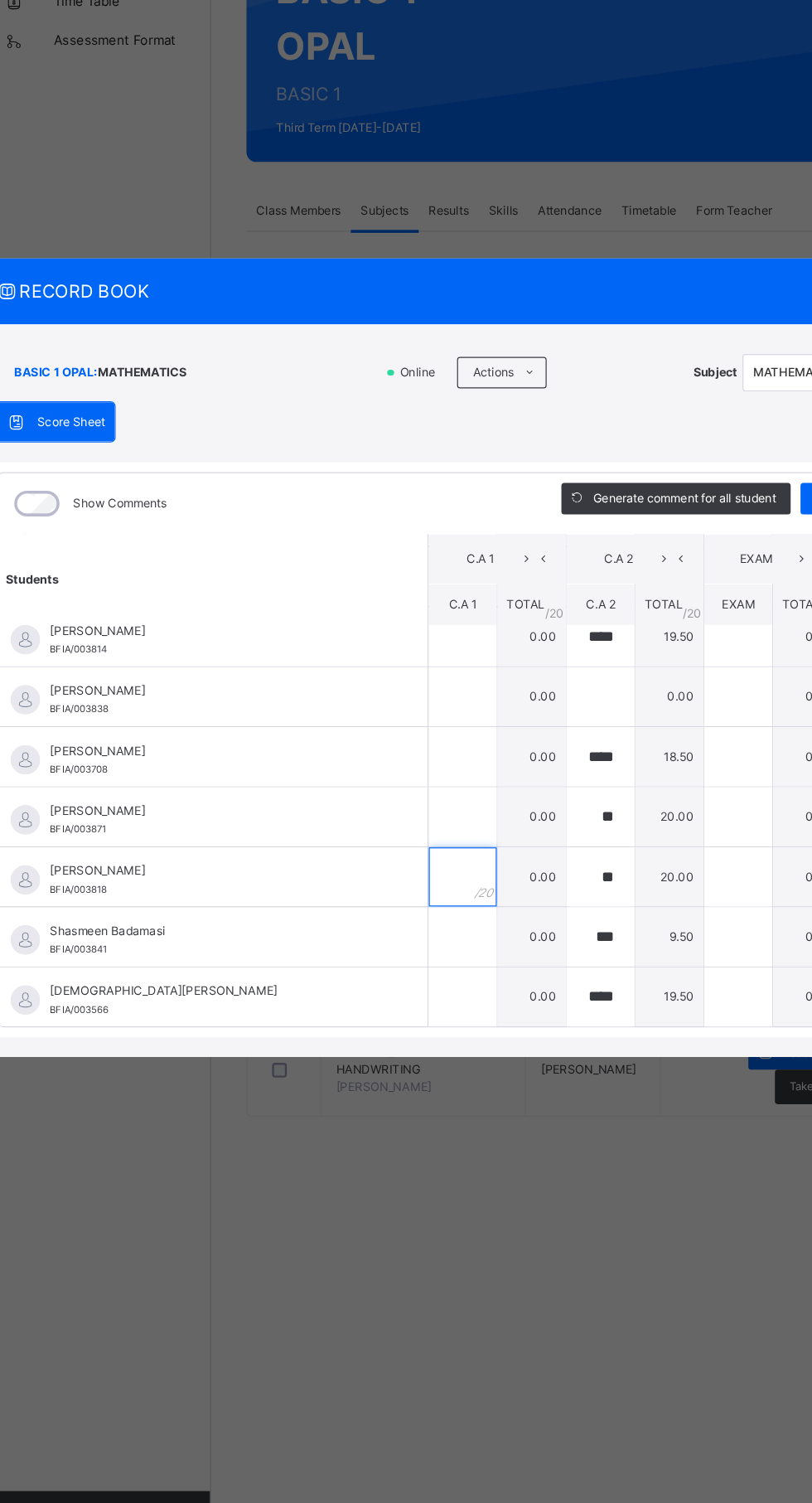 click at bounding box center (410, 936) 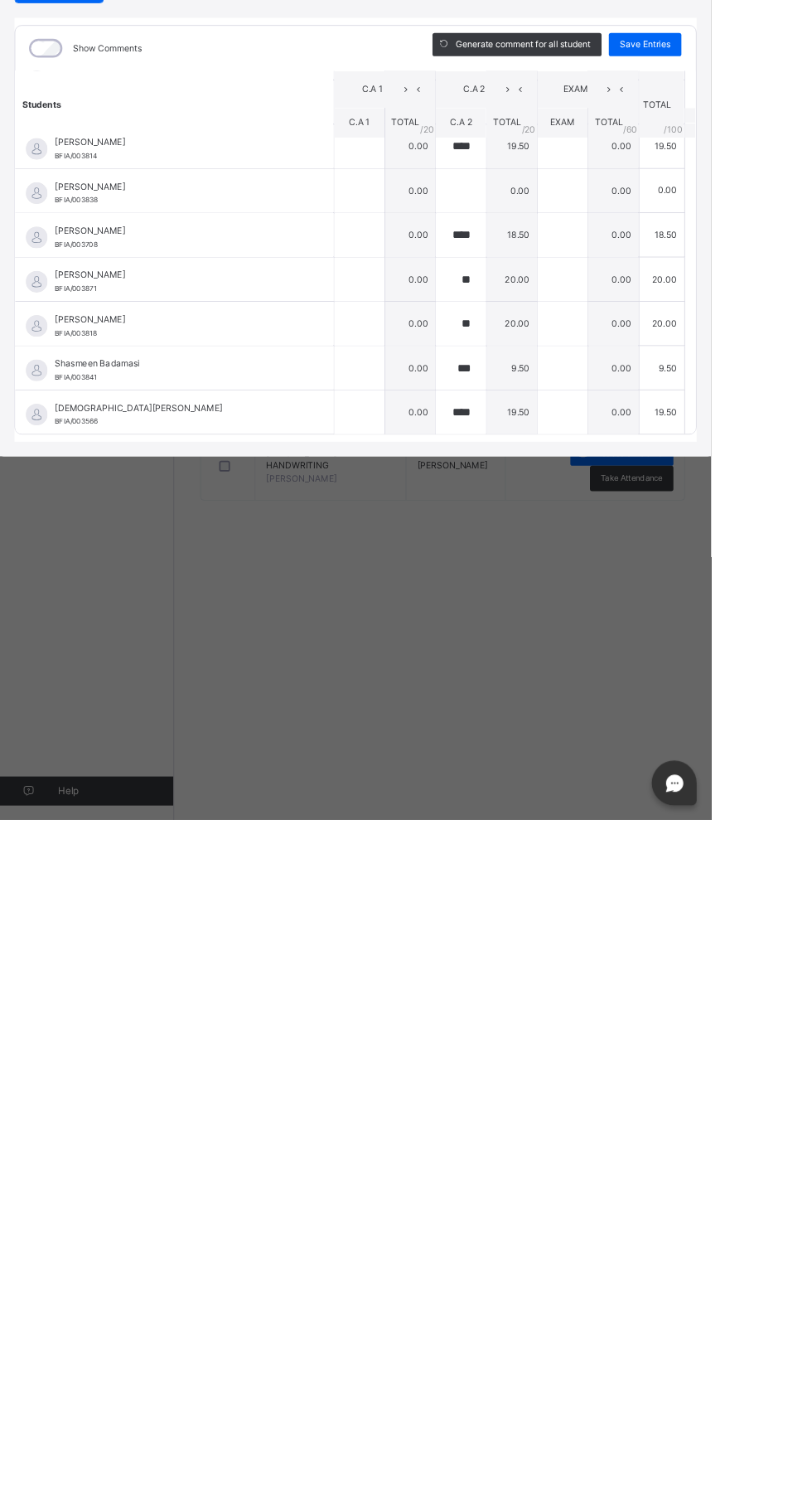 click on "RECORD BOOK × BASIC 1   OPAL :   MATHEMATICS Online Actions  Download Empty Score Sheet  Upload/map score sheet Subject  MATHEMATICS Brilliant Footsteps Int'l Academy Date: [DATE] 4:05:23 pm Score Sheet Score Sheet Show Comments   Generate comment for all student   Save Entries Class Level:  BASIC 1   OPAL Subject:  MATHEMATICS Session:  2024/2025 Session Session:  Third Term Students C.A 1 C.A 2 EXAM TOTAL /100 Comment C.A 1 TOTAL / 20 C.A 2 TOTAL / 20 EXAM TOTAL / 60 [PERSON_NAME] BFIA/05158 [PERSON_NAME] BFIA/05158 0.00 ** 14.00 0.00 14.00 Generate comment 0 / 250   ×   Subject Teacher’s Comment Generate and see in full the comment developed by the AI with an option to regenerate the comment [PERSON_NAME] [PERSON_NAME]   BFIA/05158   Total 14.00  / 100.00 [PERSON_NAME] Bot   Regenerate     Use this comment   [PERSON_NAME] BFIA/0429 [PERSON_NAME] BFIA/0429 ** 20.00 ** 20.00 0.00 40.00 Generate comment 0 / 250   ×   Subject Teacher’s Comment JS [PERSON_NAME]   BFIA/0429    /" at bounding box center [406, 751] 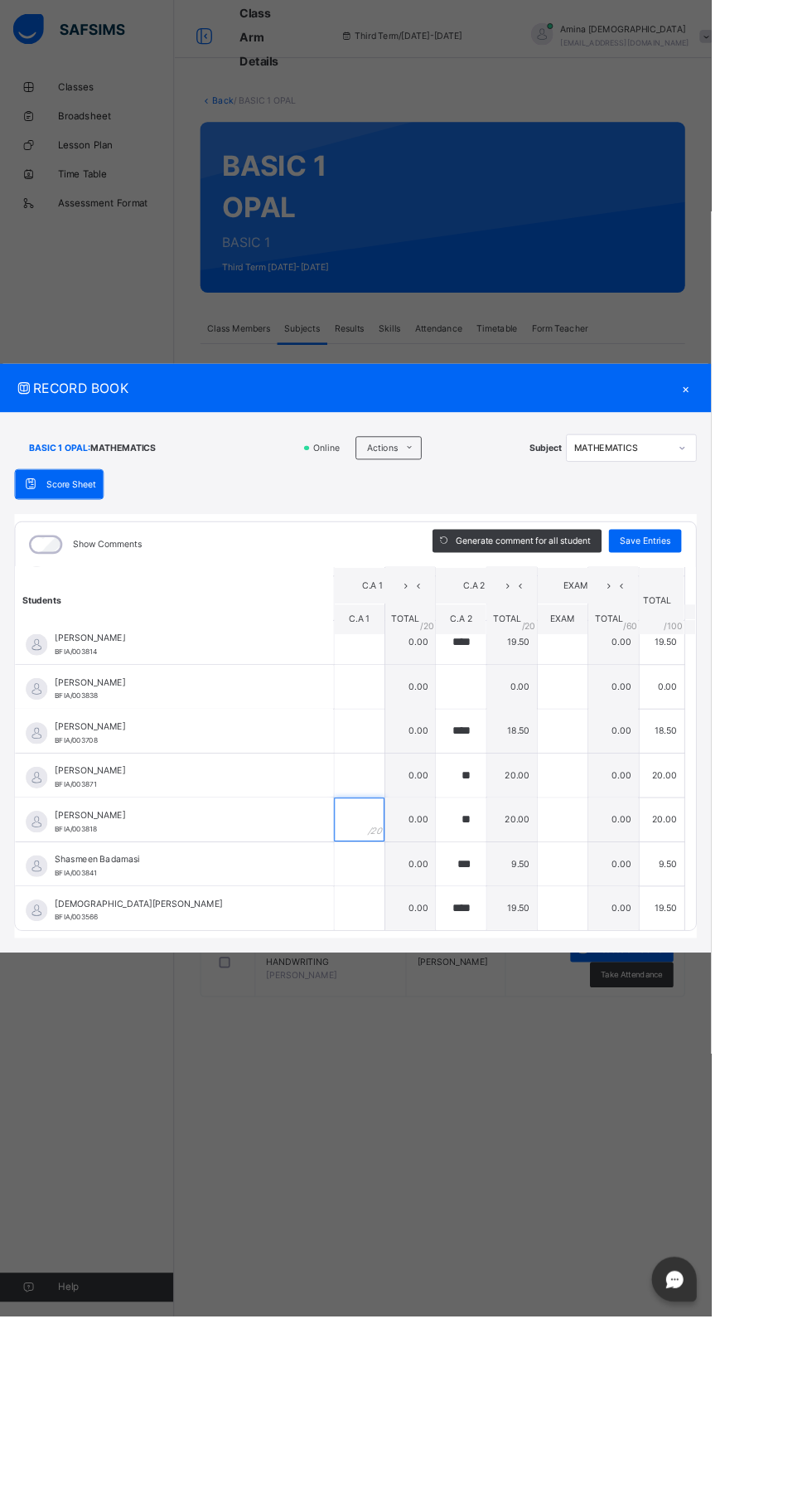 click at bounding box center [410, 936] 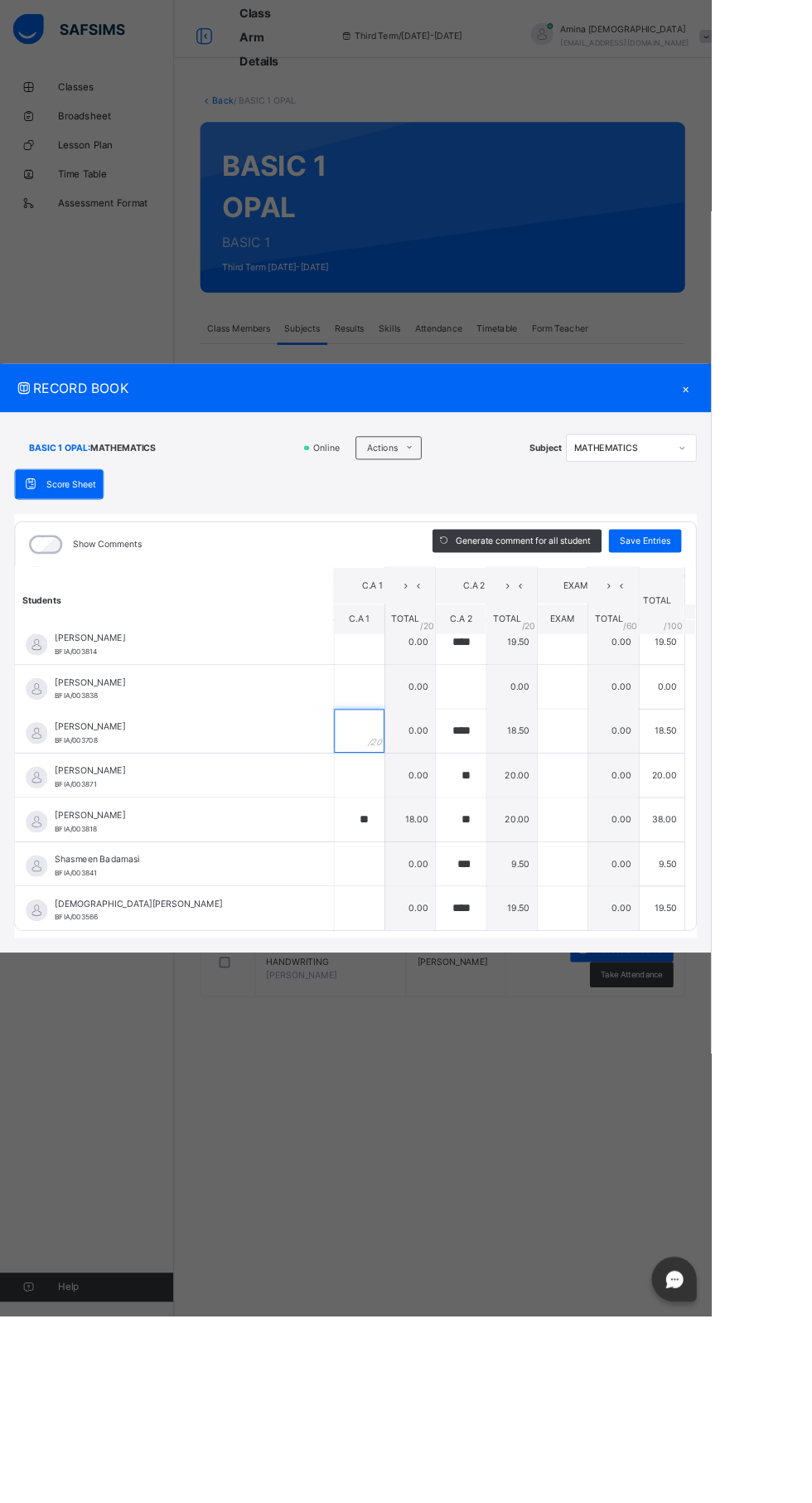 click at bounding box center [410, 835] 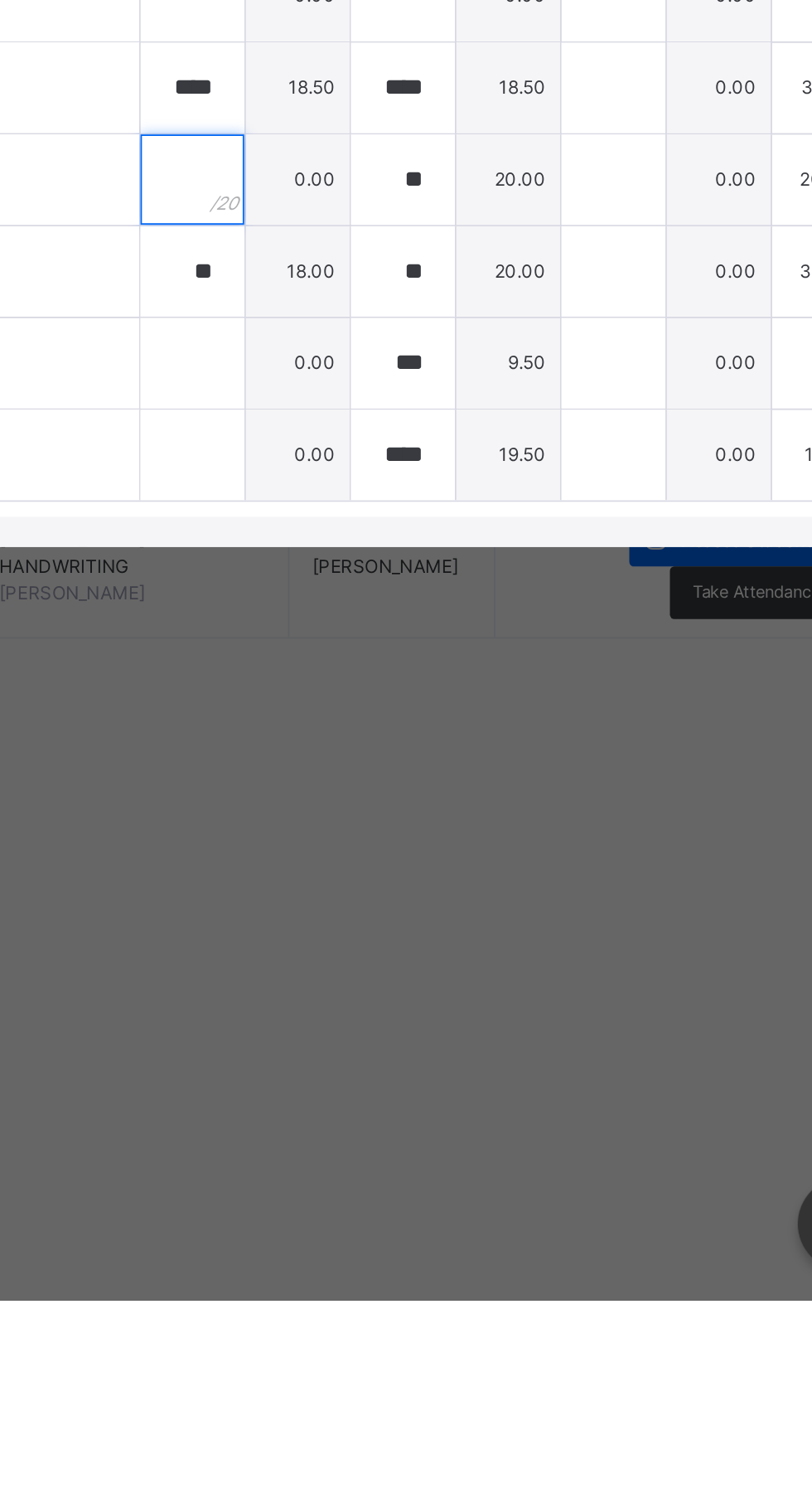 click at bounding box center (410, 885) 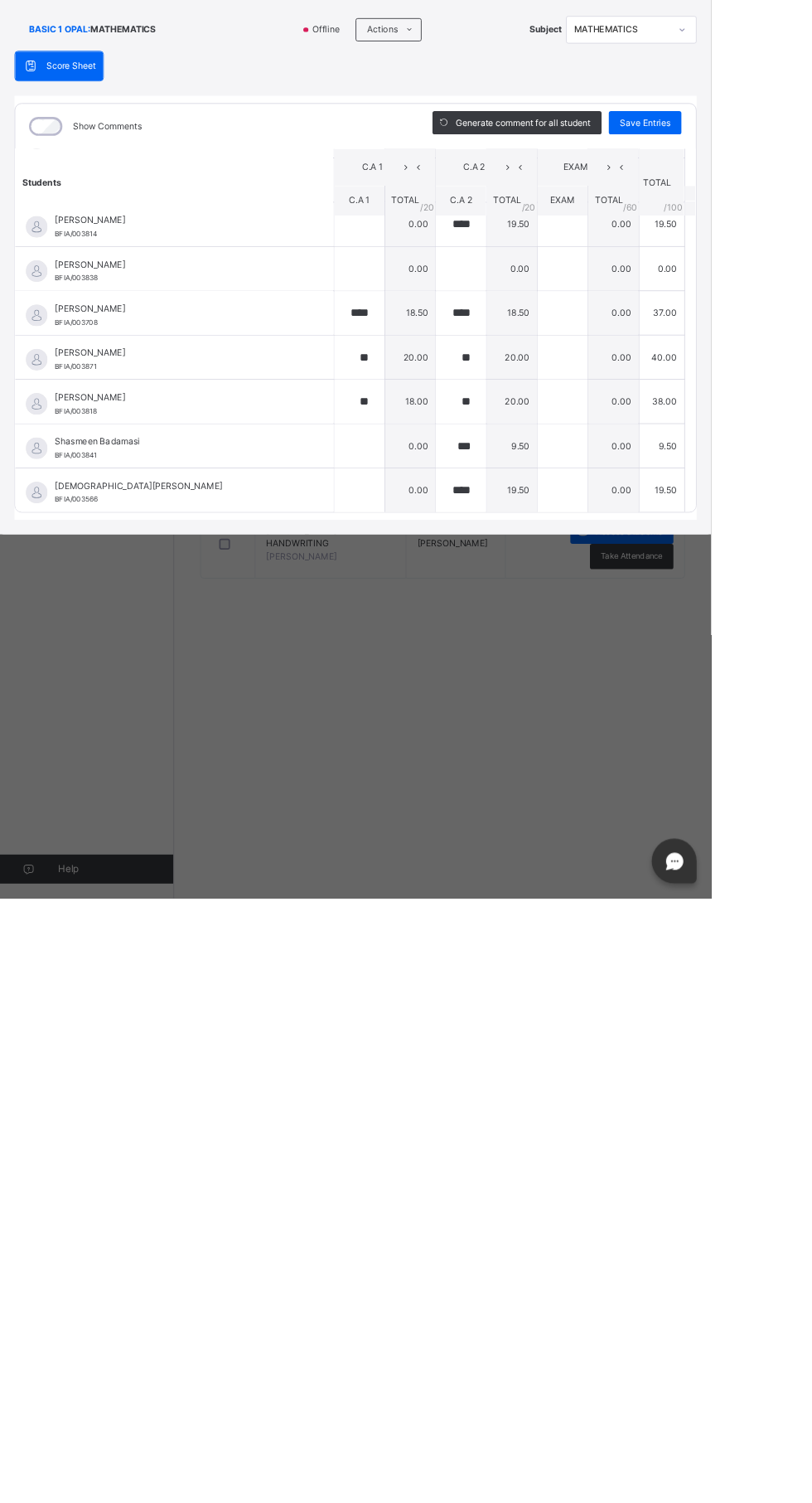 click on "Score Sheet Score Sheet Show Comments   Generate comment for all student   Save Entries Class Level:  BASIC 1   OPAL Subject:  MATHEMATICS Session:  2024/2025 Session Session:  Third Term Students C.A 1 C.A 2 EXAM TOTAL /100 Comment C.A 1 TOTAL / 20 C.A 2 TOTAL / 20 EXAM TOTAL / 60 [PERSON_NAME] BFIA/05158 [PERSON_NAME] BFIA/05158 0.00 ** 14.00 0.00 14.00 Generate comment 0 / 250   ×   Subject Teacher’s Comment Generate and see in full the comment developed by the AI with an option to regenerate the comment [PERSON_NAME] [PERSON_NAME]   BFIA/05158   Total 14.00  / 100.00 [PERSON_NAME] Bot   Regenerate     Use this comment   [PERSON_NAME] BFIA/0429 [PERSON_NAME] BFIA/0429 ** 20.00 ** 20.00 0.00 40.00 Generate comment 0 / 250   ×   Subject Teacher’s Comment Generate and see in full the comment developed by the AI with an option to regenerate the comment JS [PERSON_NAME]   BFIA/0429   Total 40.00  / 100.00 [PERSON_NAME] Bot   Regenerate     Use this comment   [PERSON_NAME] BFIA/003853 ** 20.00" at bounding box center [406, 803] 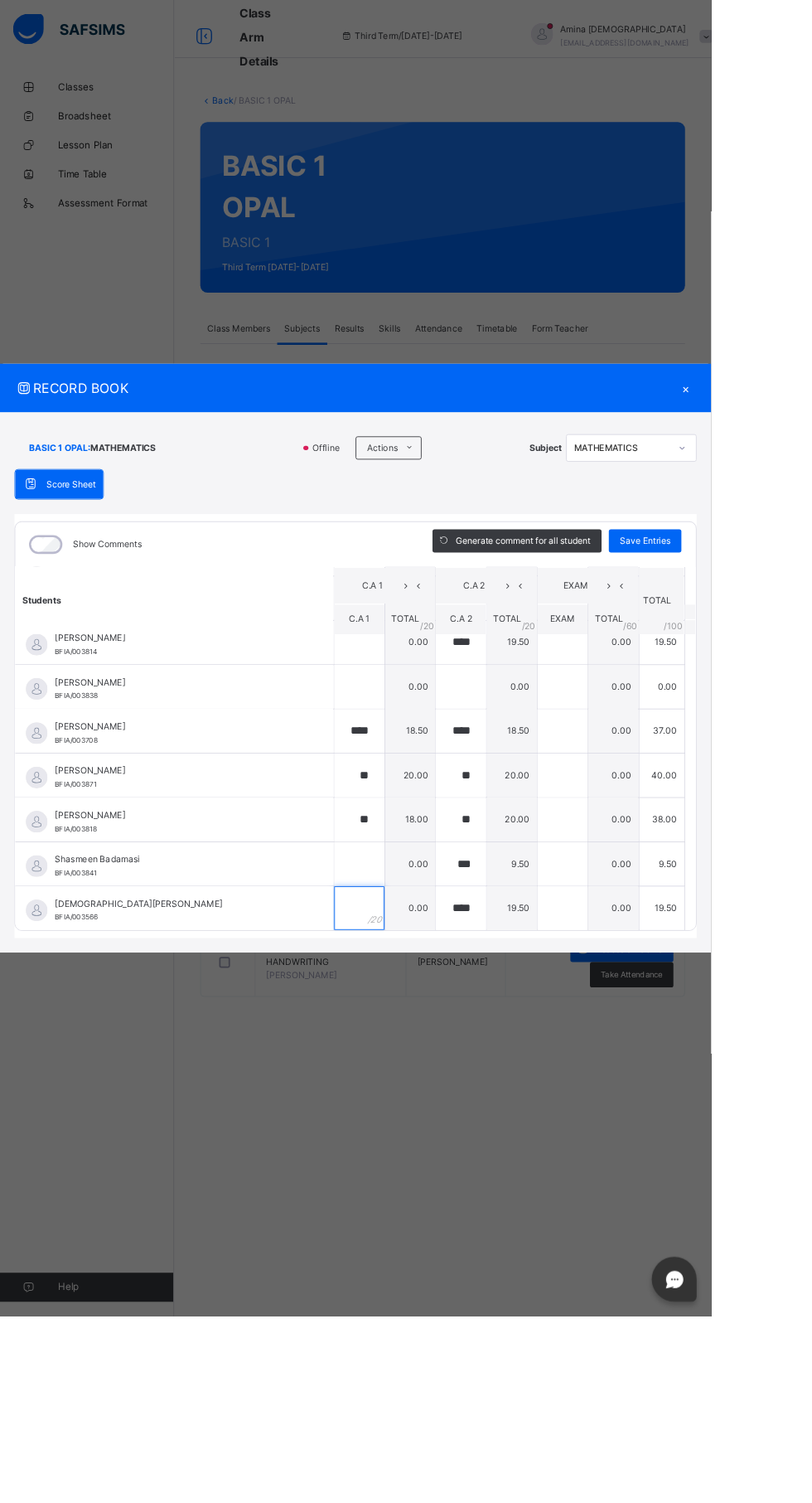 click at bounding box center (410, 1037) 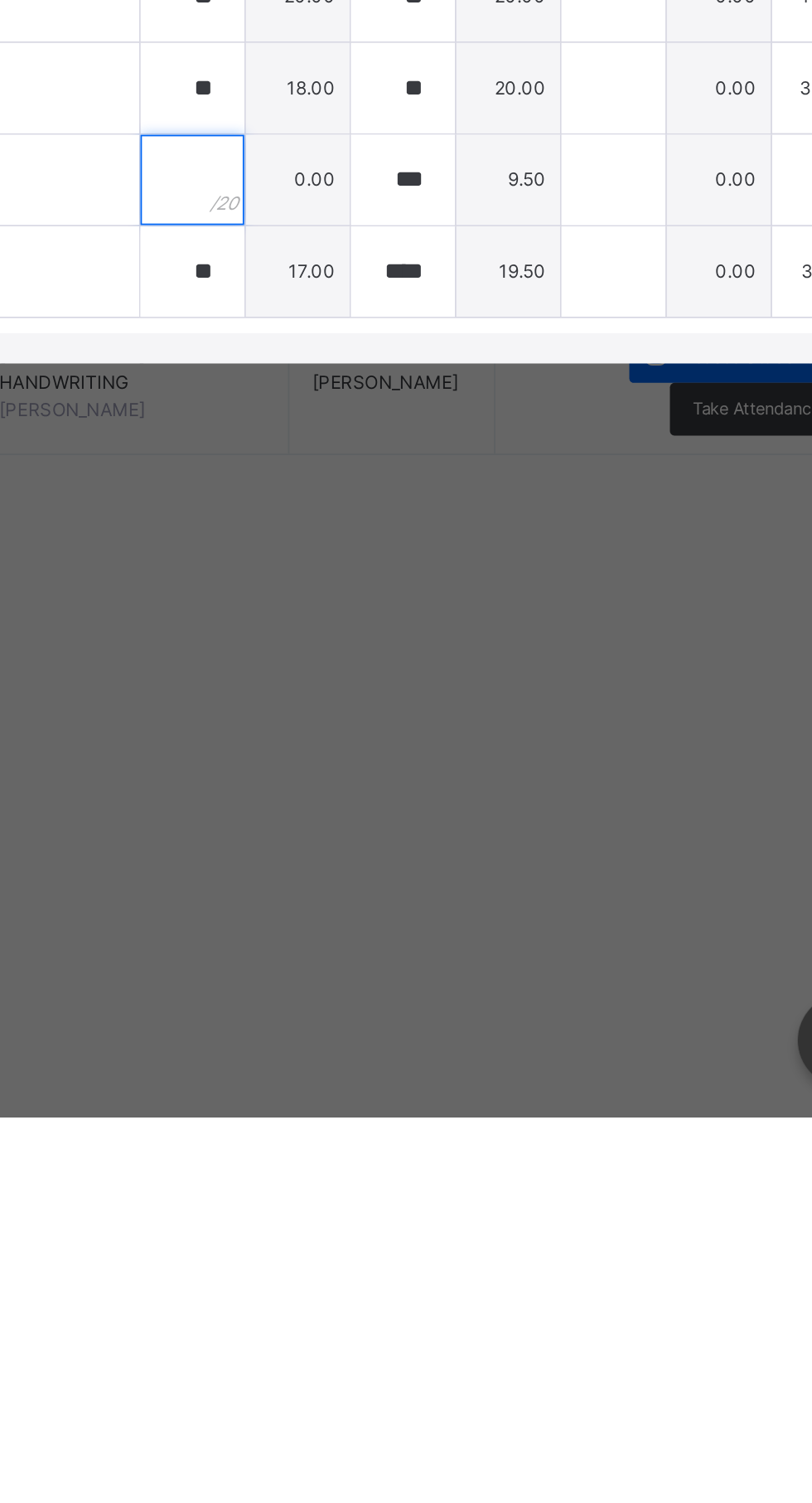 click at bounding box center [410, 987] 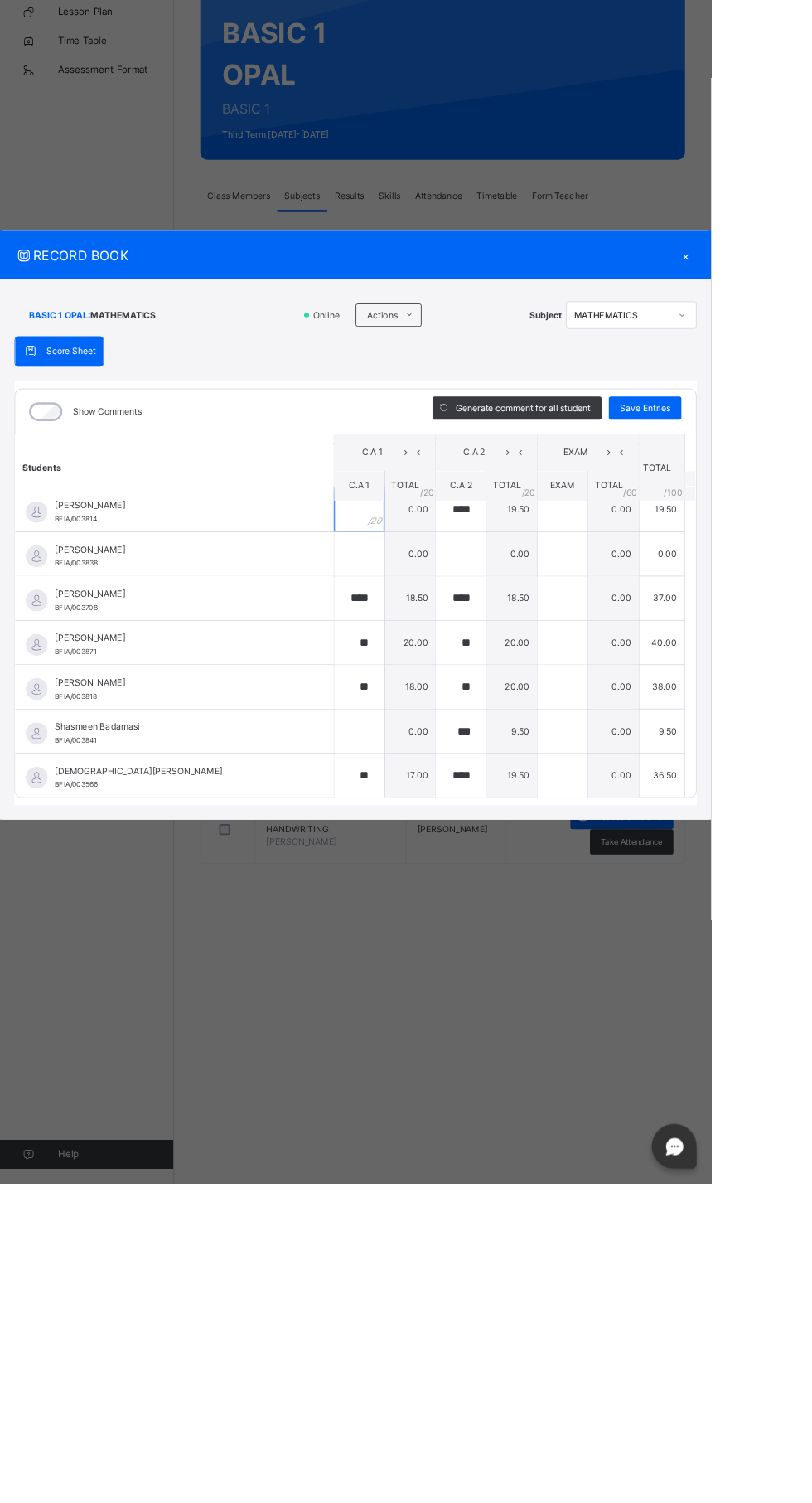 click at bounding box center [410, 734] 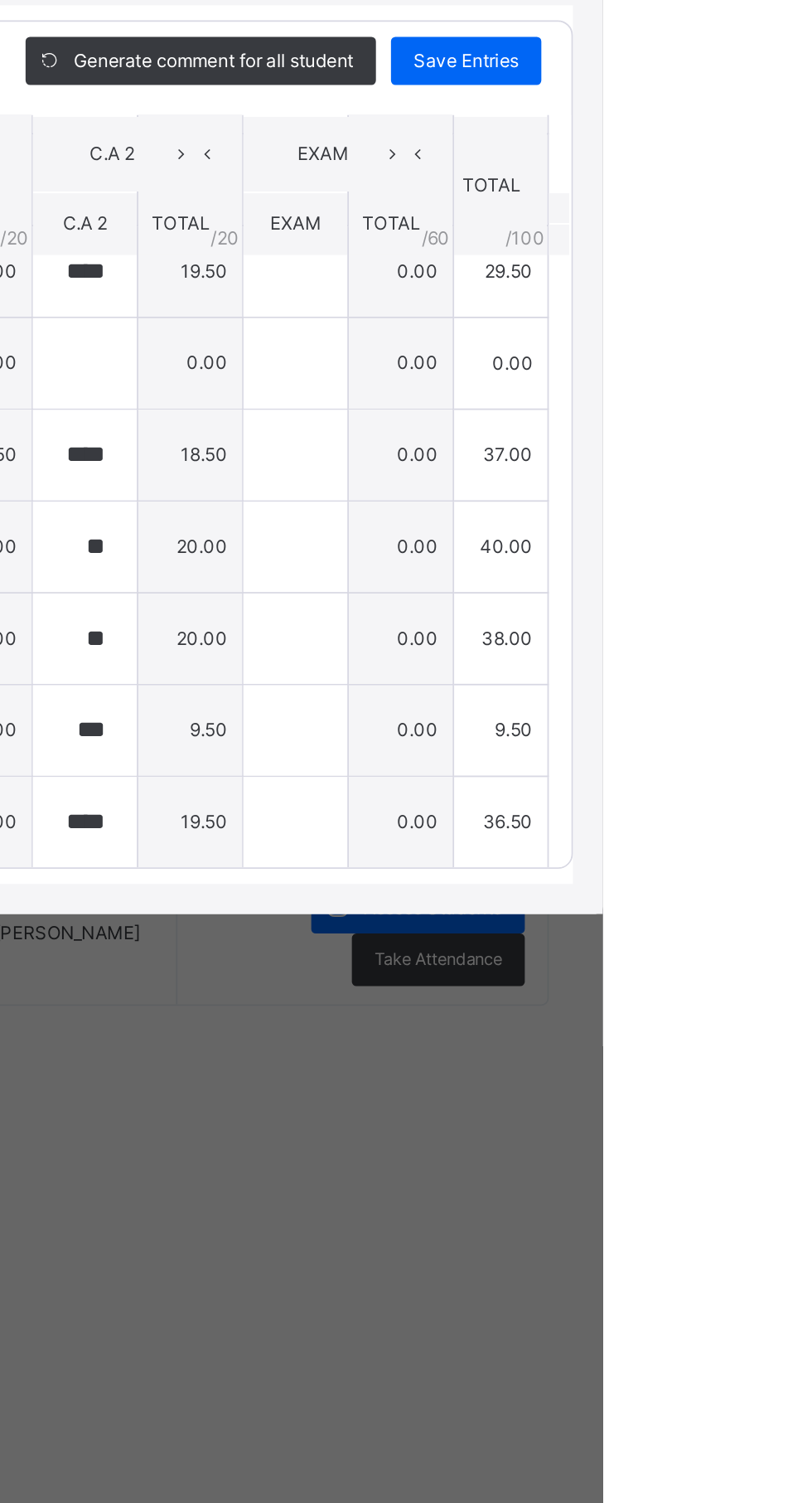 click on "Save Entries" at bounding box center [737, 618] 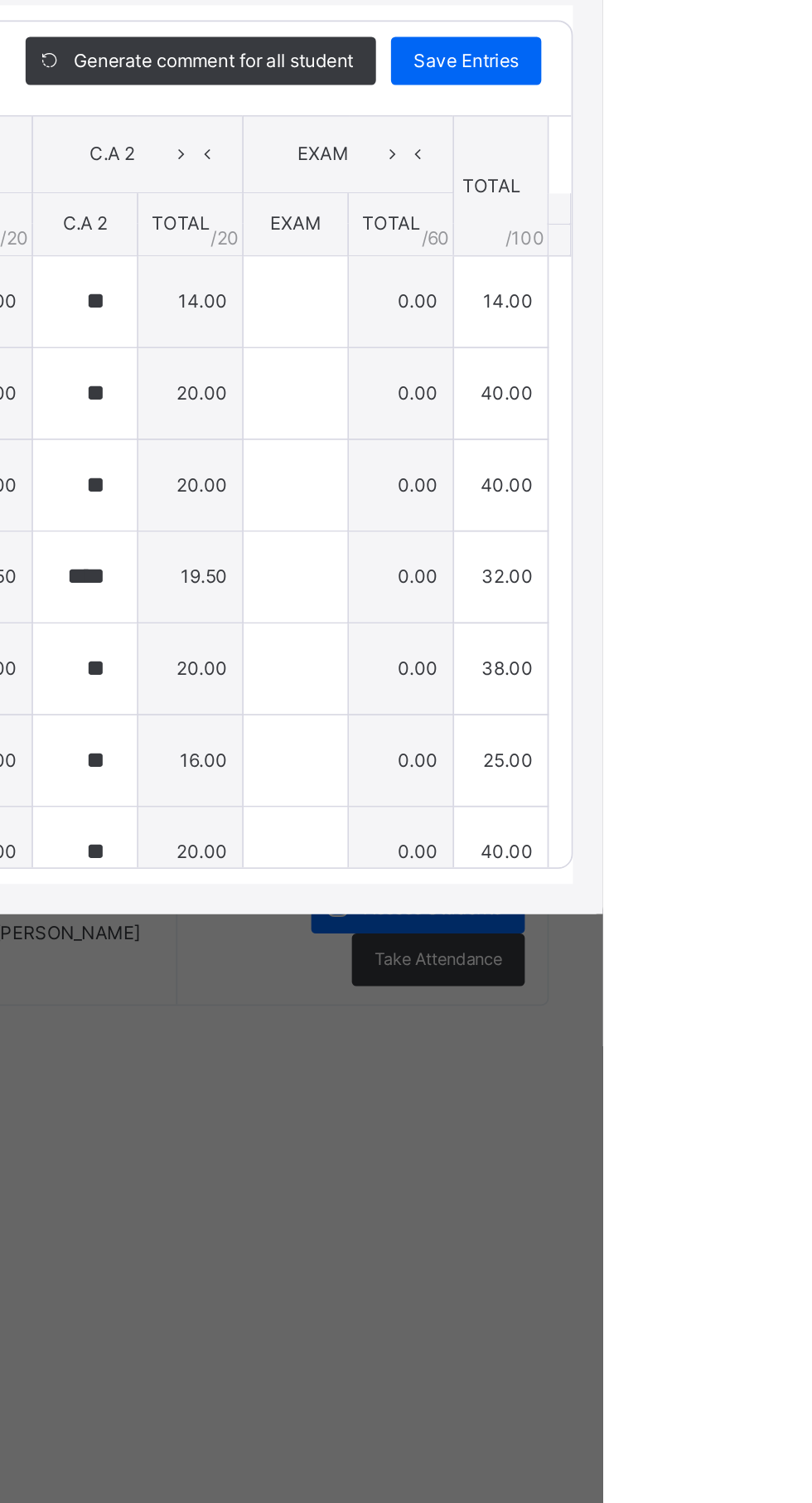 click on "Save Entries" at bounding box center (737, 618) 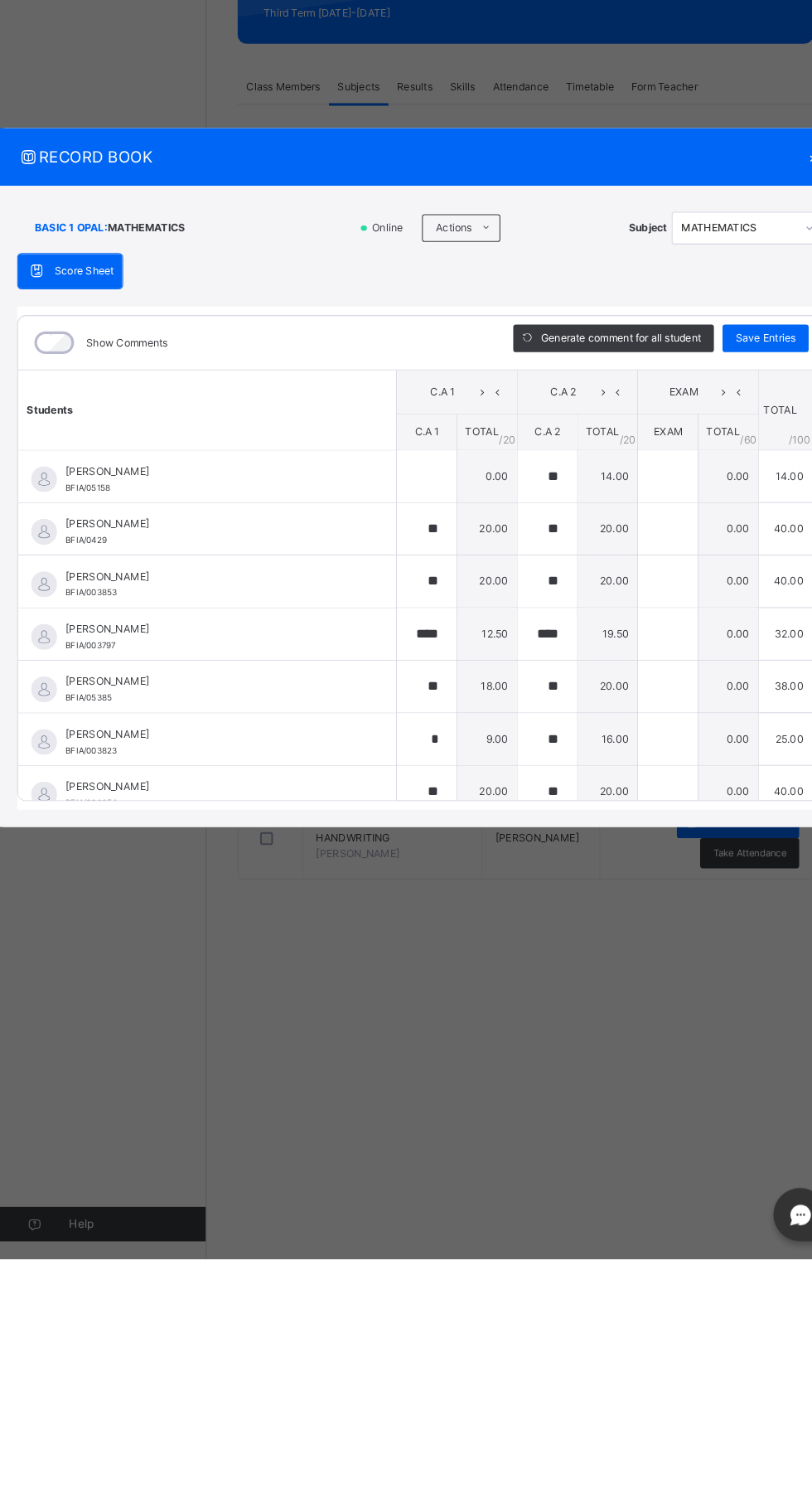 scroll, scrollTop: 0, scrollLeft: 0, axis: both 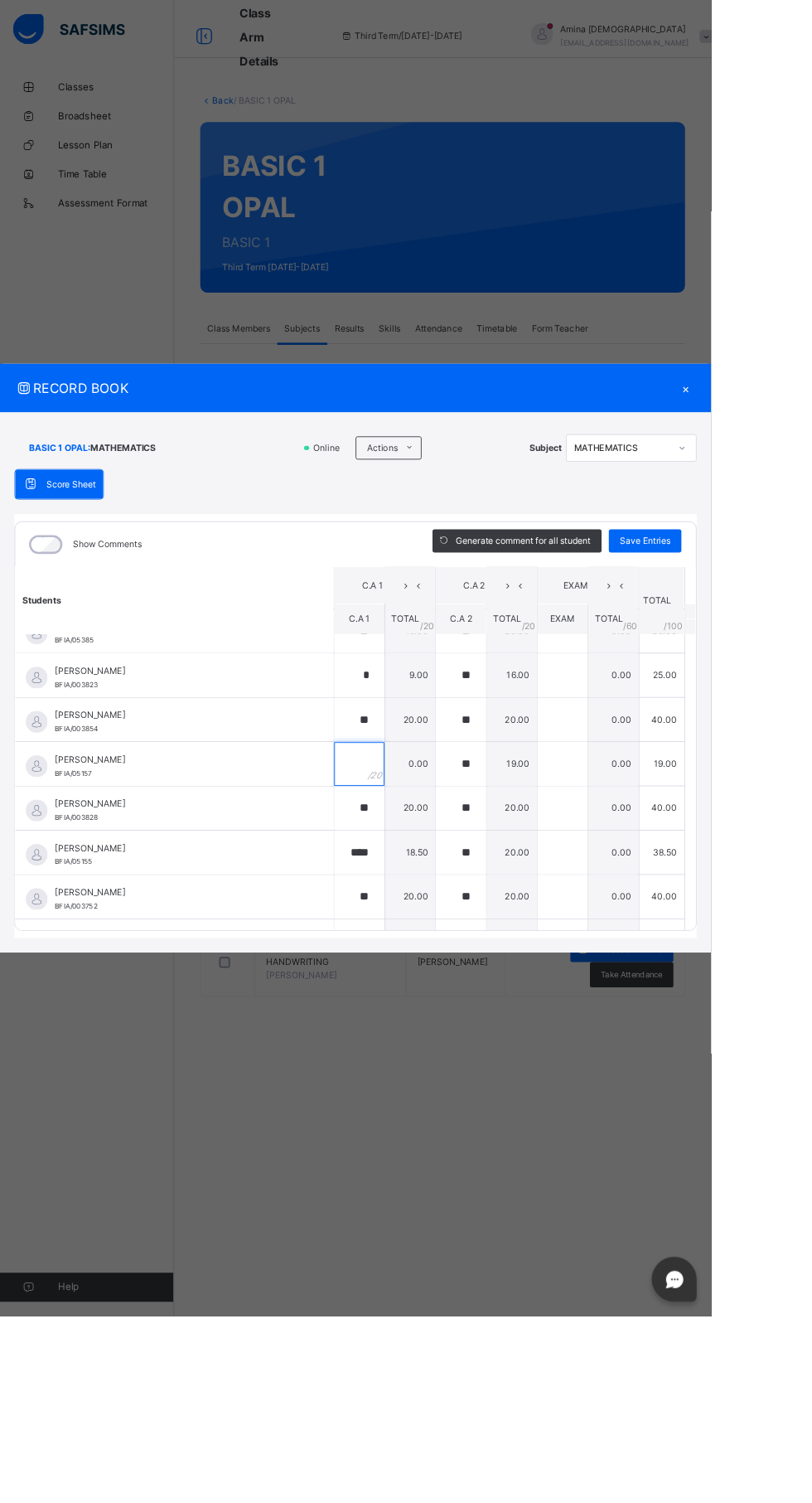 click at bounding box center [410, 872] 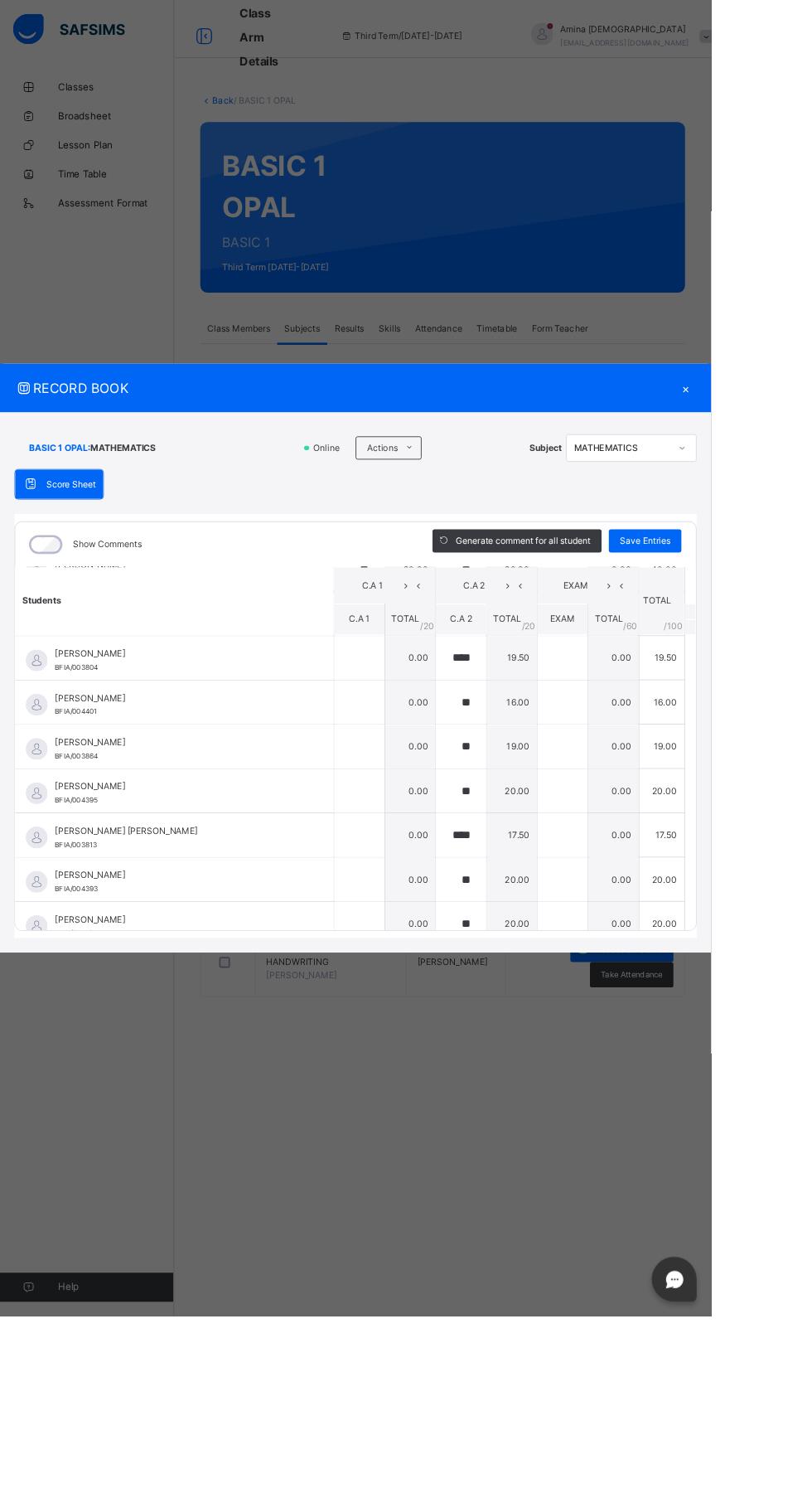 scroll, scrollTop: 759, scrollLeft: 0, axis: vertical 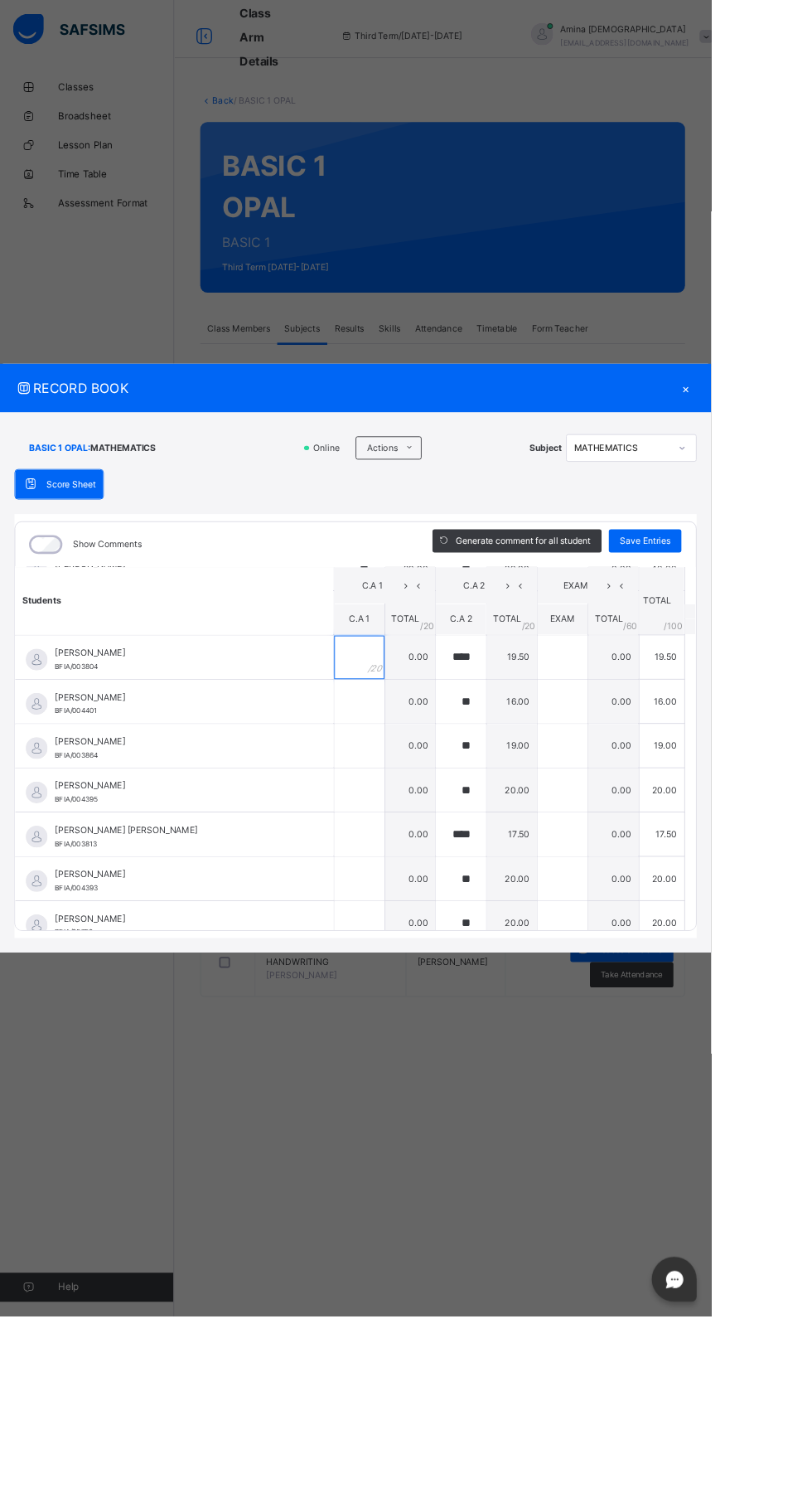 click at bounding box center [410, 750] 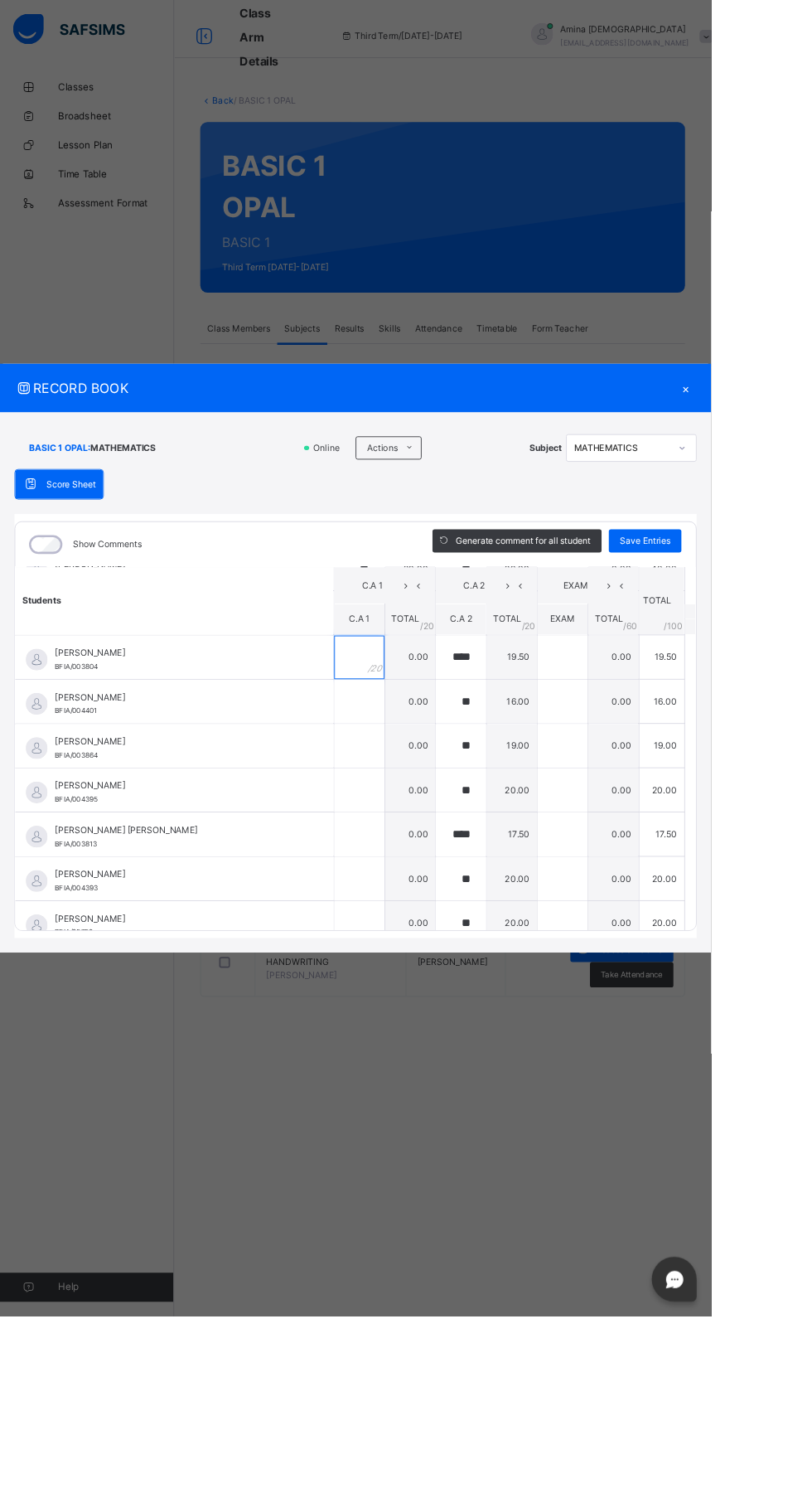 click at bounding box center (410, 750) 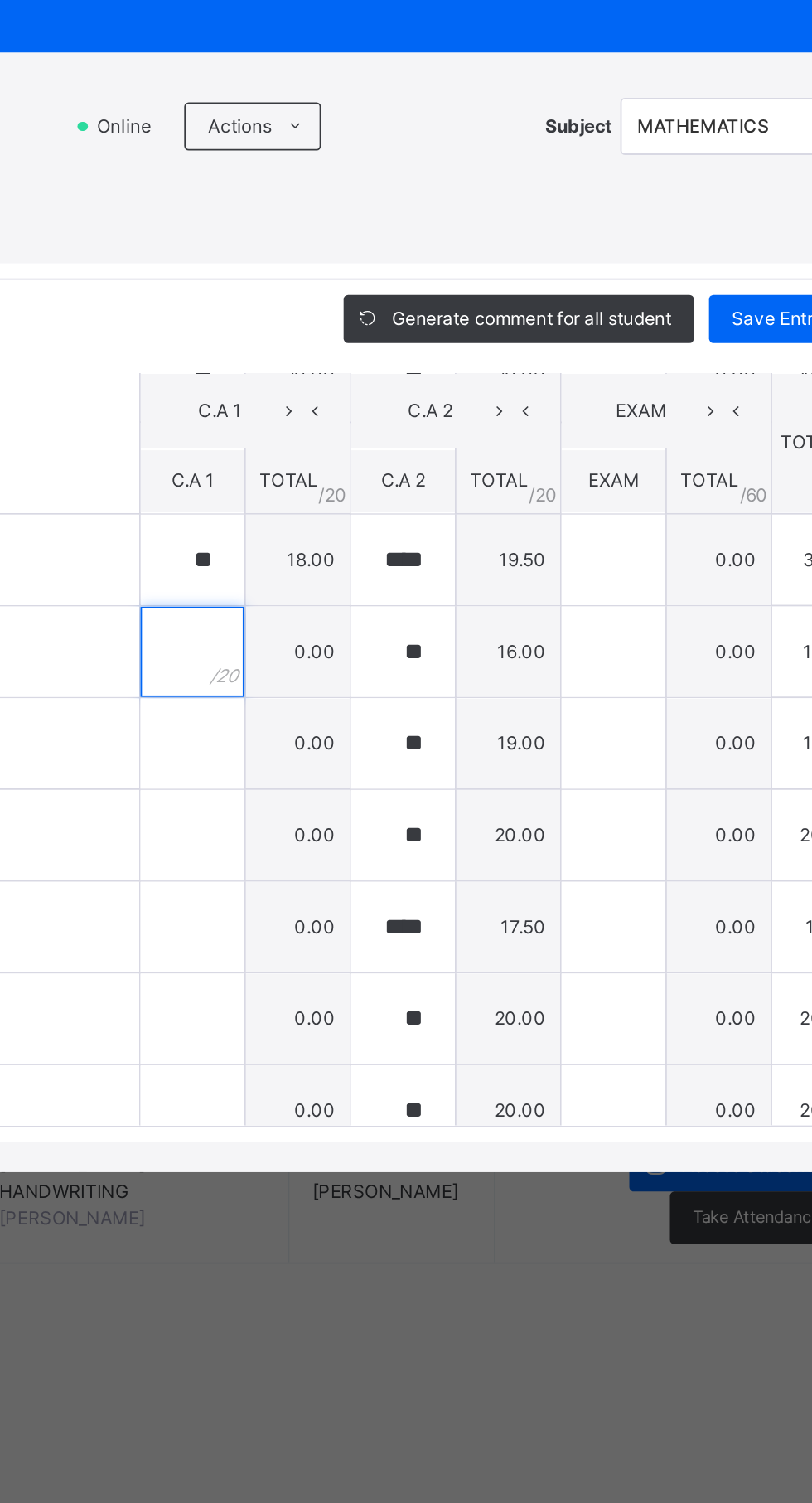 click at bounding box center (410, 801) 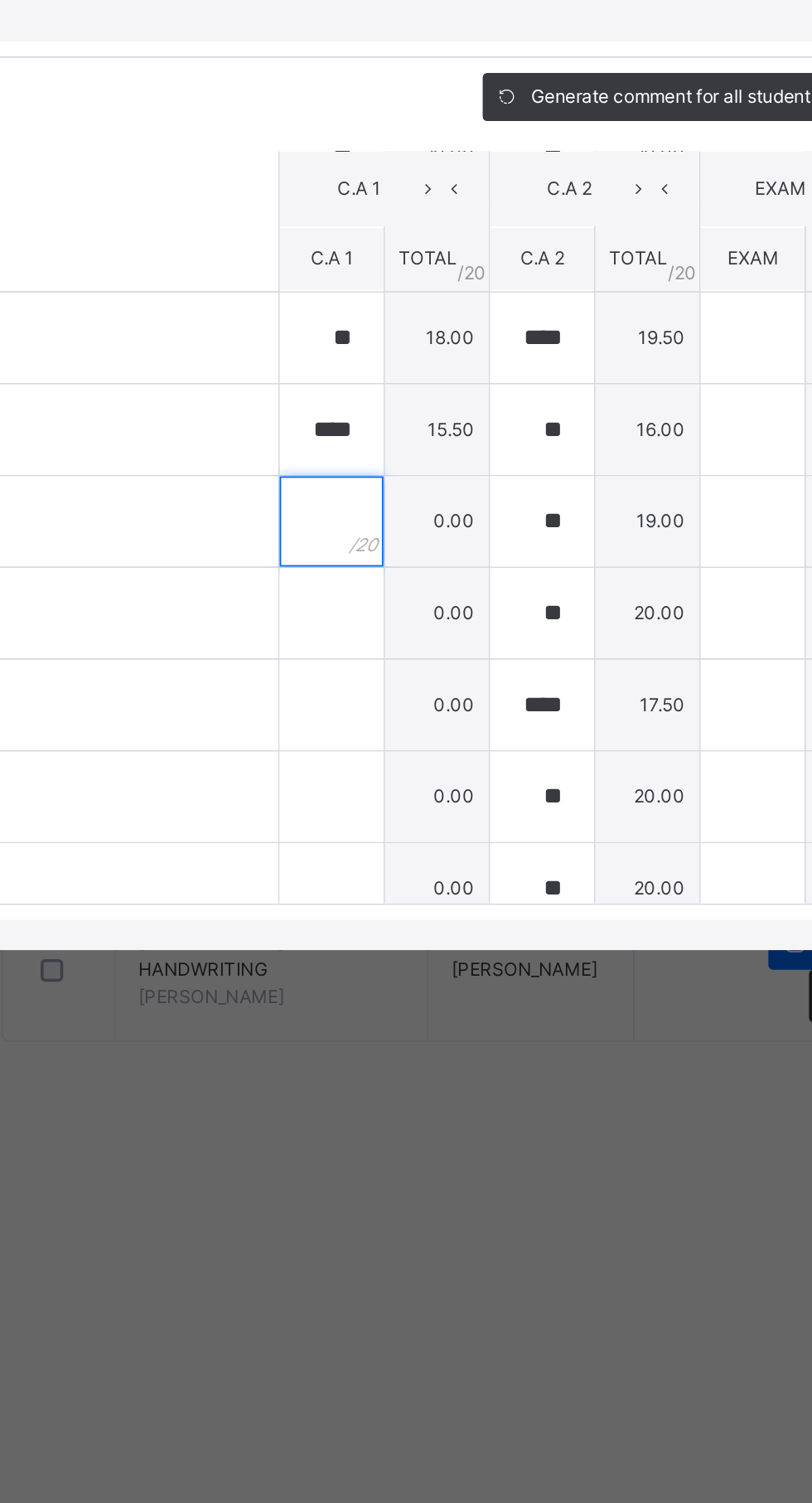 click at bounding box center (410, 851) 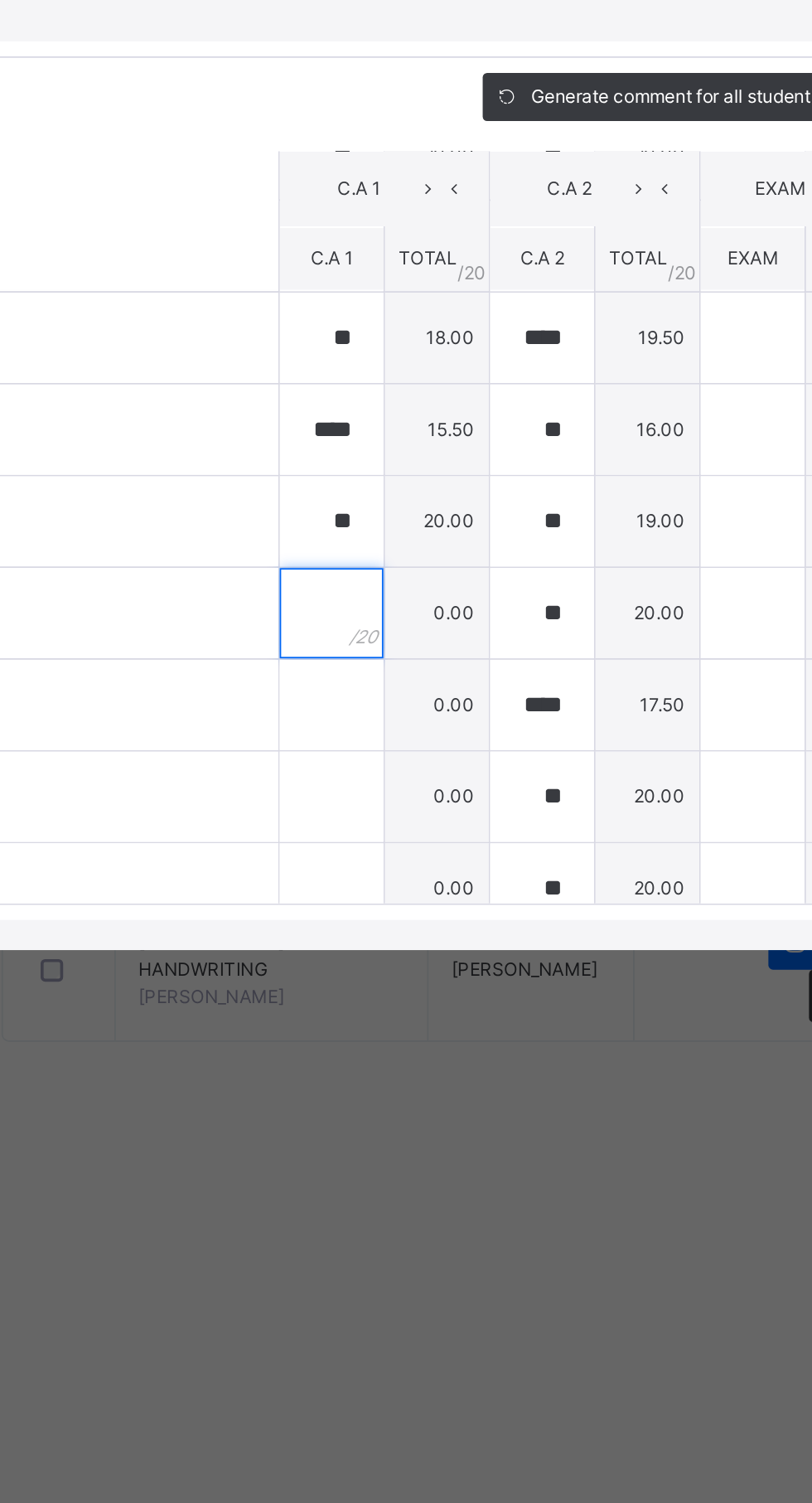 click at bounding box center (410, 902) 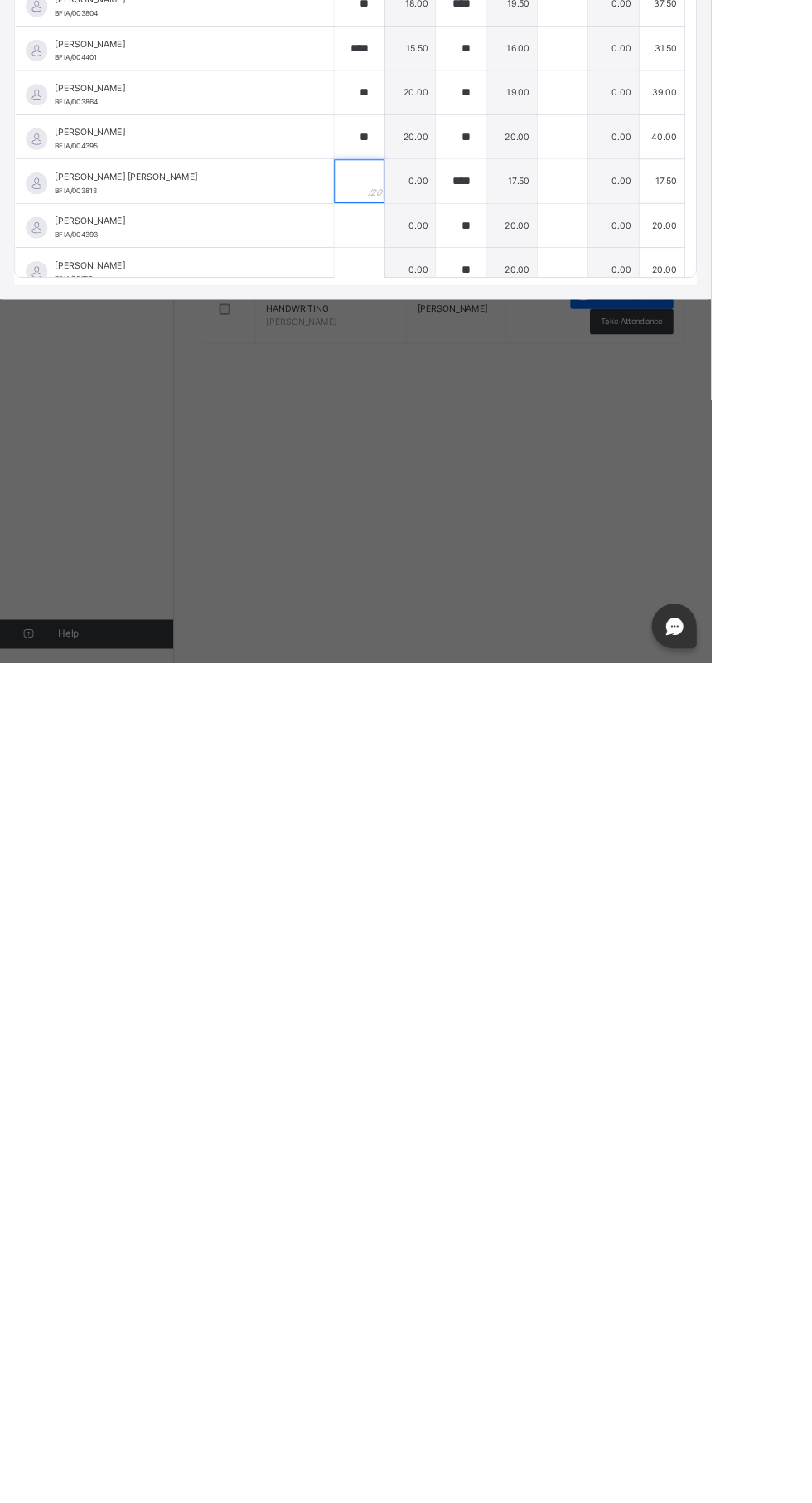 click at bounding box center (410, 953) 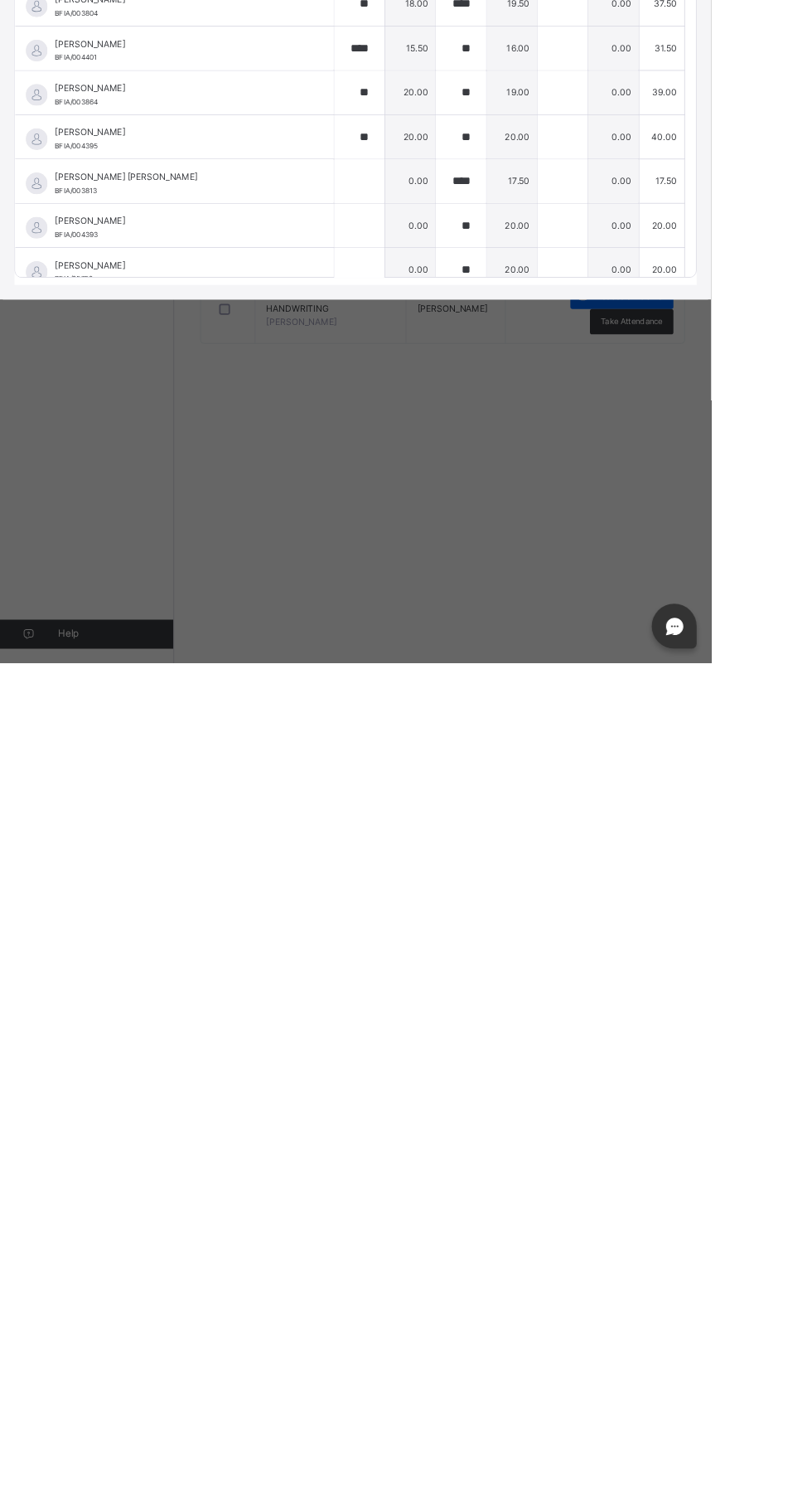 click on "RECORD BOOK × BASIC 1   OPAL :   MATHEMATICS Offline Actions  Download Empty Score Sheet  Upload/map score sheet Subject  MATHEMATICS Brilliant Footsteps Int'l Academy Date: [DATE] 4:09:35 pm Score Sheet Score Sheet Show Comments   Generate comment for all student   Save Entries Class Level:  BASIC 1   OPAL Subject:  MATHEMATICS Session:  2024/2025 Session Session:  Third Term Students C.A 1 C.A 2 EXAM TOTAL /100 Comment C.A 1 TOTAL / 20 C.A 2 TOTAL / 20 EXAM TOTAL / 60 [PERSON_NAME] BFIA/05158 [PERSON_NAME] BFIA/05158 0.00 ** 14.00 0.00 14.00 Generate comment 0 / 250   ×   Subject Teacher’s Comment Generate and see in full the comment developed by the AI with an option to regenerate the comment [PERSON_NAME] [PERSON_NAME]   BFIA/05158   Total 14.00  / 100.00 [PERSON_NAME] Bot   Regenerate     Use this comment   [PERSON_NAME] BFIA/0429 [PERSON_NAME] BFIA/0429 ** 20.00 ** 20.00 0.00 40.00 Generate comment 0 / 250   ×   Subject Teacher’s Comment JS [PERSON_NAME]   BFIA/0429    /" at bounding box center [406, 751] 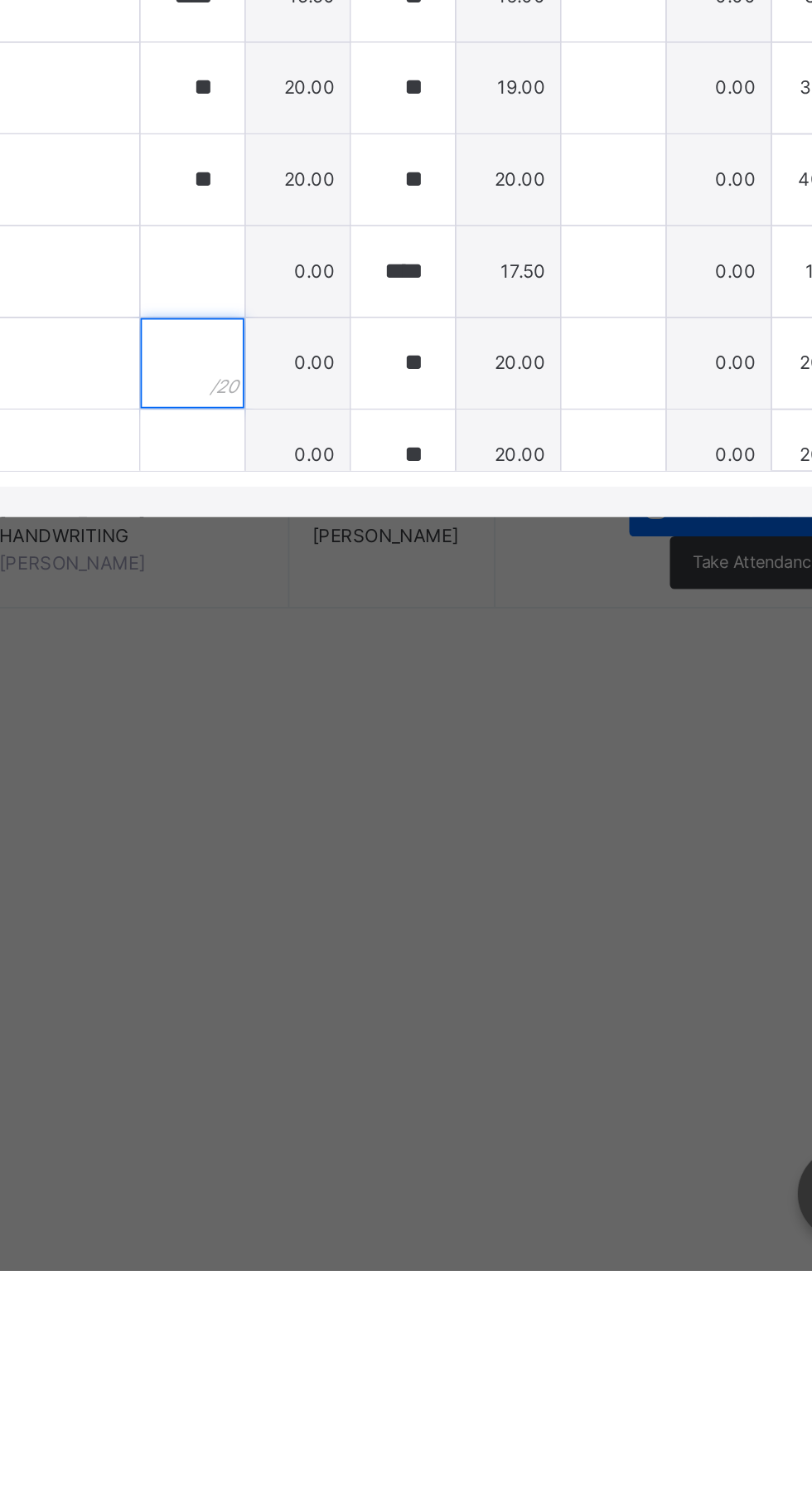click at bounding box center (410, 1003) 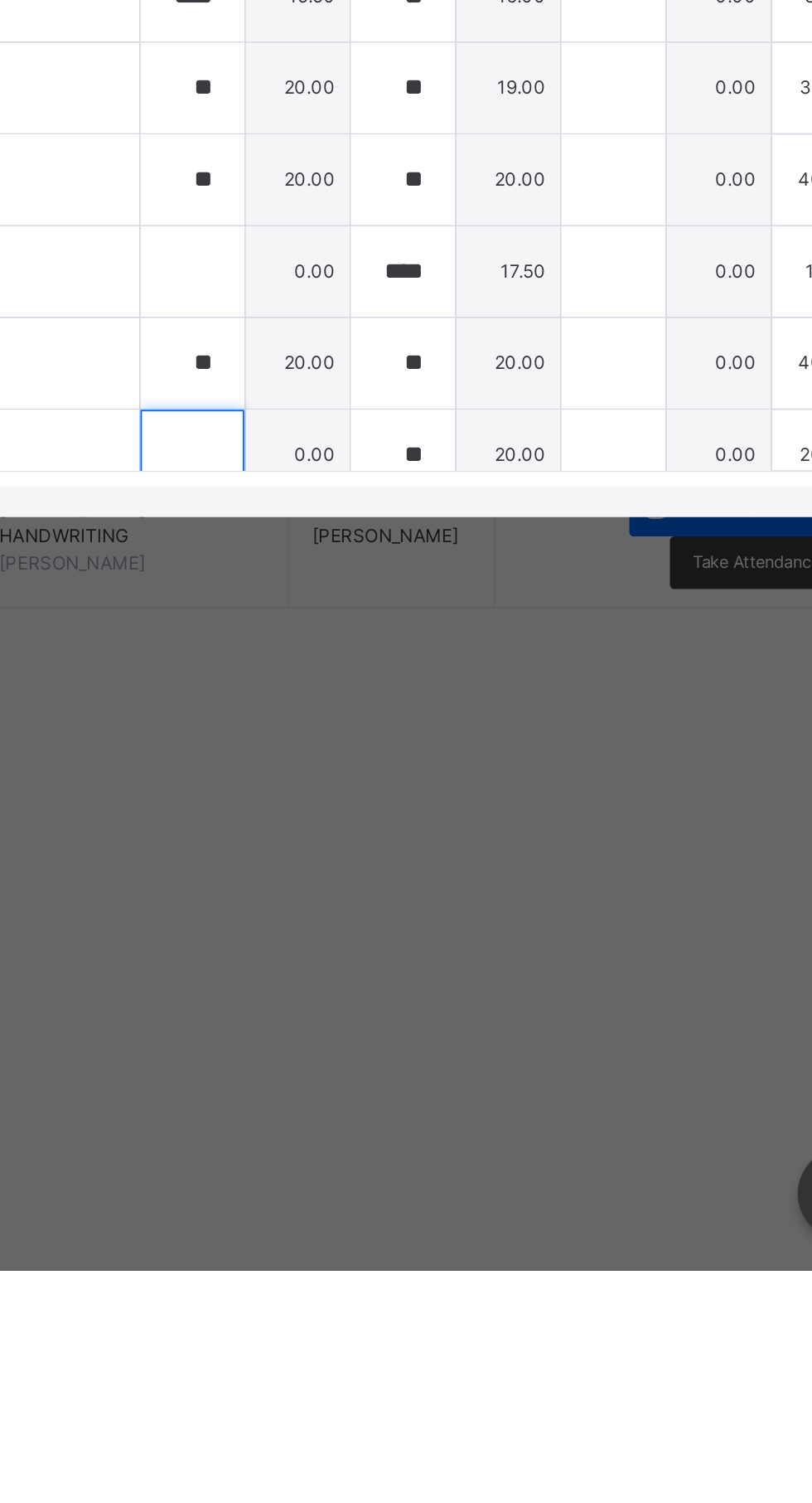 click at bounding box center [410, 1054] 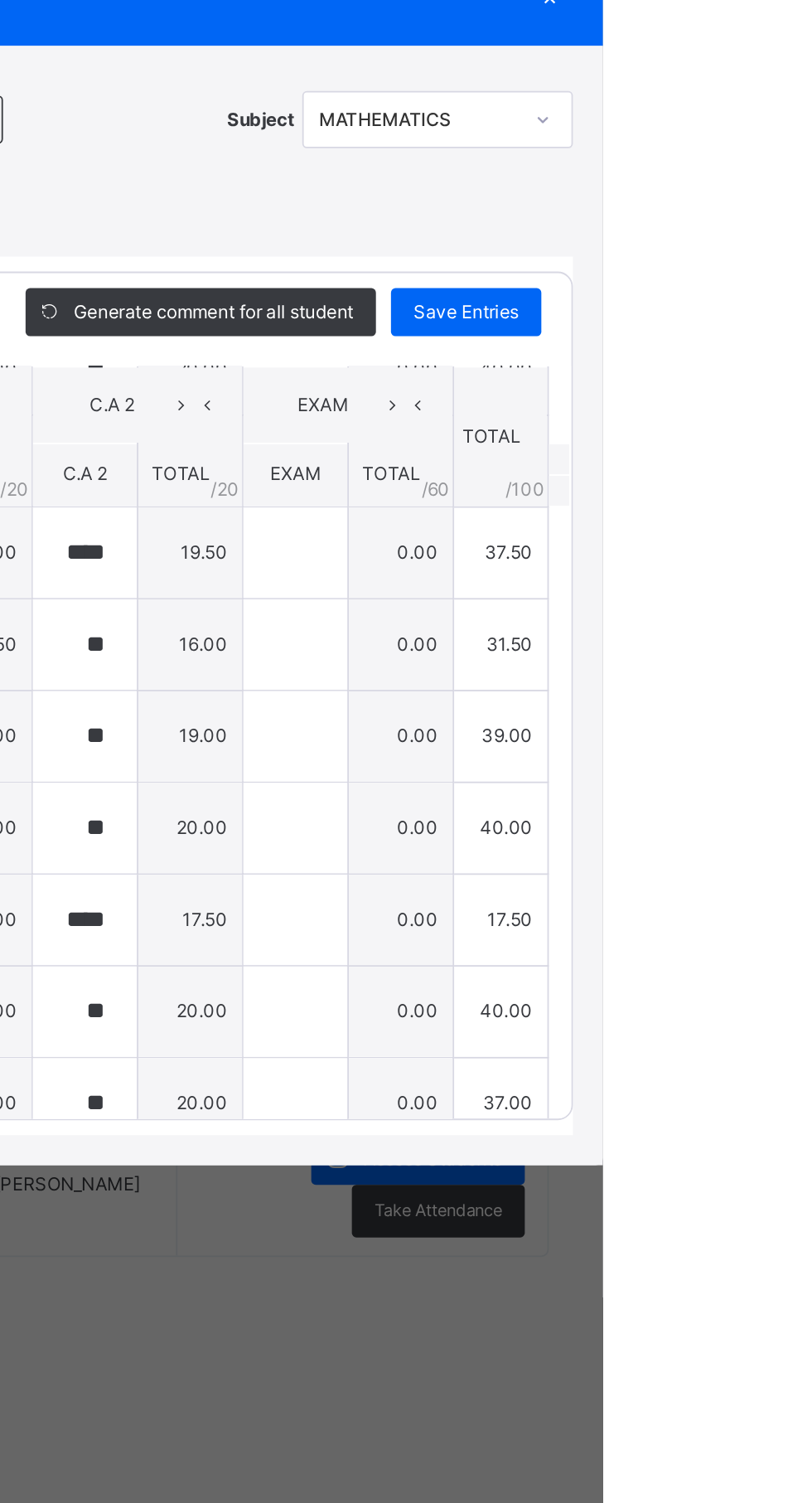 click on "Save Entries" at bounding box center (737, 618) 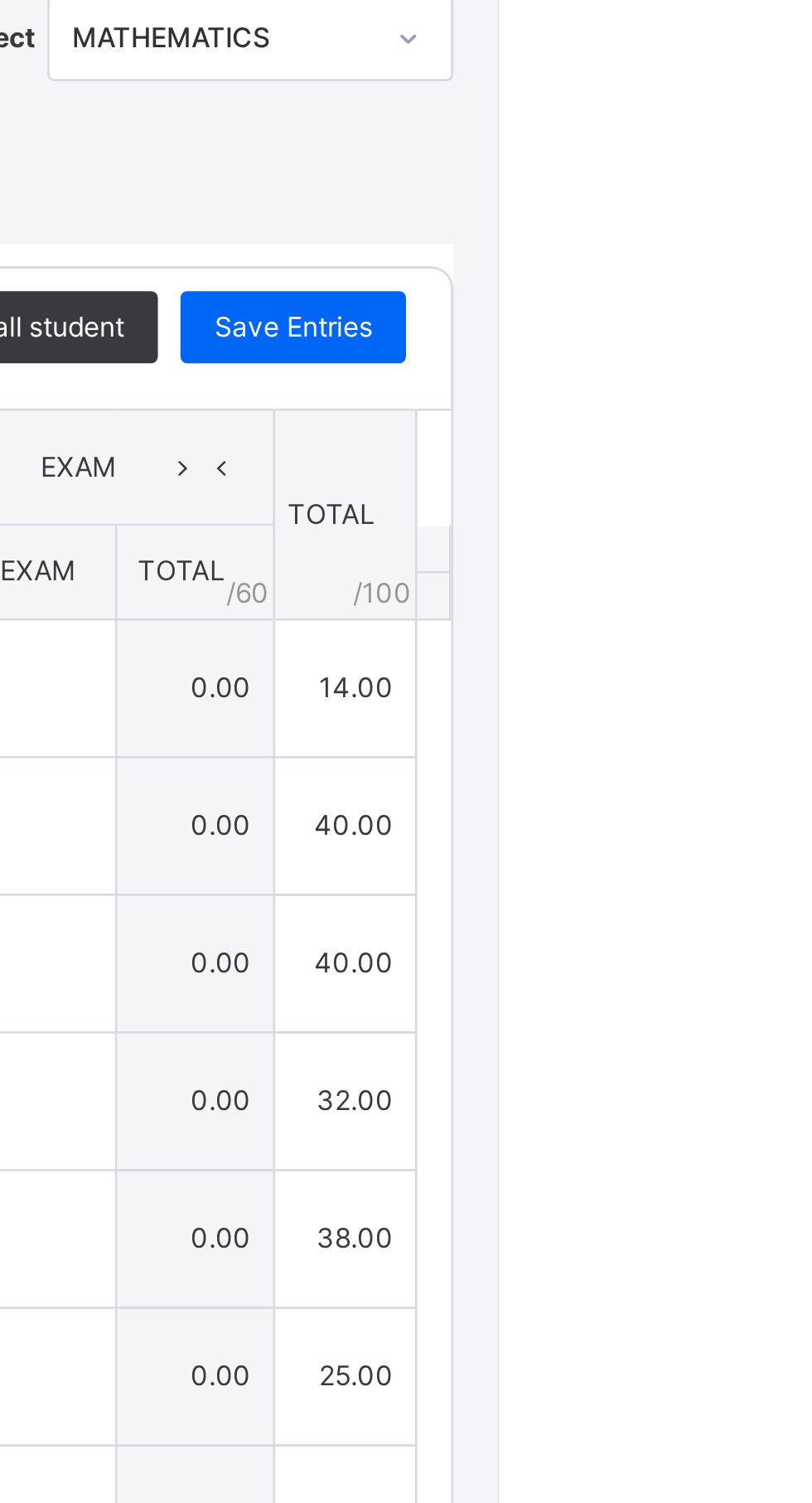 click on "Save Entries" at bounding box center (737, 618) 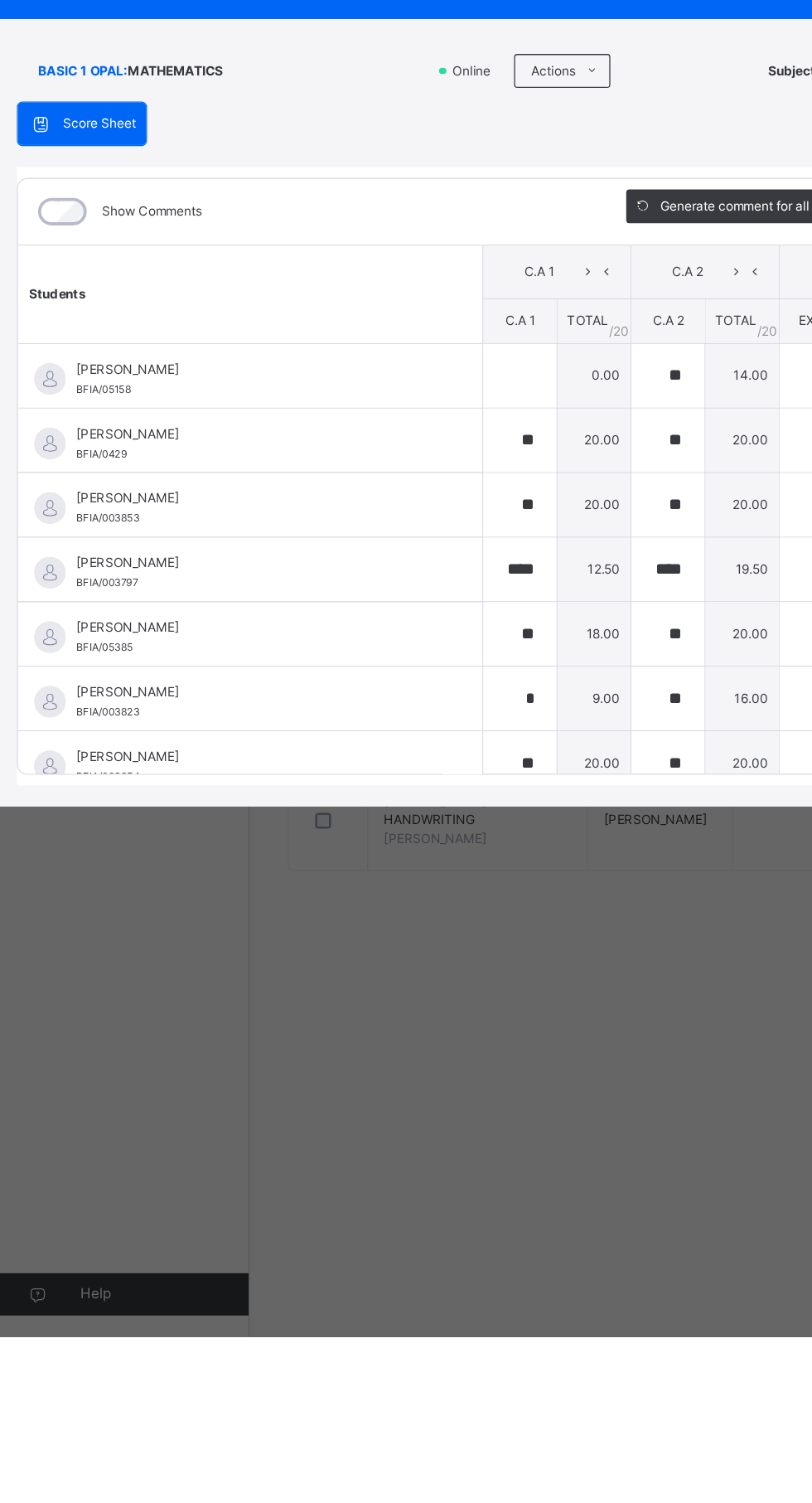 scroll, scrollTop: 0, scrollLeft: 0, axis: both 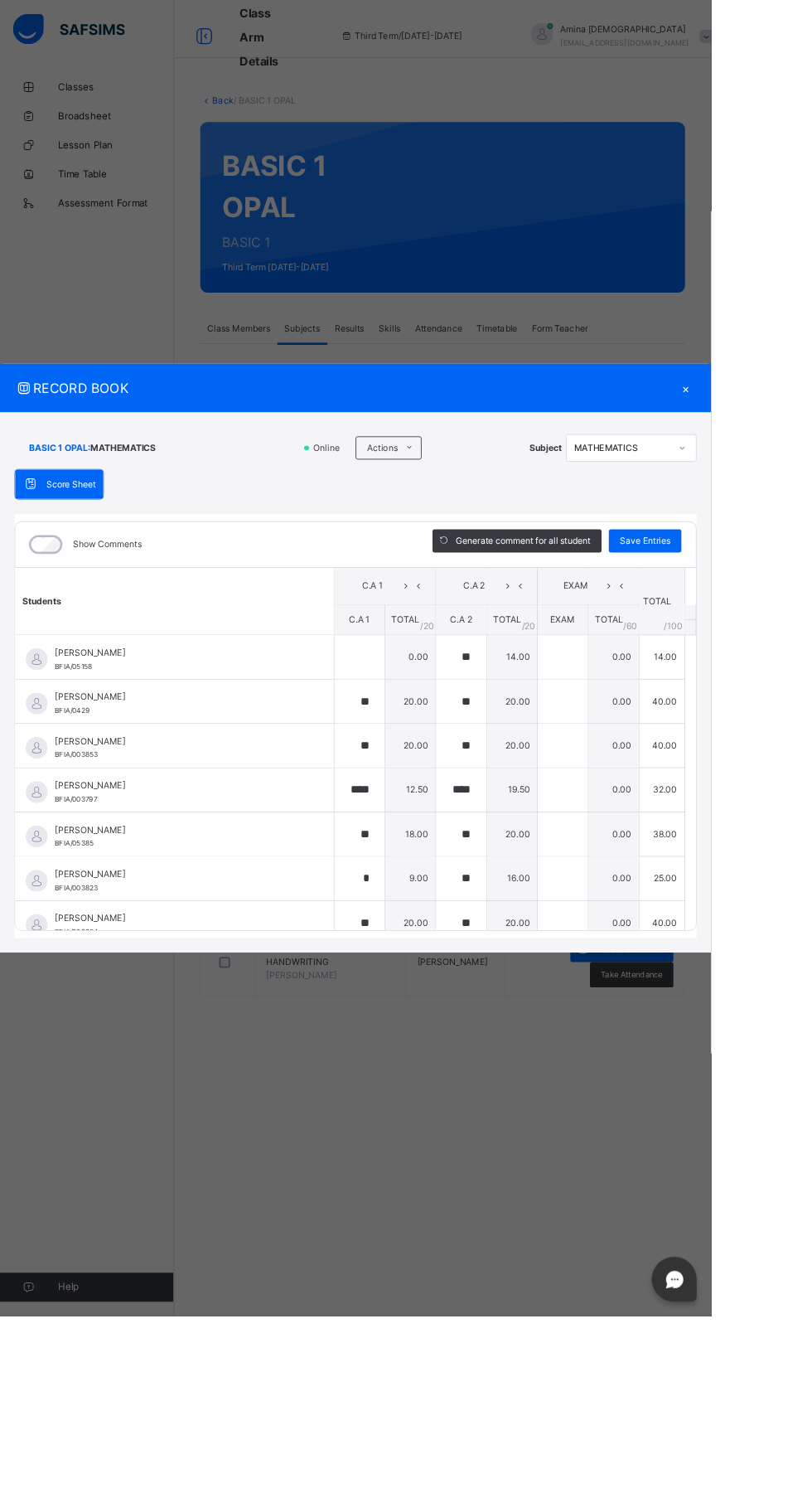 click on "×" at bounding box center (783, 443) 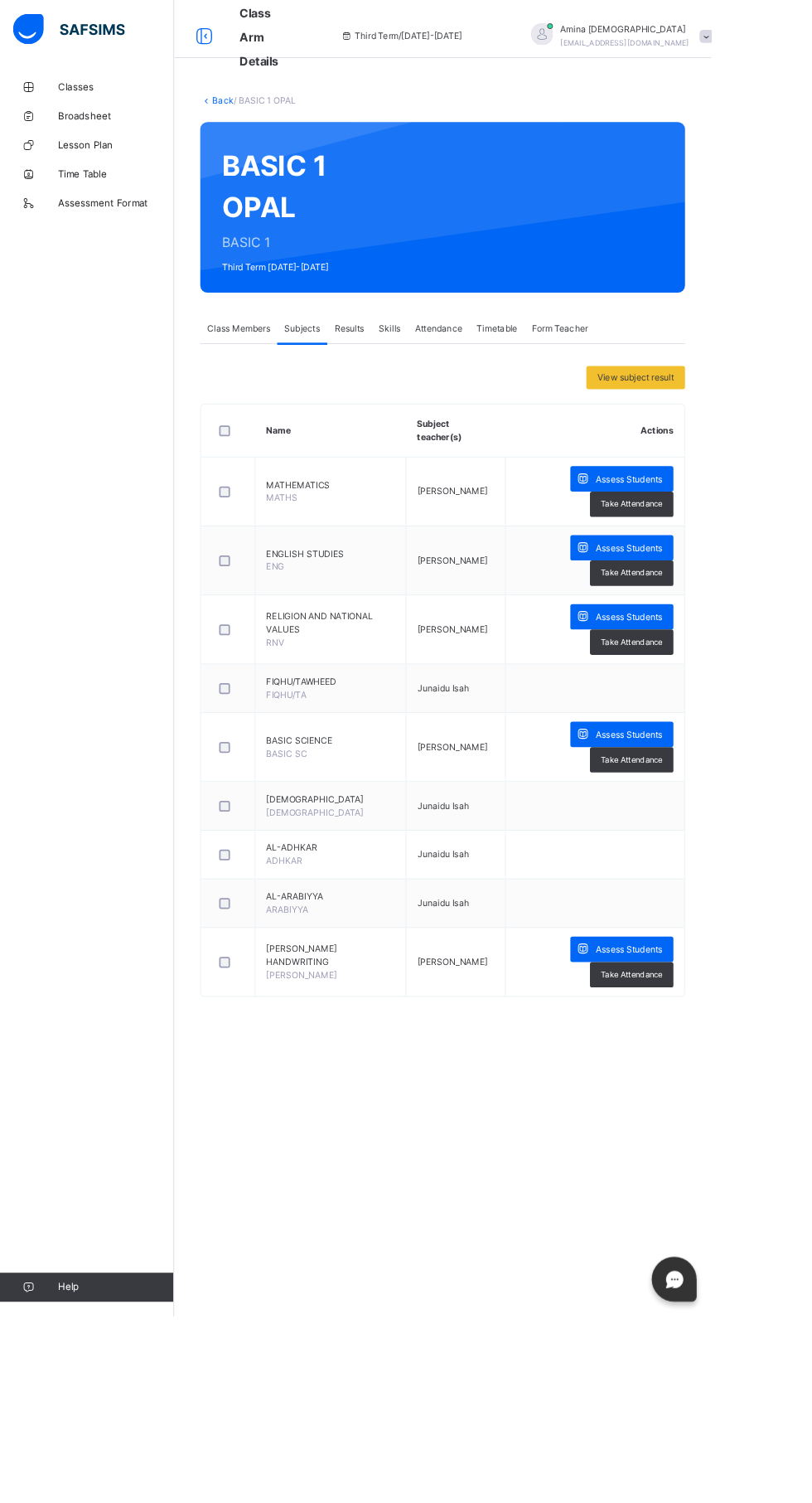 click on "Assess Students" at bounding box center (710, 838) 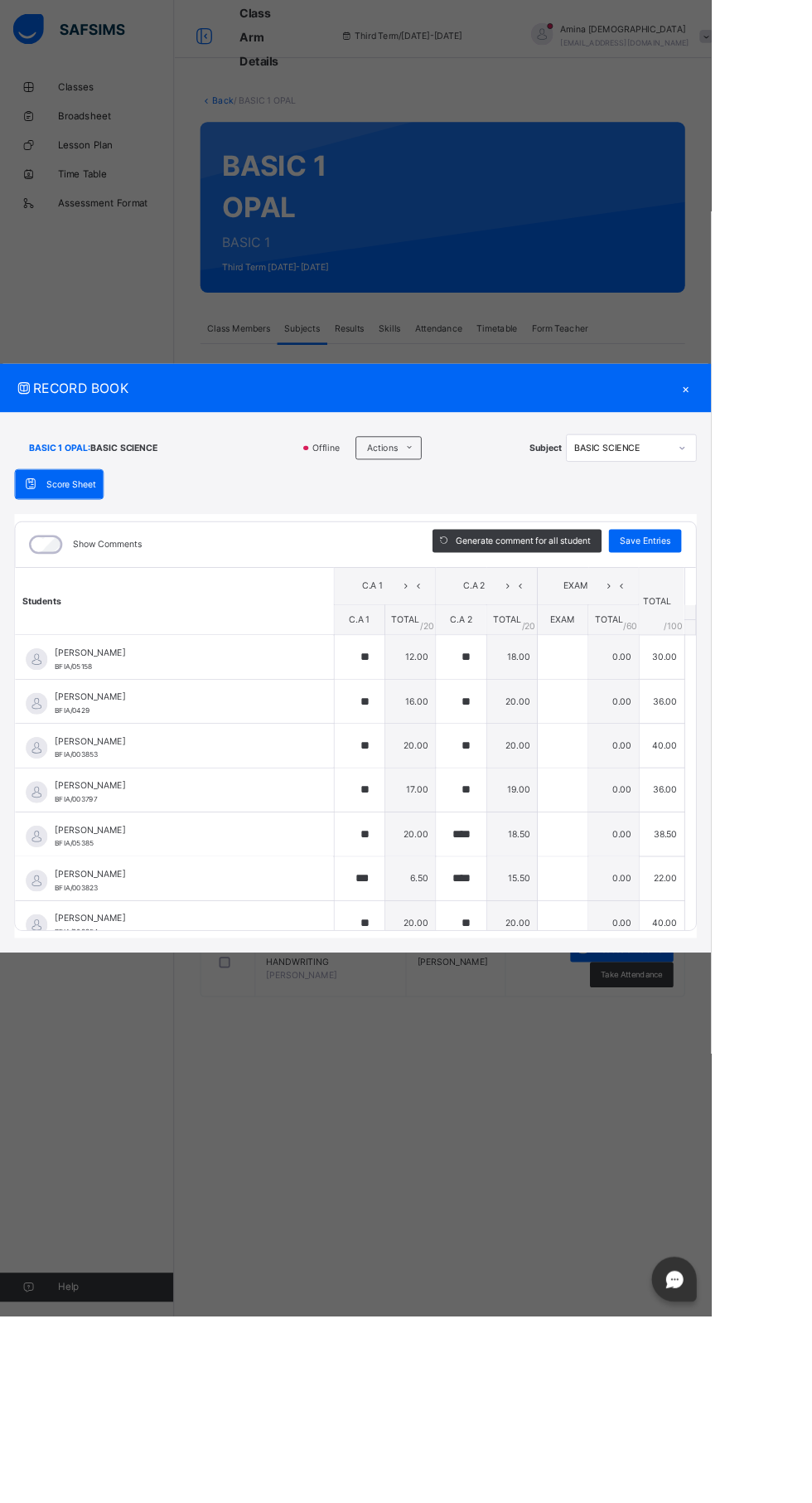 click on "×" at bounding box center (783, 443) 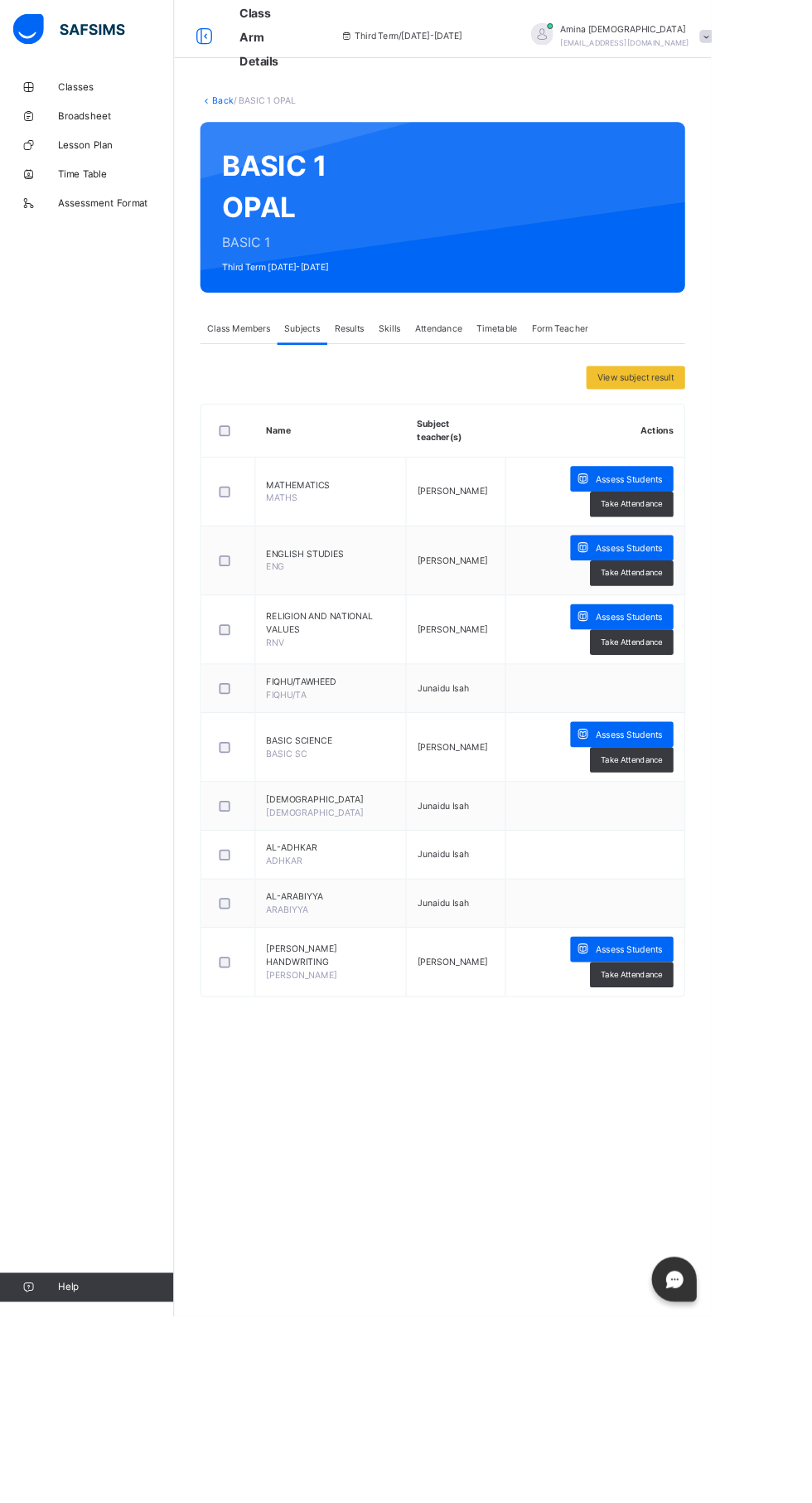 click on "Assess Students" at bounding box center (710, 546) 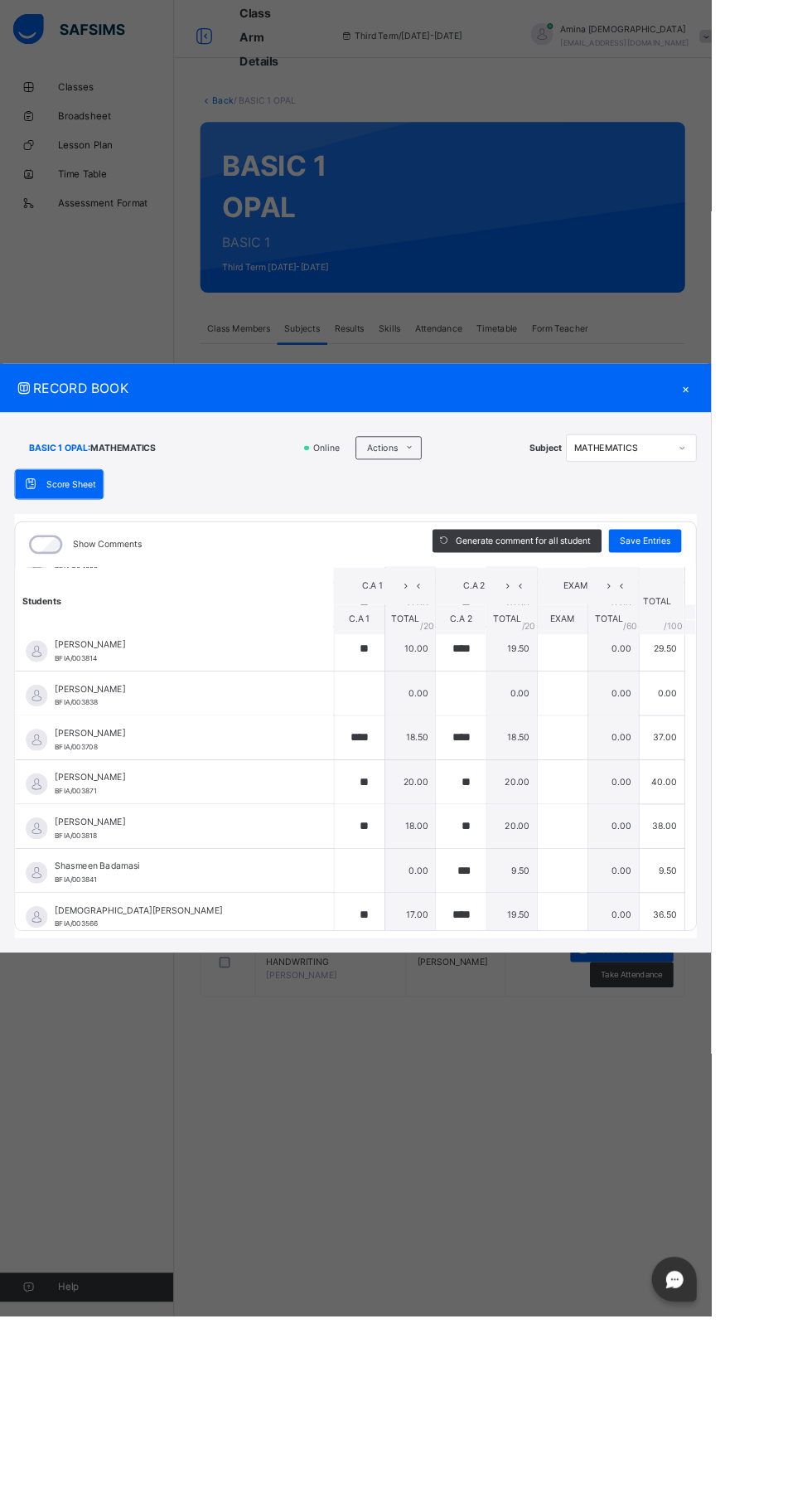 scroll, scrollTop: 1129, scrollLeft: 0, axis: vertical 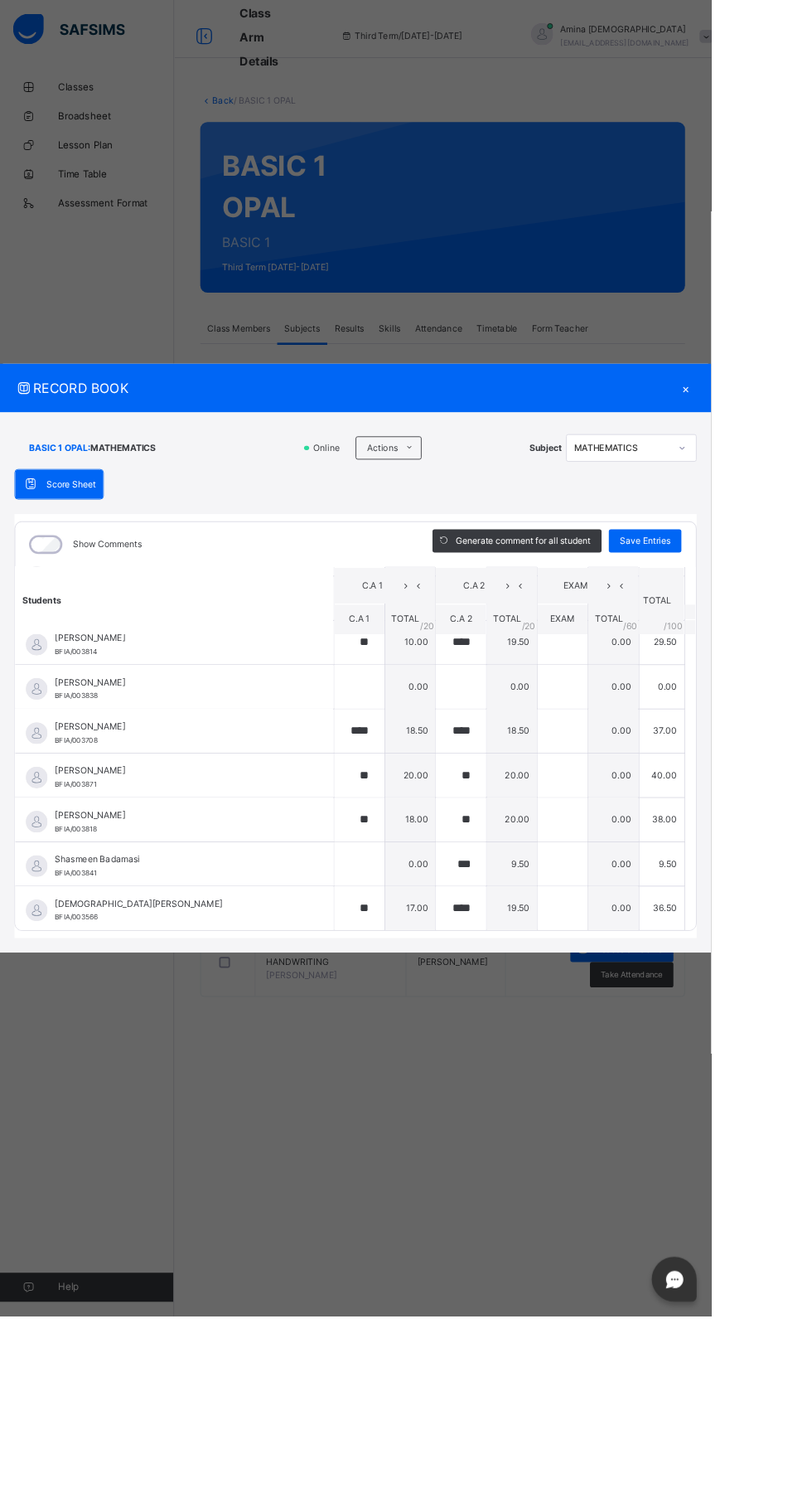 click on "×" at bounding box center [783, 443] 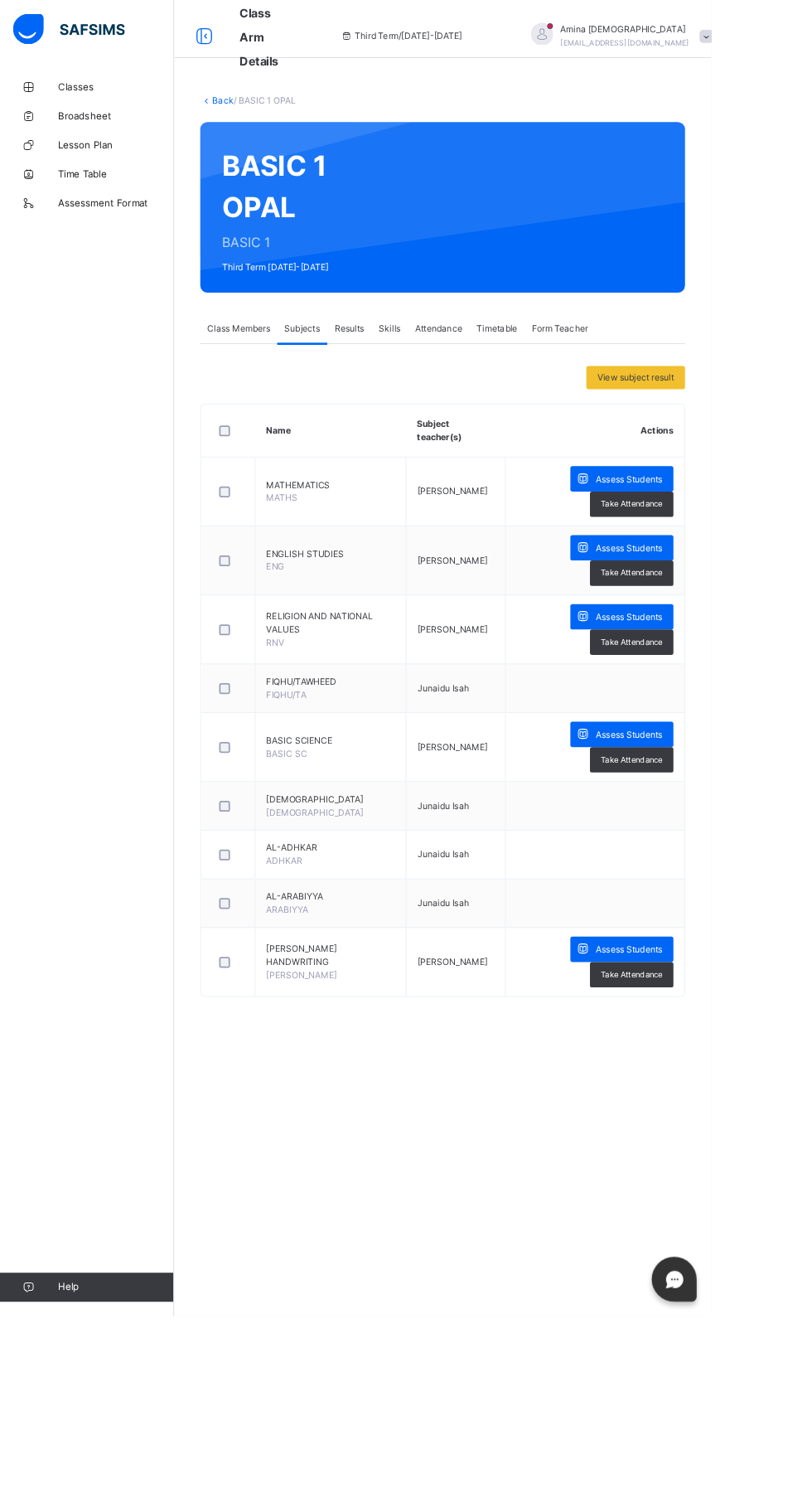 click on "Skills" at bounding box center (445, 376) 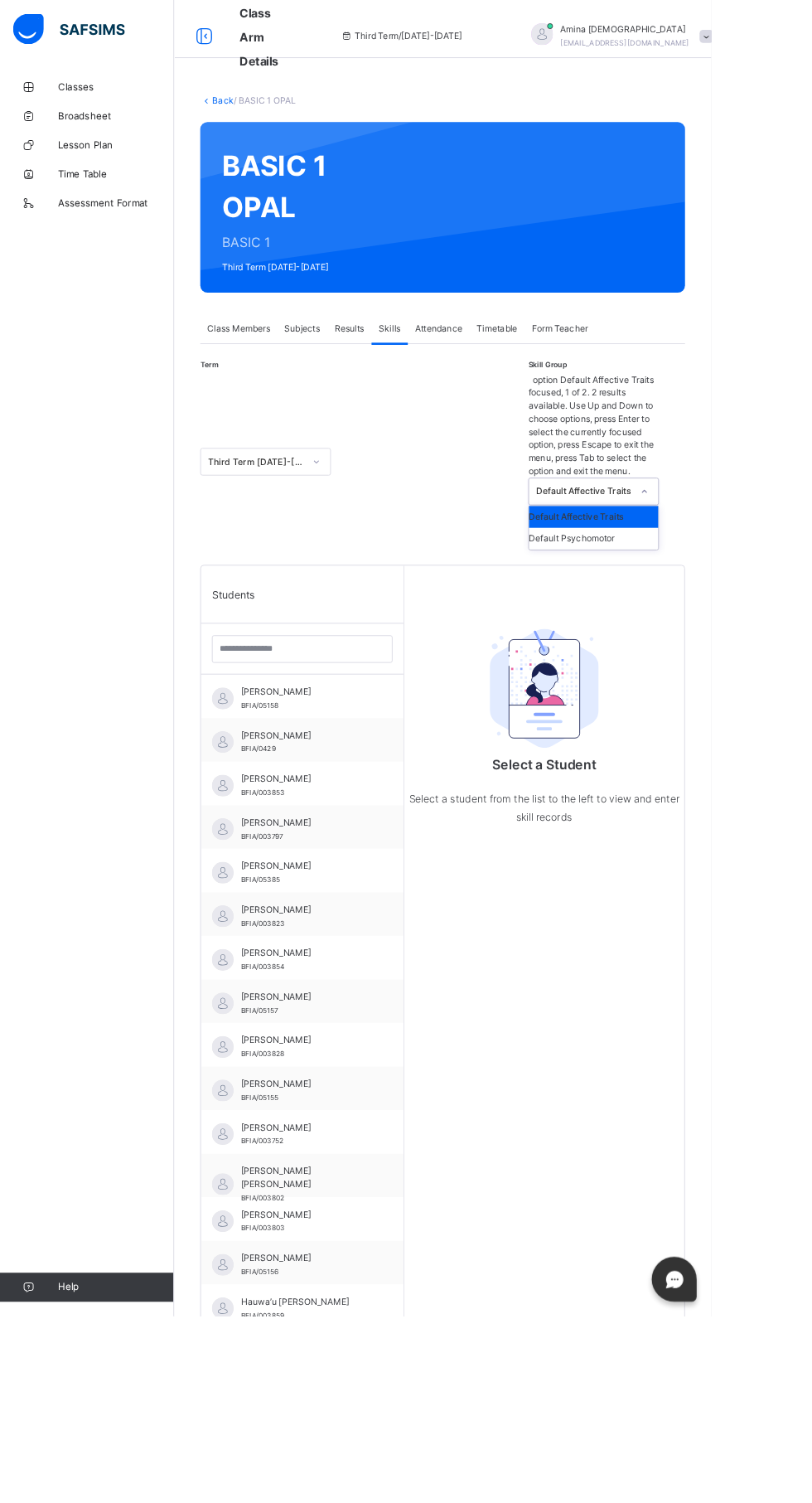 click on "Default Psychomotor" at bounding box center (678, 615) 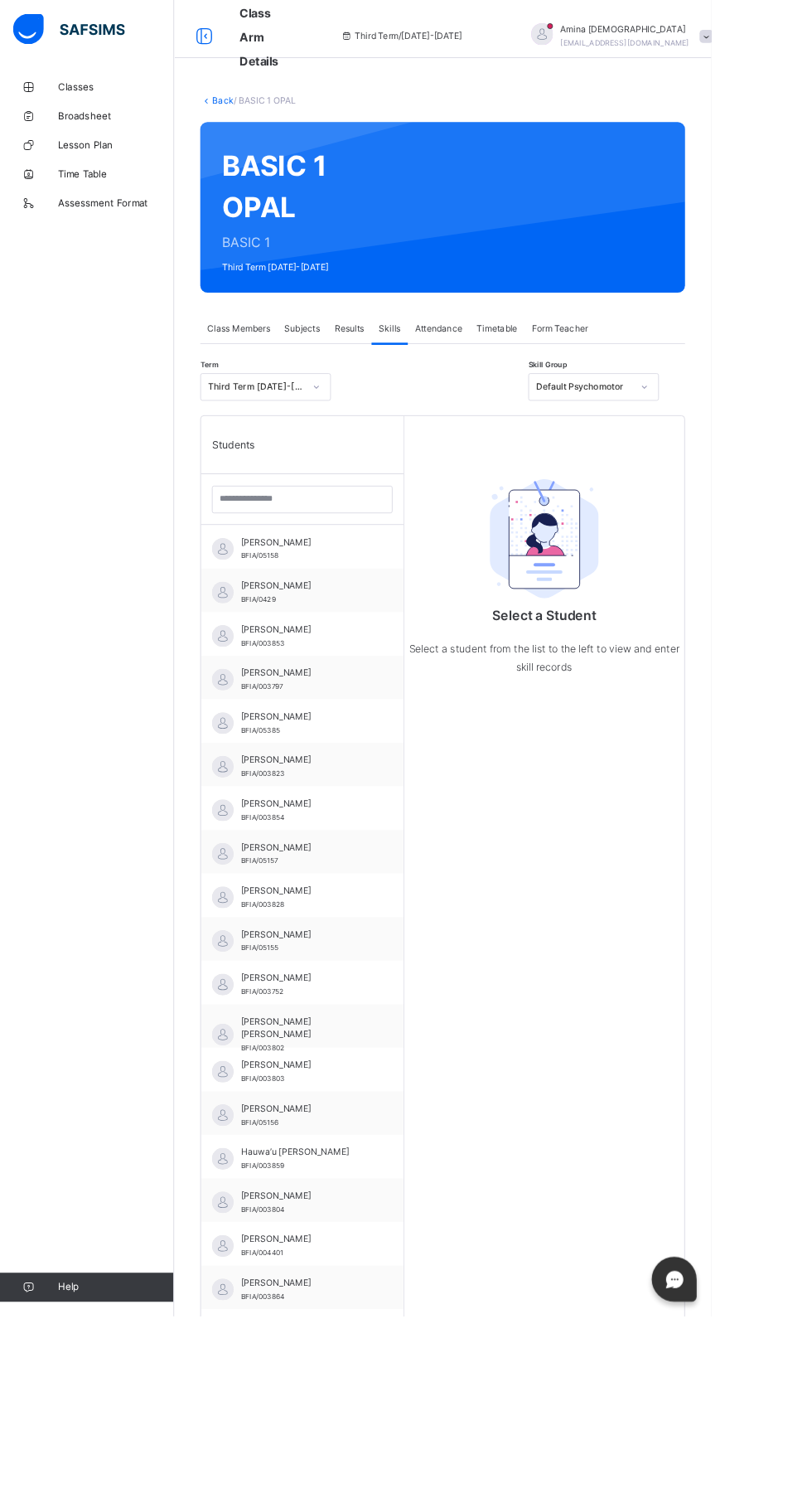 click on "[PERSON_NAME] BFIA/05158" at bounding box center [349, 627] 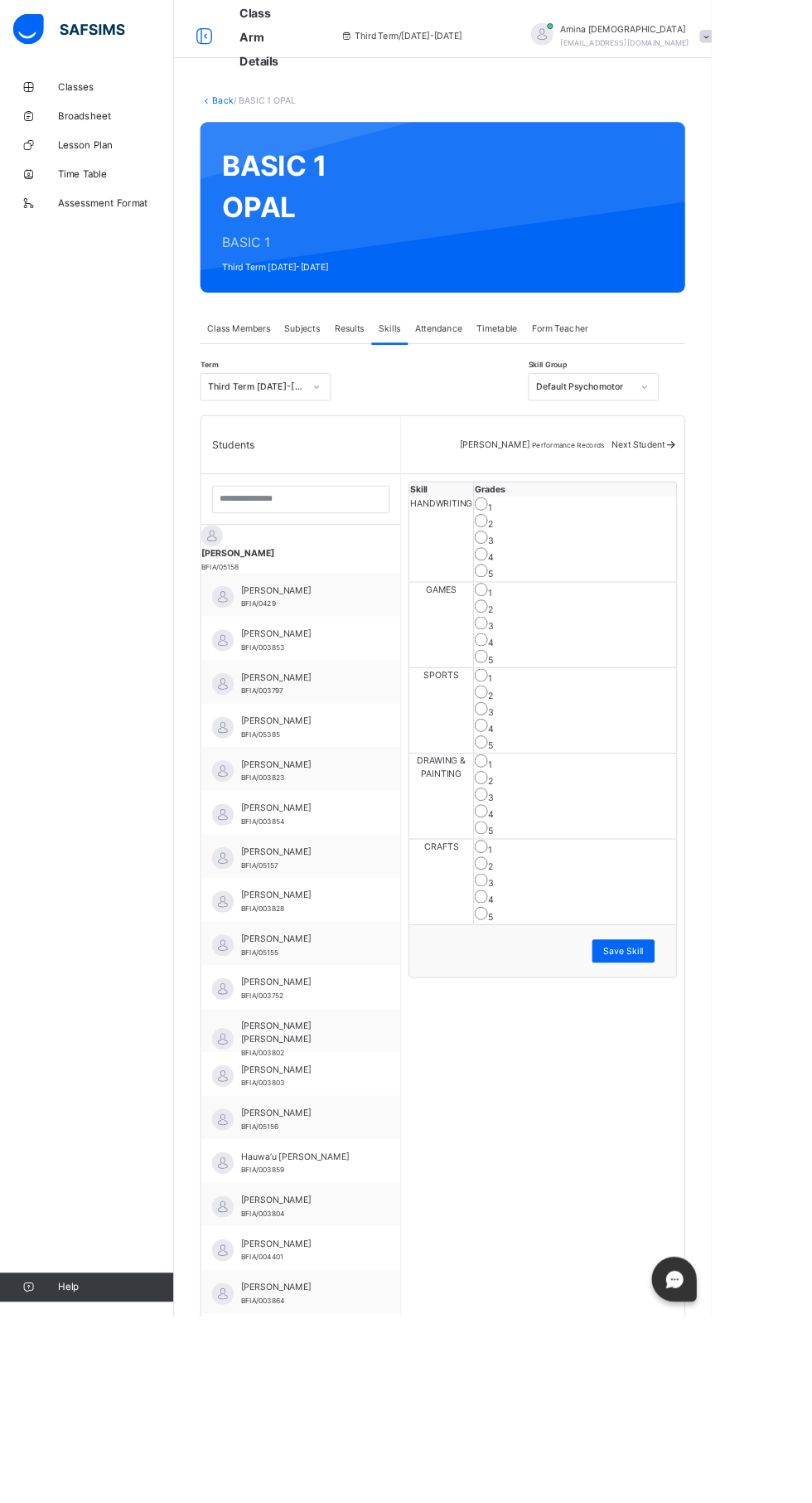 click on "Save Skill" at bounding box center (712, 1086) 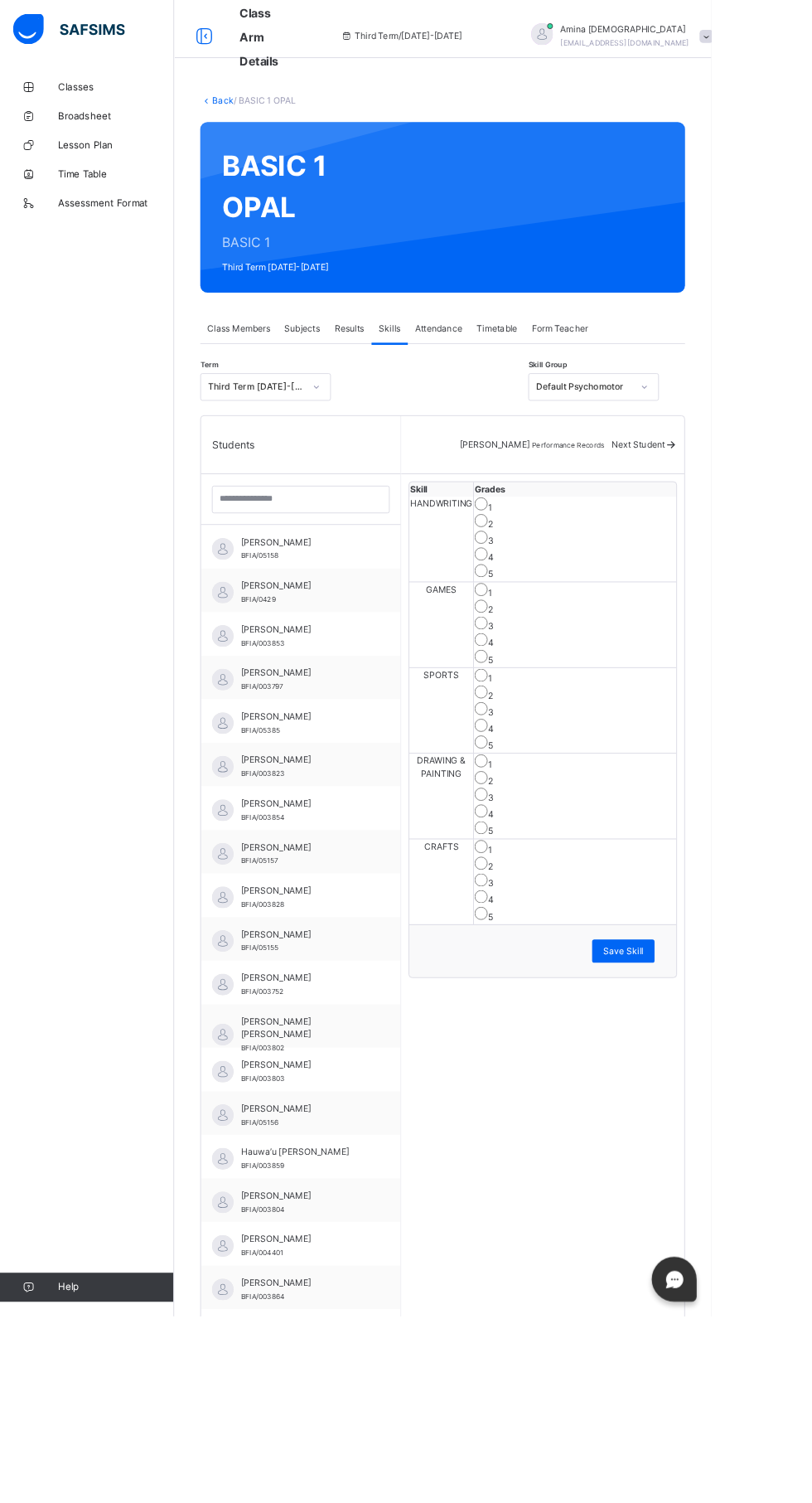 click on "Save Skill" at bounding box center [712, 1086] 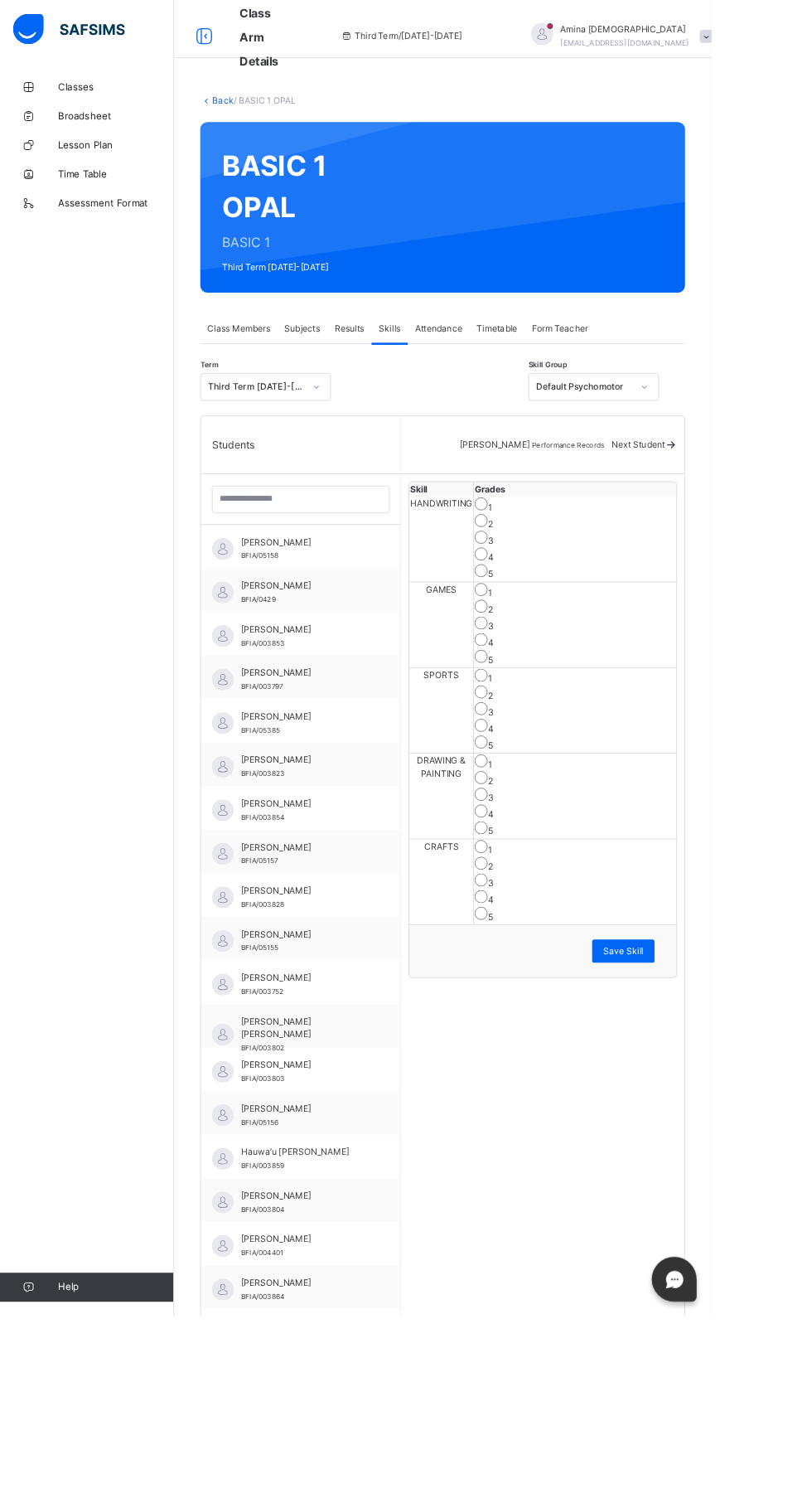 click on "Next Student" at bounding box center (728, 507) 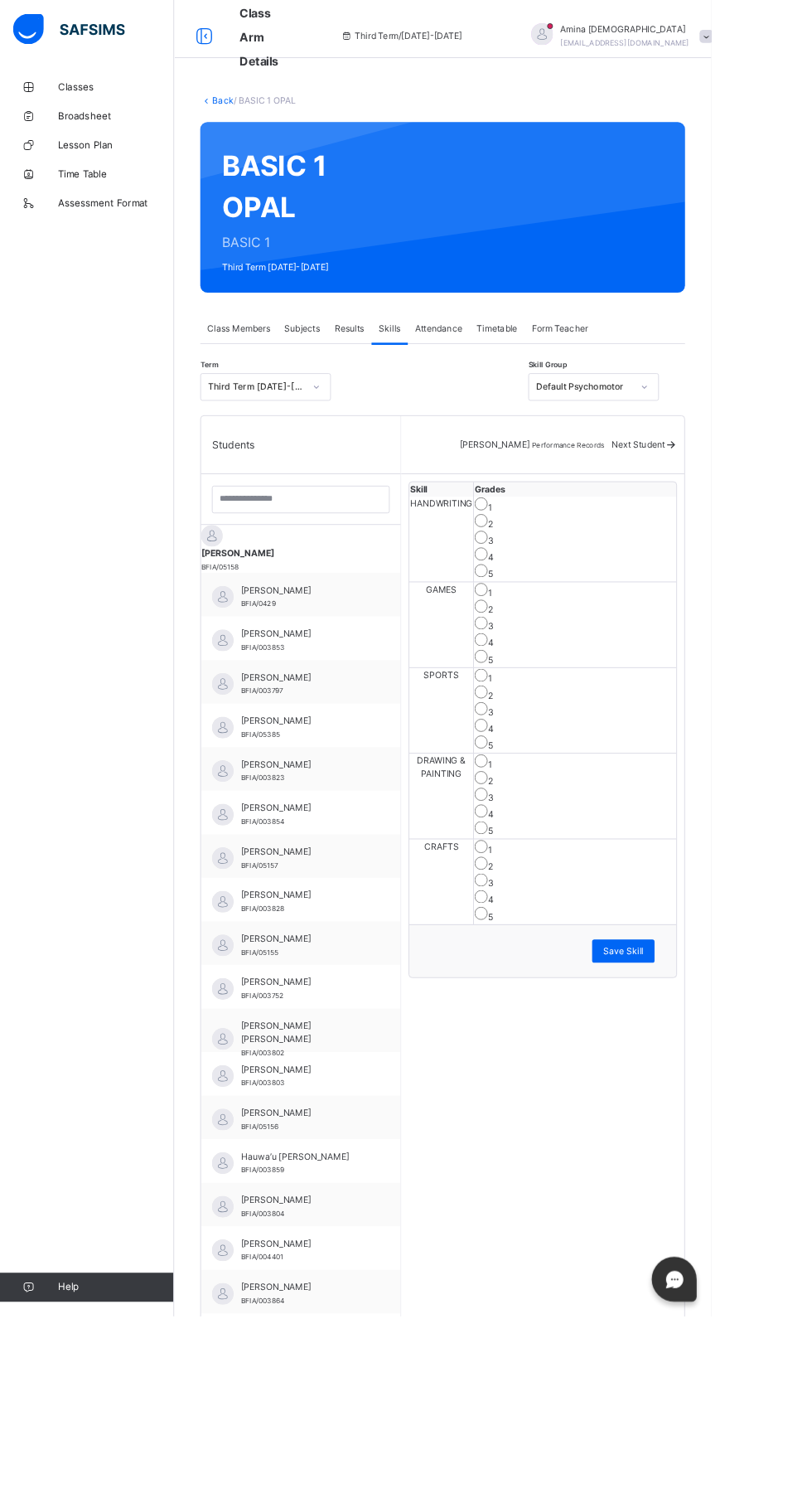 click on "Next Student" at bounding box center [728, 507] 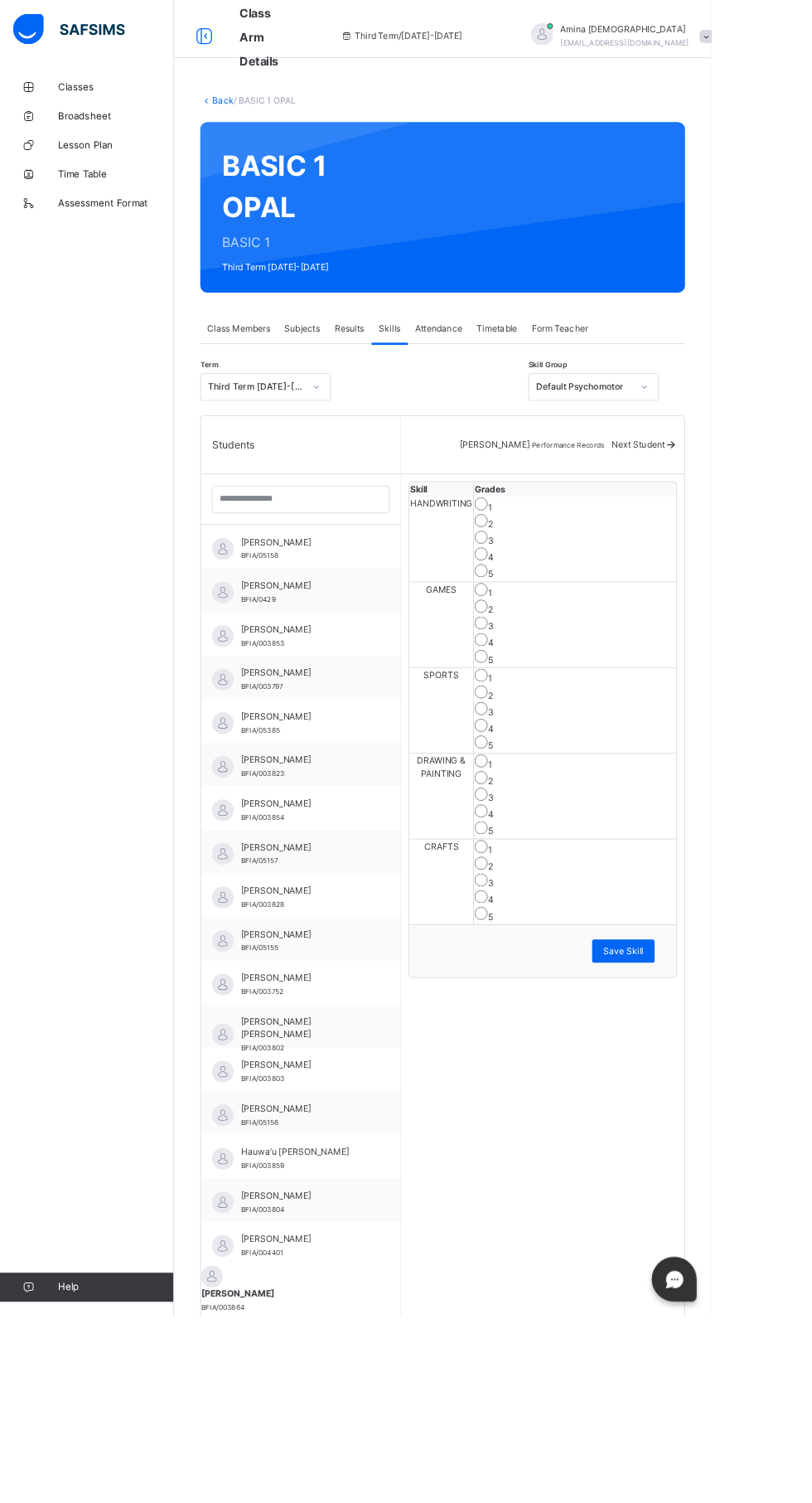 click on "Save Skill" at bounding box center [712, 1086] 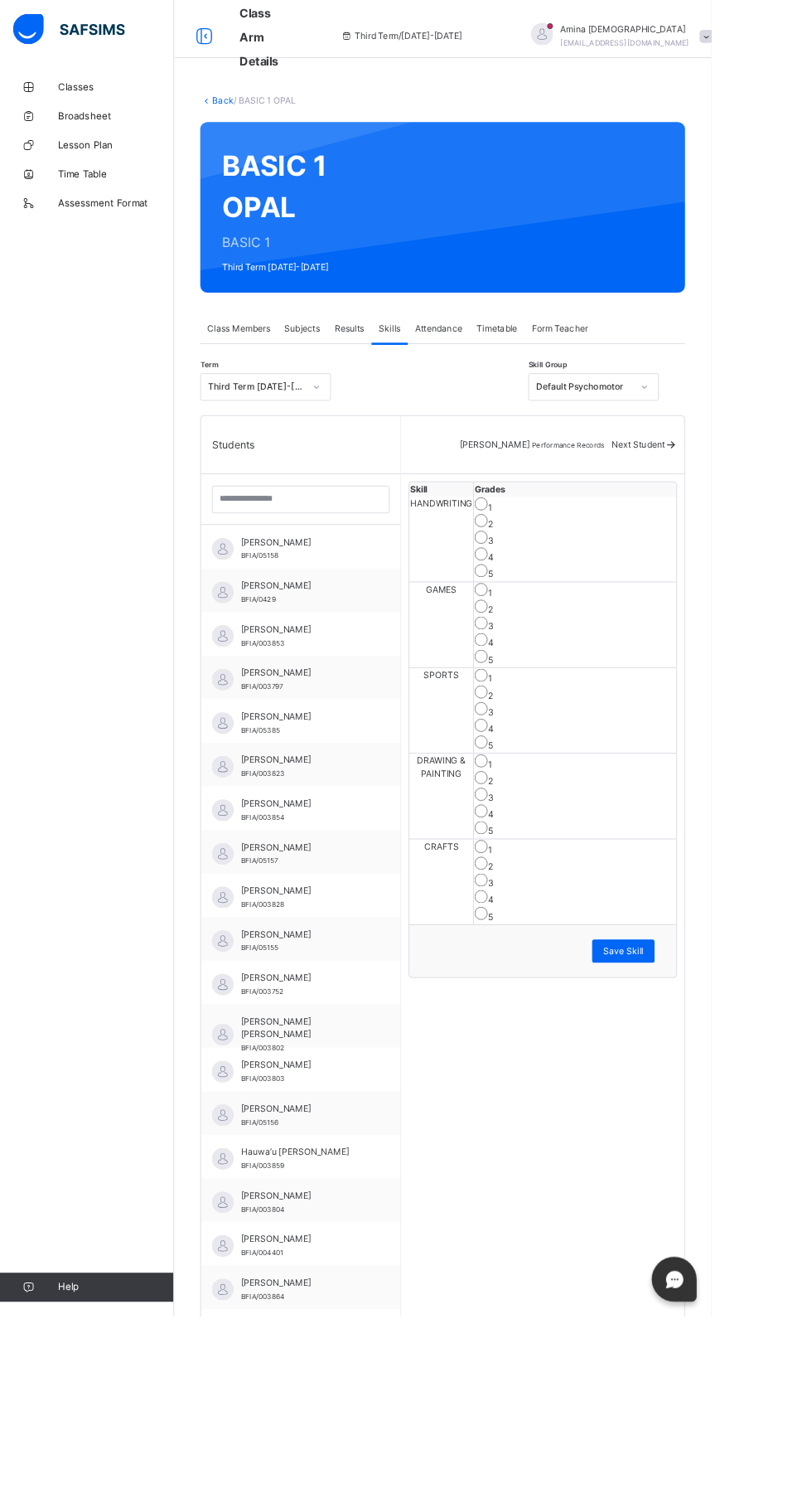 click on "Save Skill" at bounding box center (712, 1086) 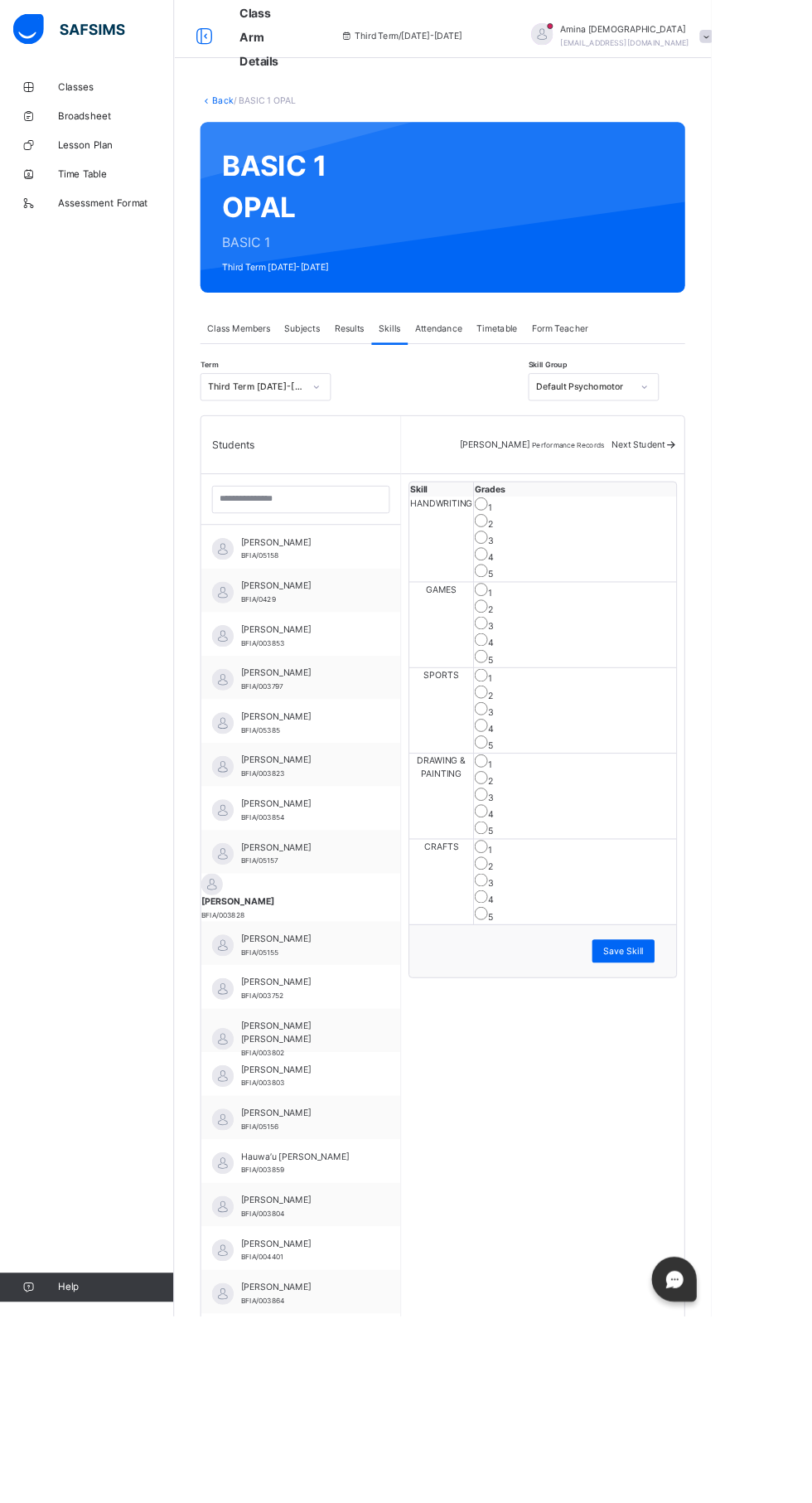 click on "Save Skill" at bounding box center [712, 1086] 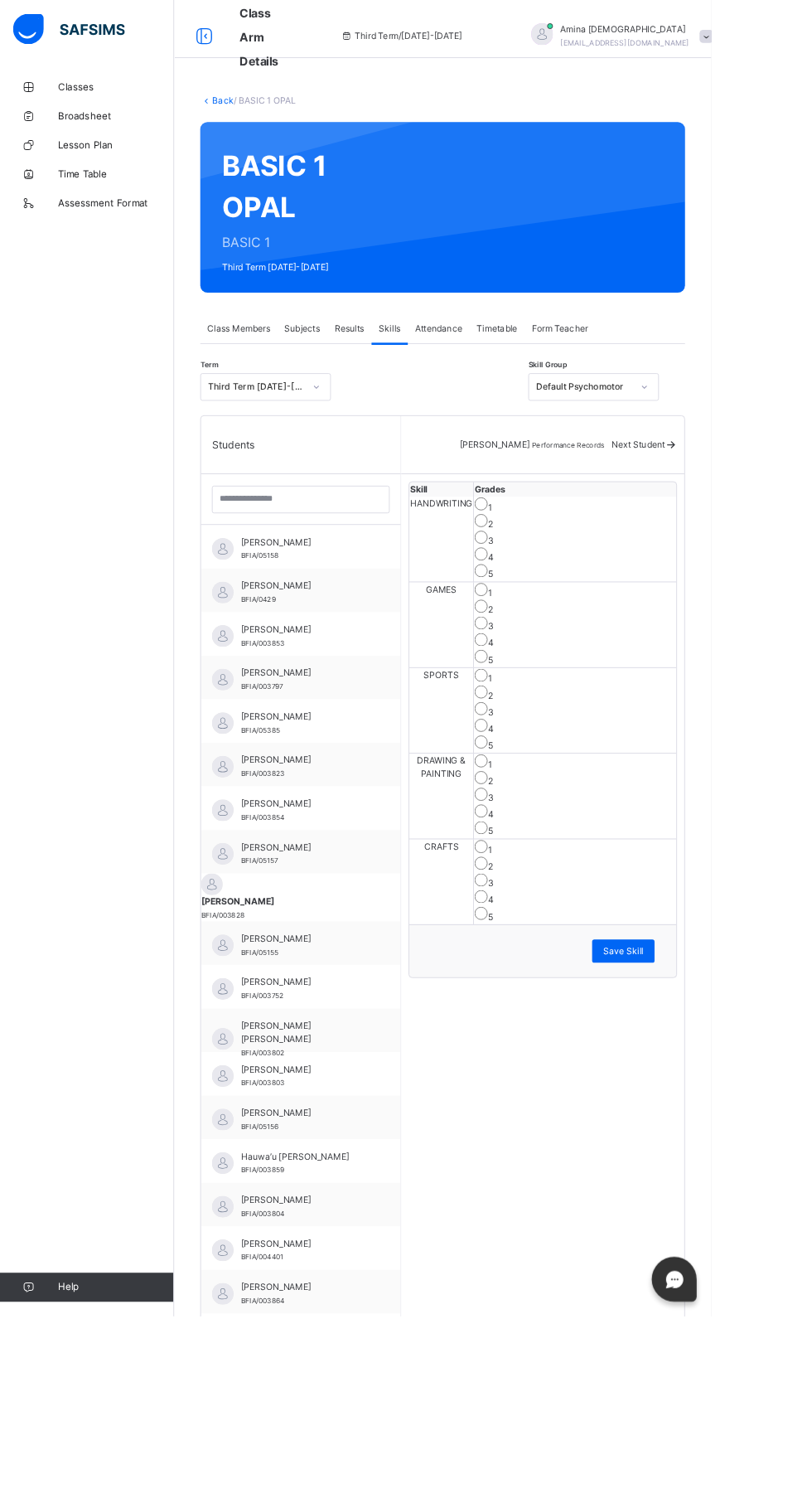 click on "Next Student" at bounding box center (736, 508) 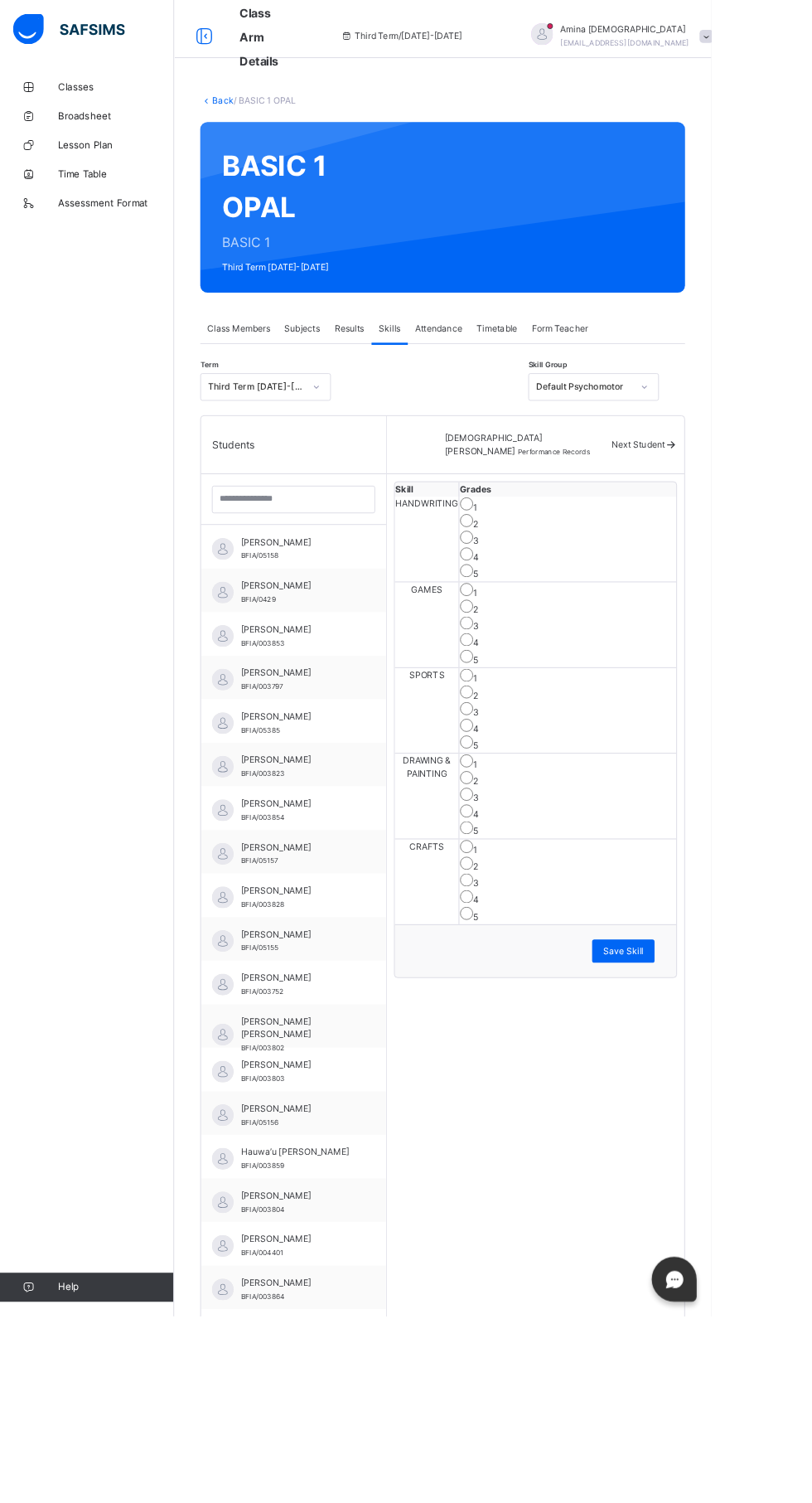 click on "Save Skill" at bounding box center (712, 1086) 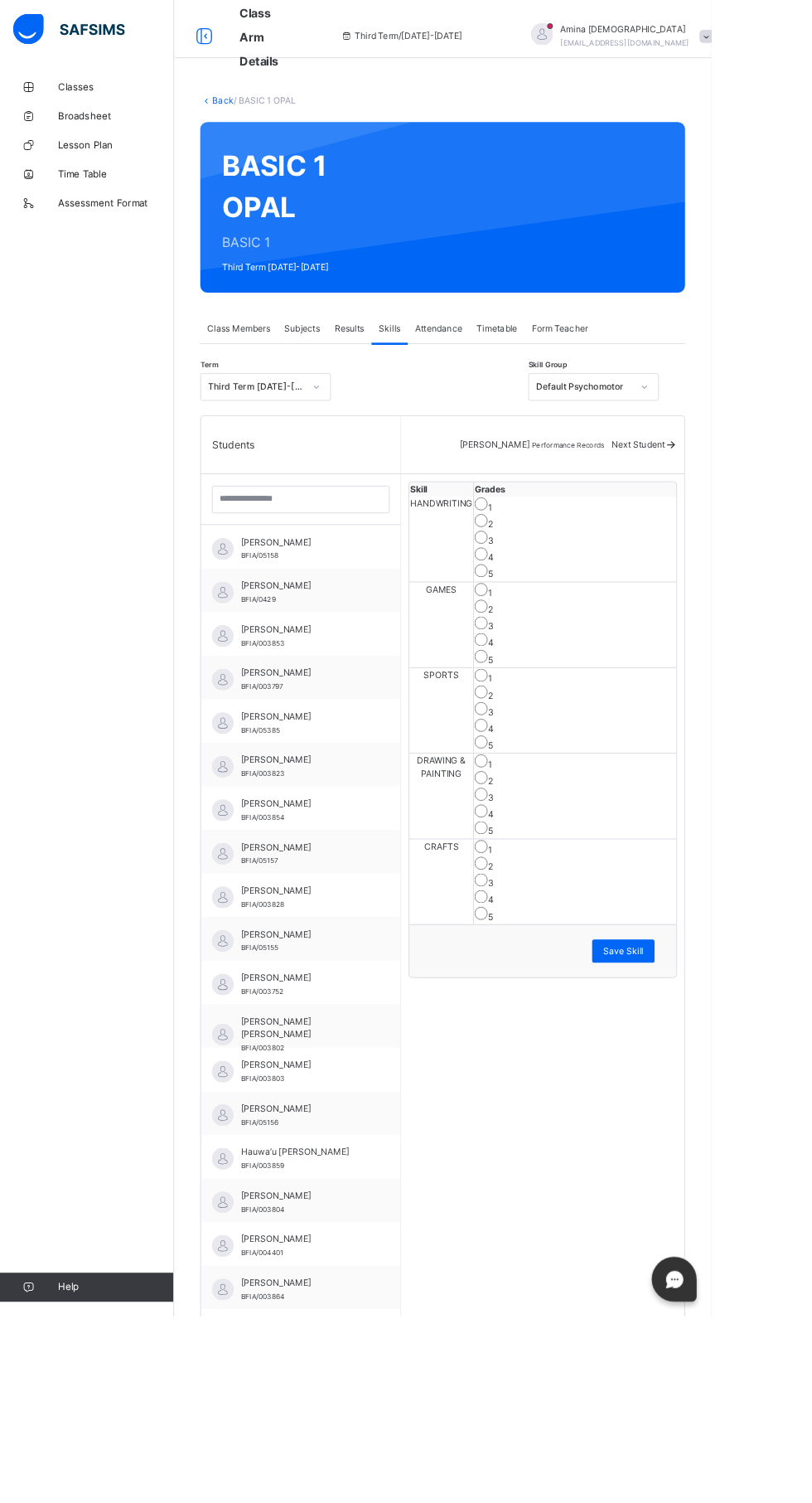 click on "Save Skill" at bounding box center (712, 1086) 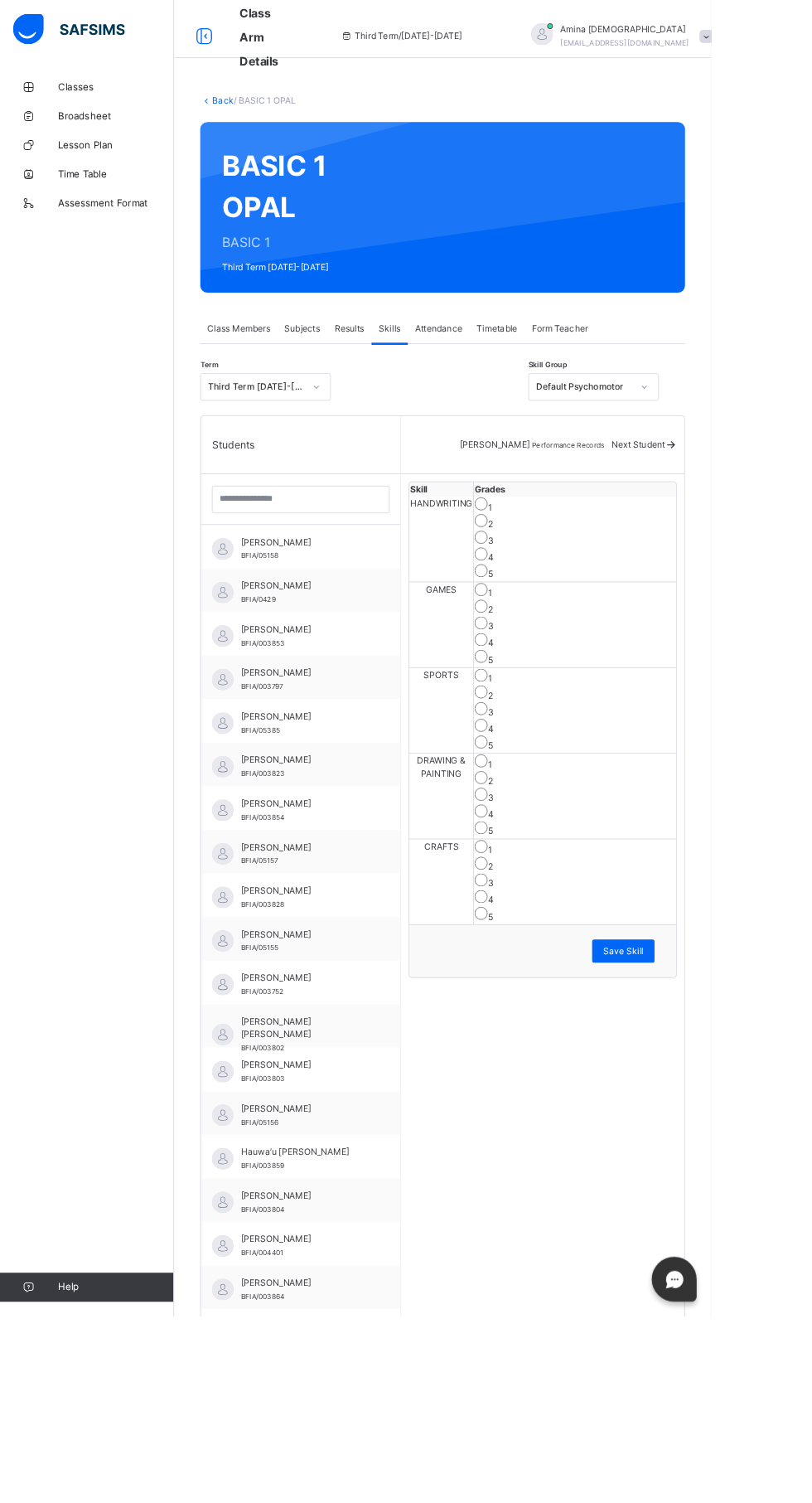 click on "Next Student" at bounding box center [728, 507] 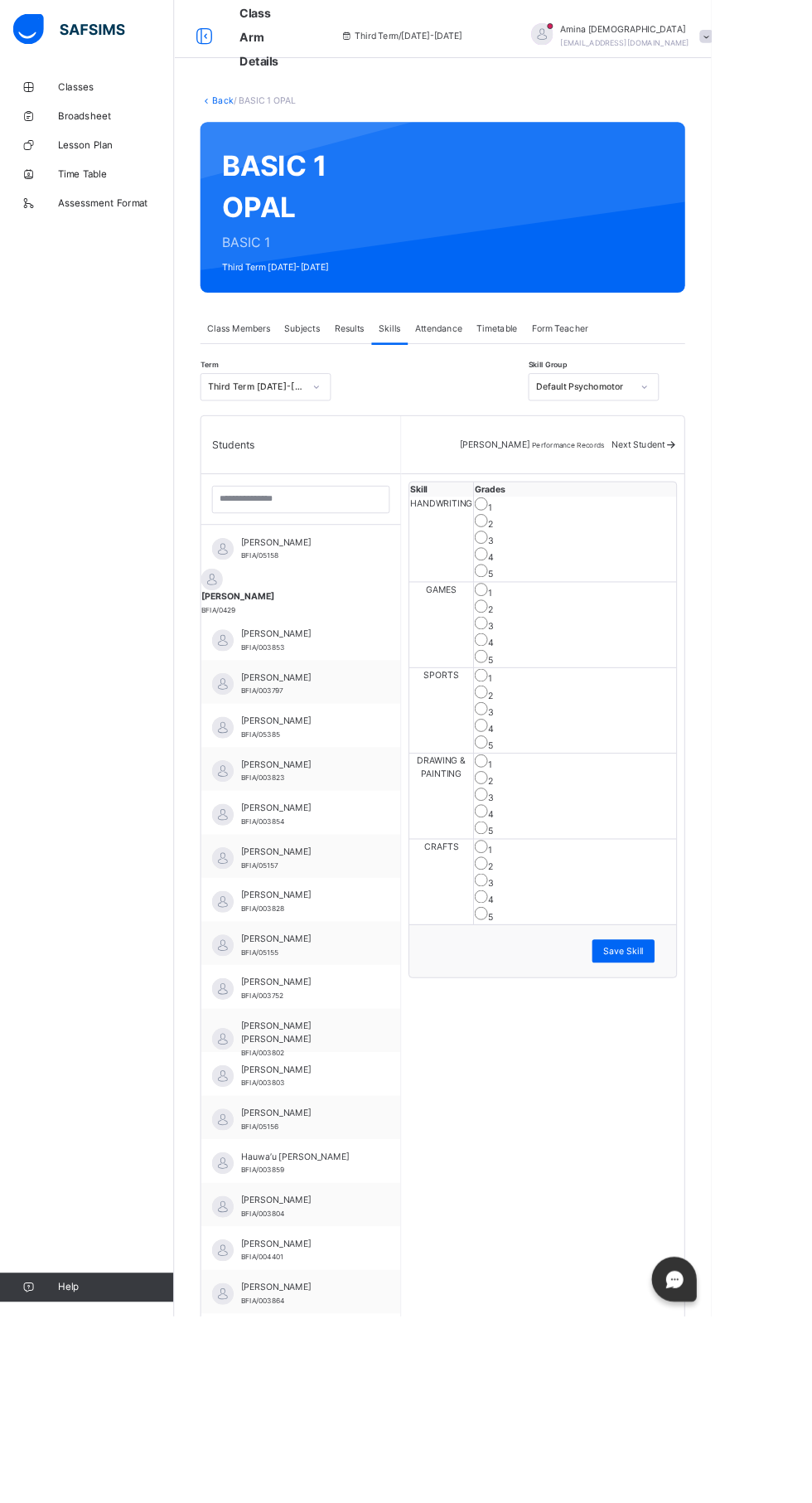 click on "Save Skill" at bounding box center (712, 1086) 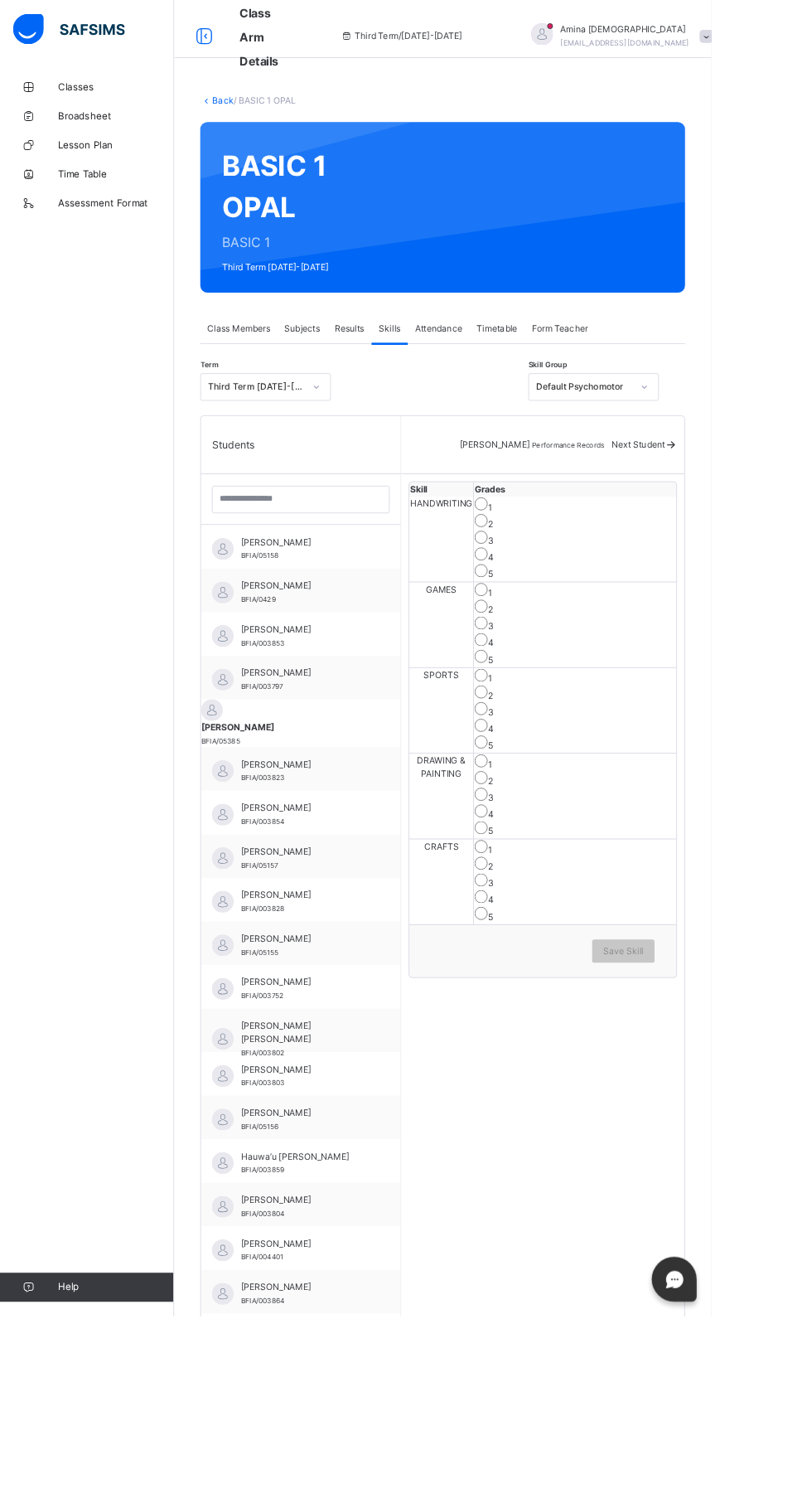 click on "4" at bounding box center [656, 830] 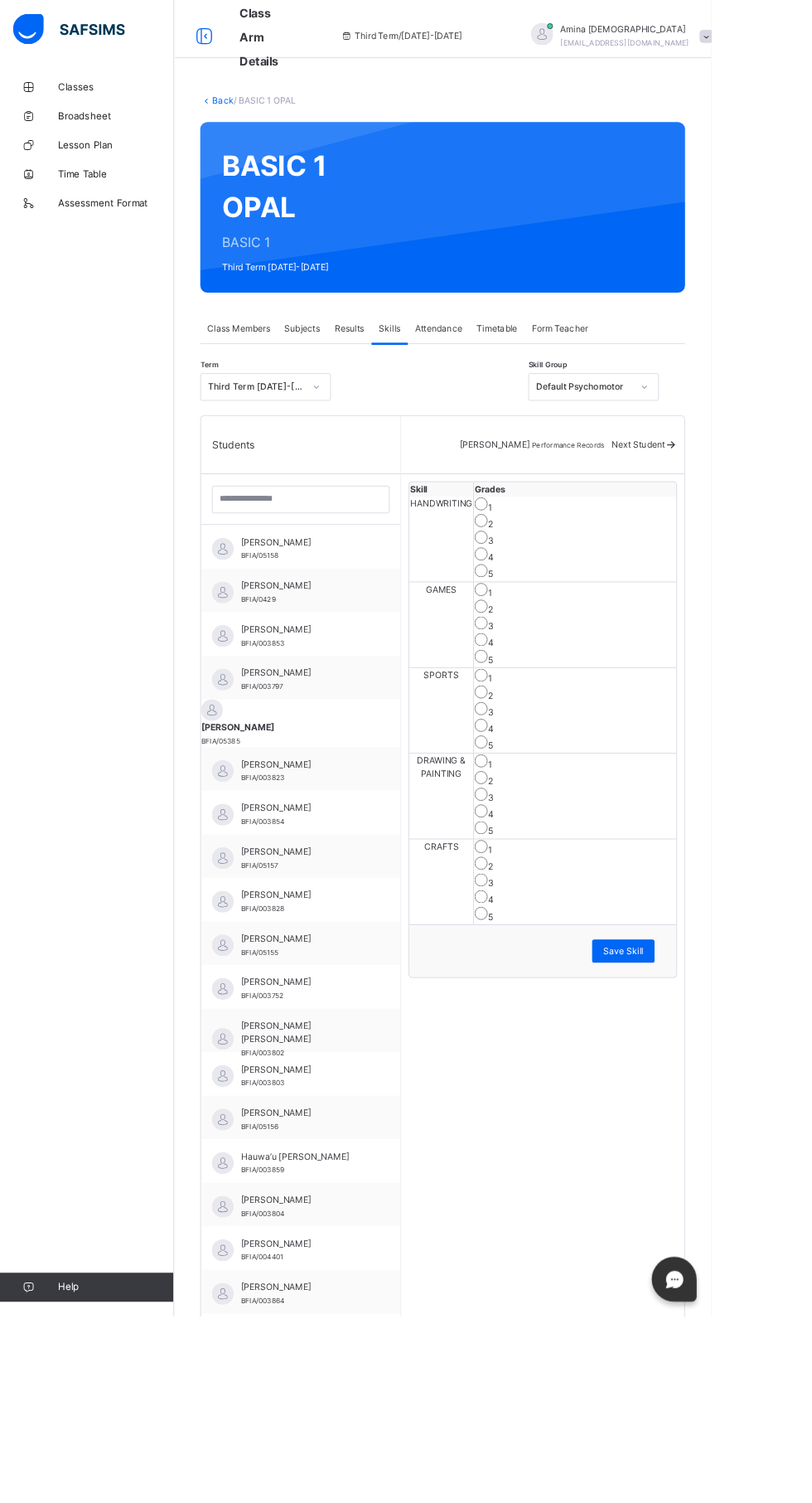 click on "Save Skill" at bounding box center (712, 1086) 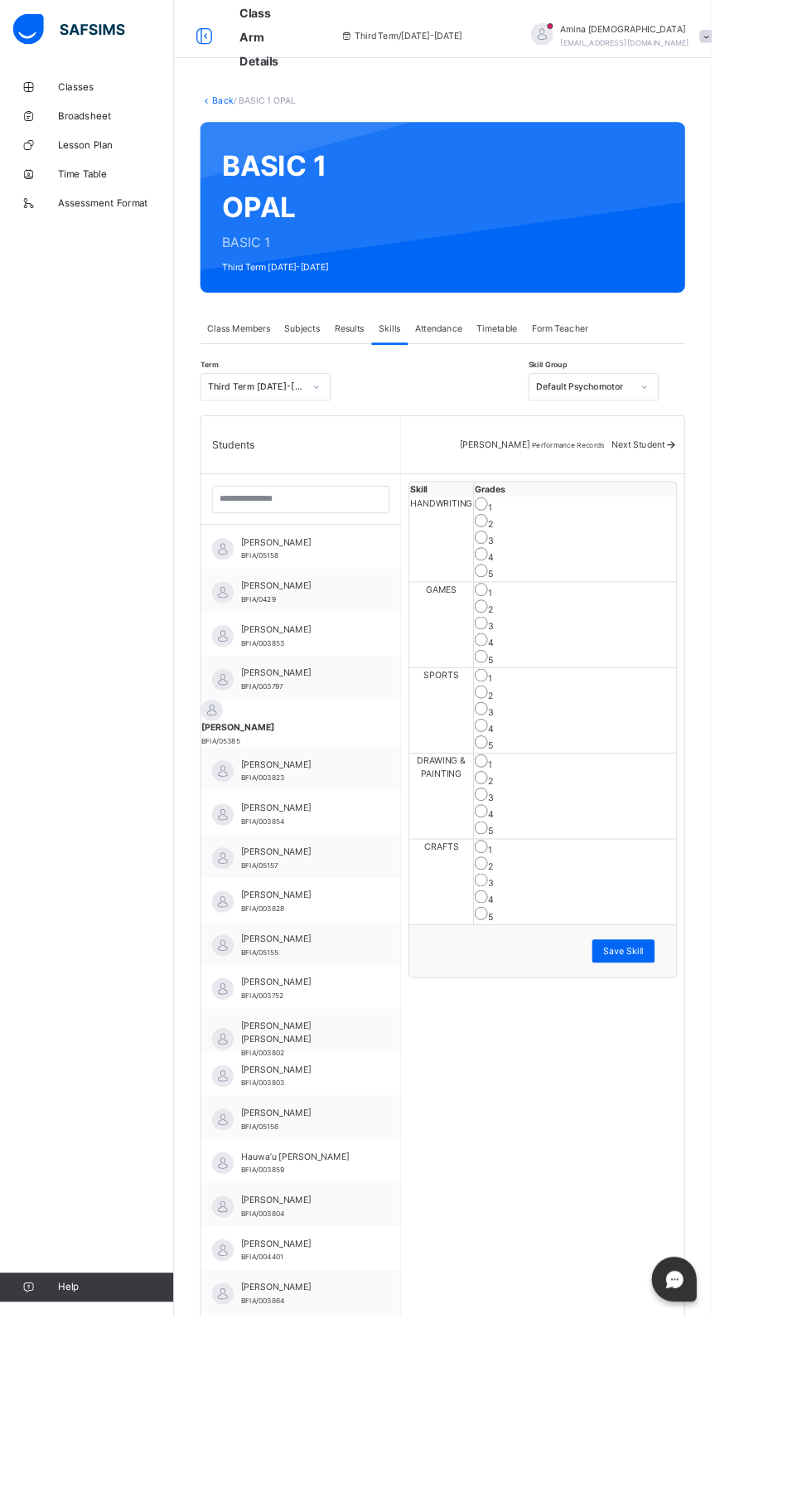 click on "Next Student" at bounding box center (728, 507) 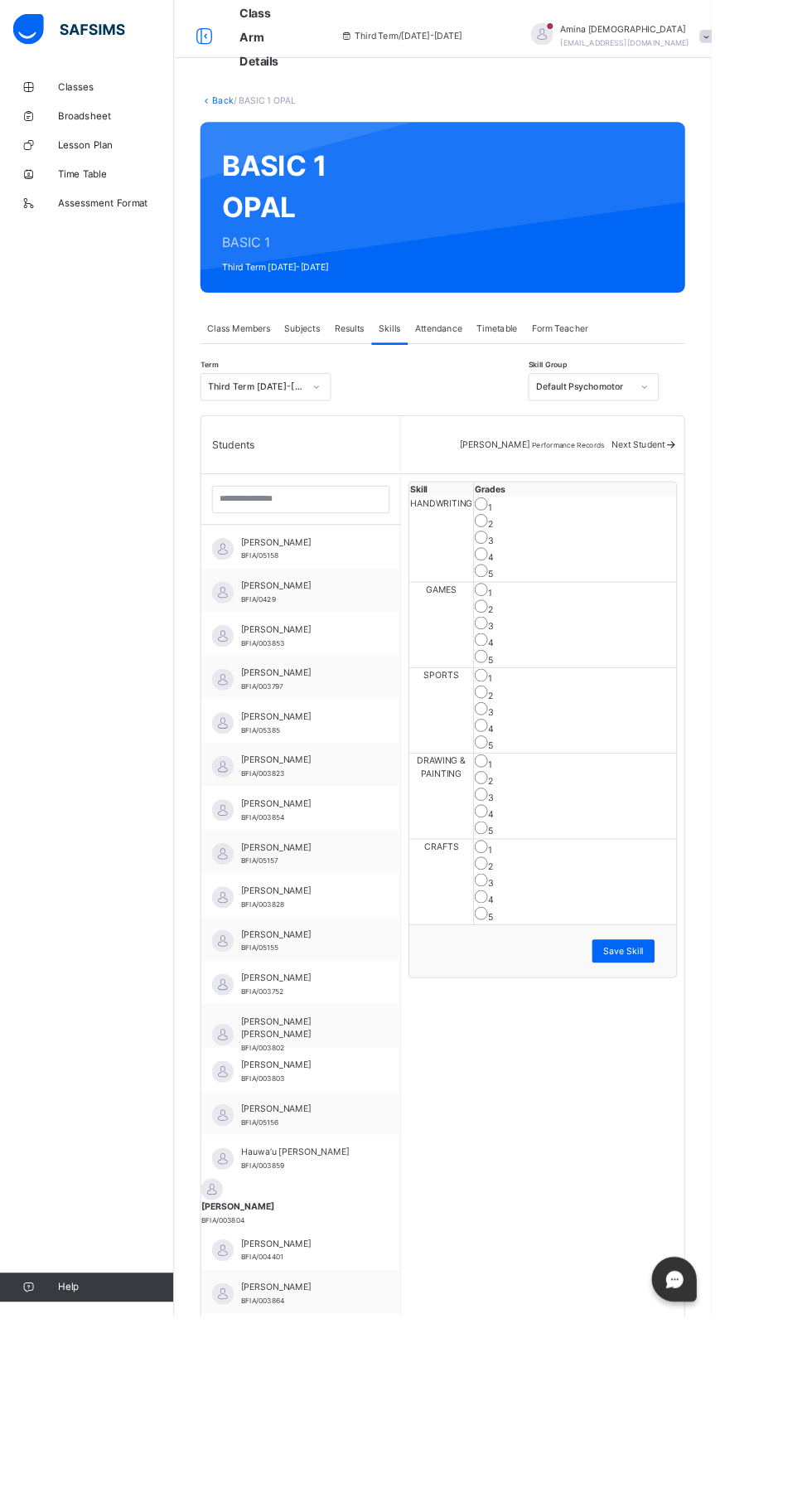 click on "Save Skill" at bounding box center (712, 1086) 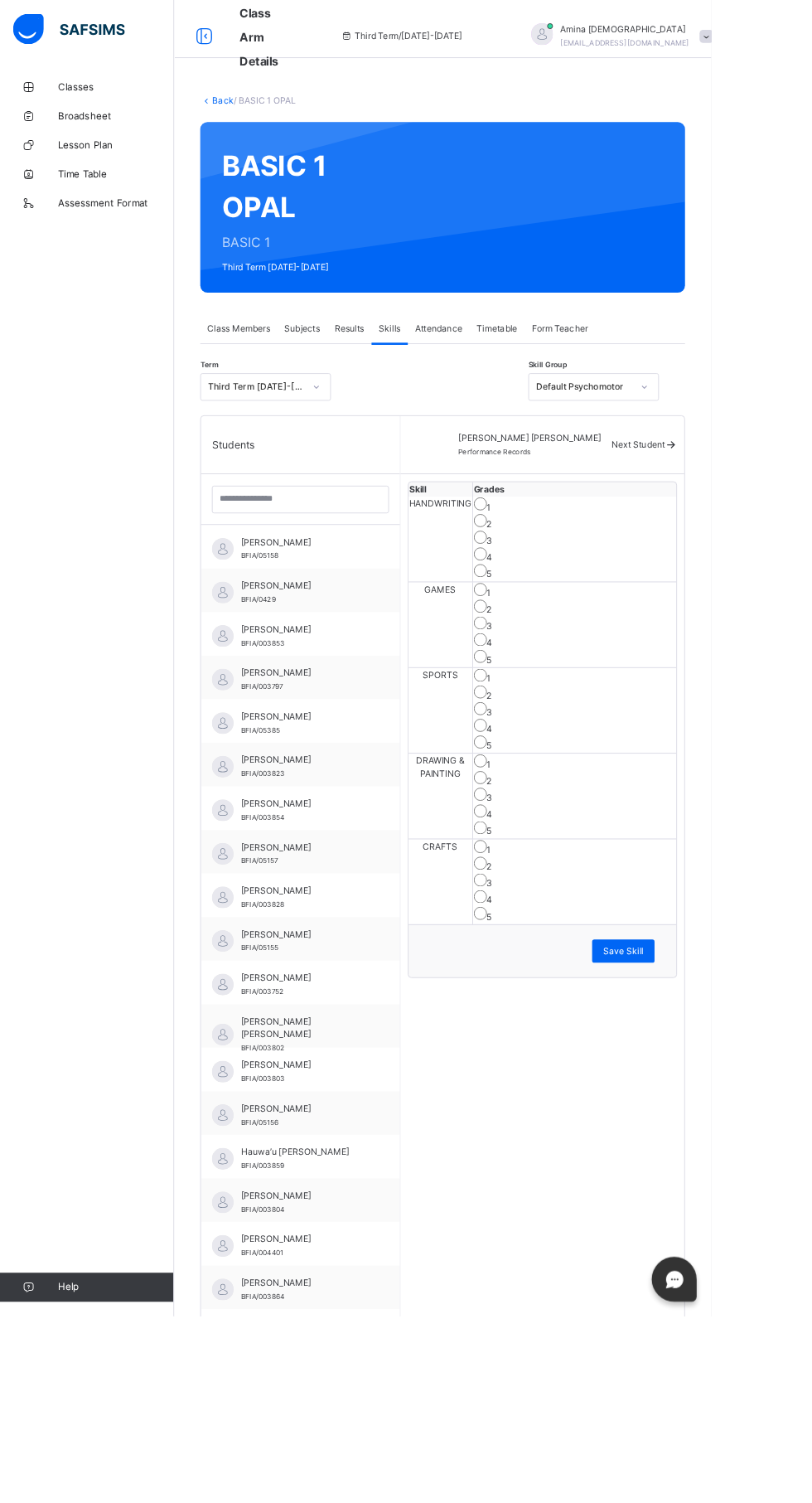 click on "Save Skill" at bounding box center (712, 1086) 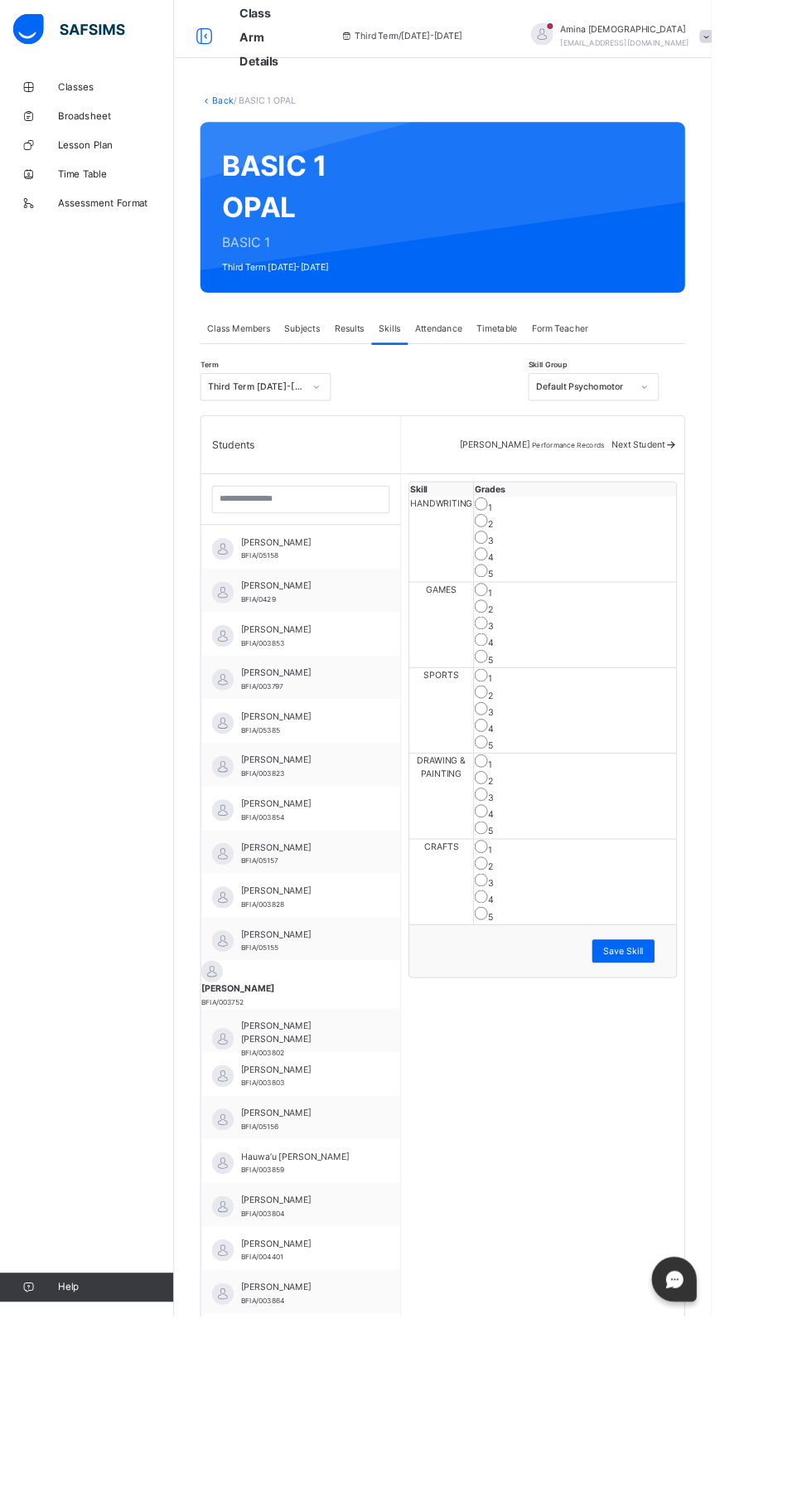 click on "Save Skill" at bounding box center (712, 1086) 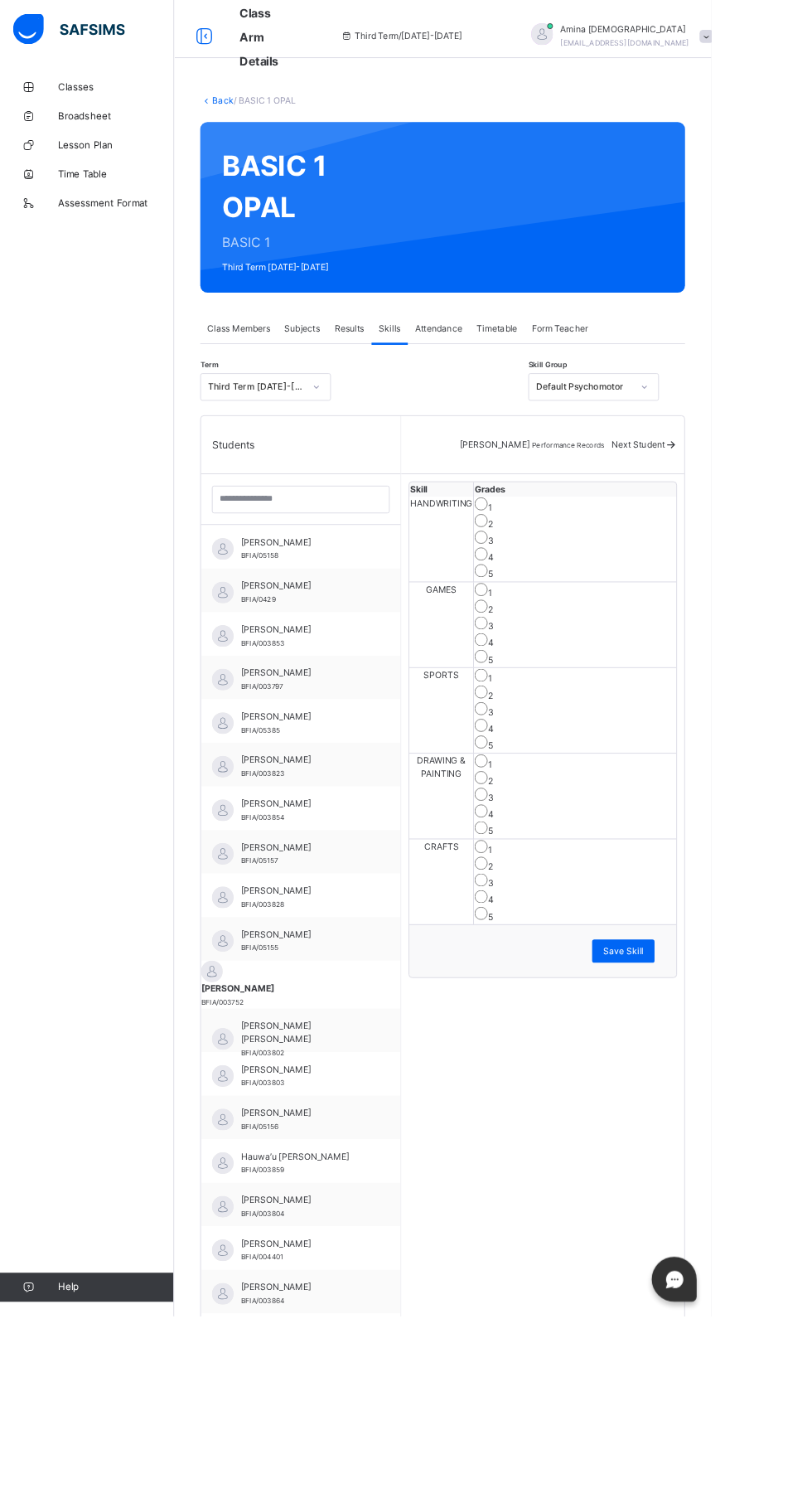 click on "Next Student" at bounding box center [728, 507] 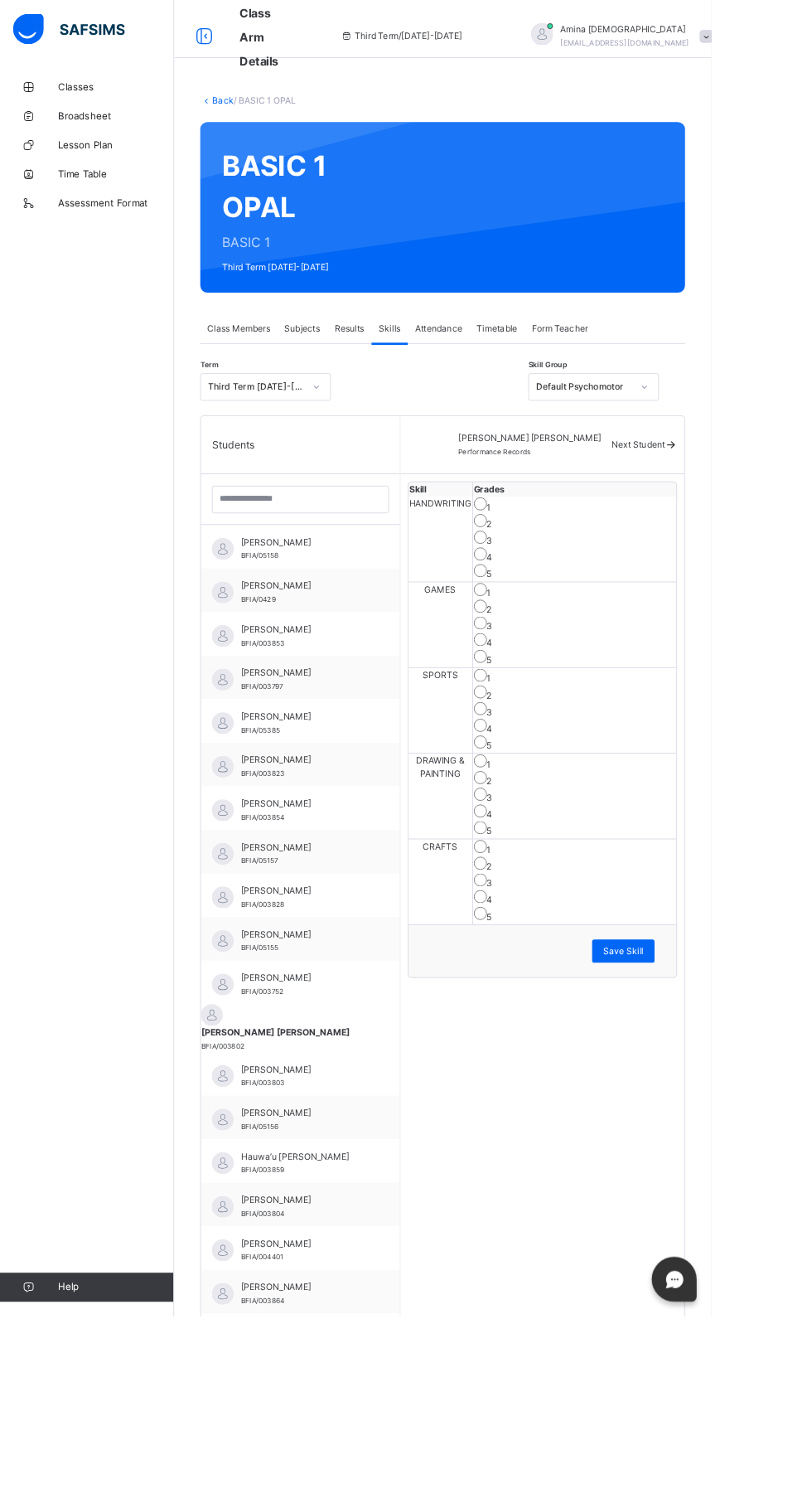 click on "Save Skill" at bounding box center (712, 1086) 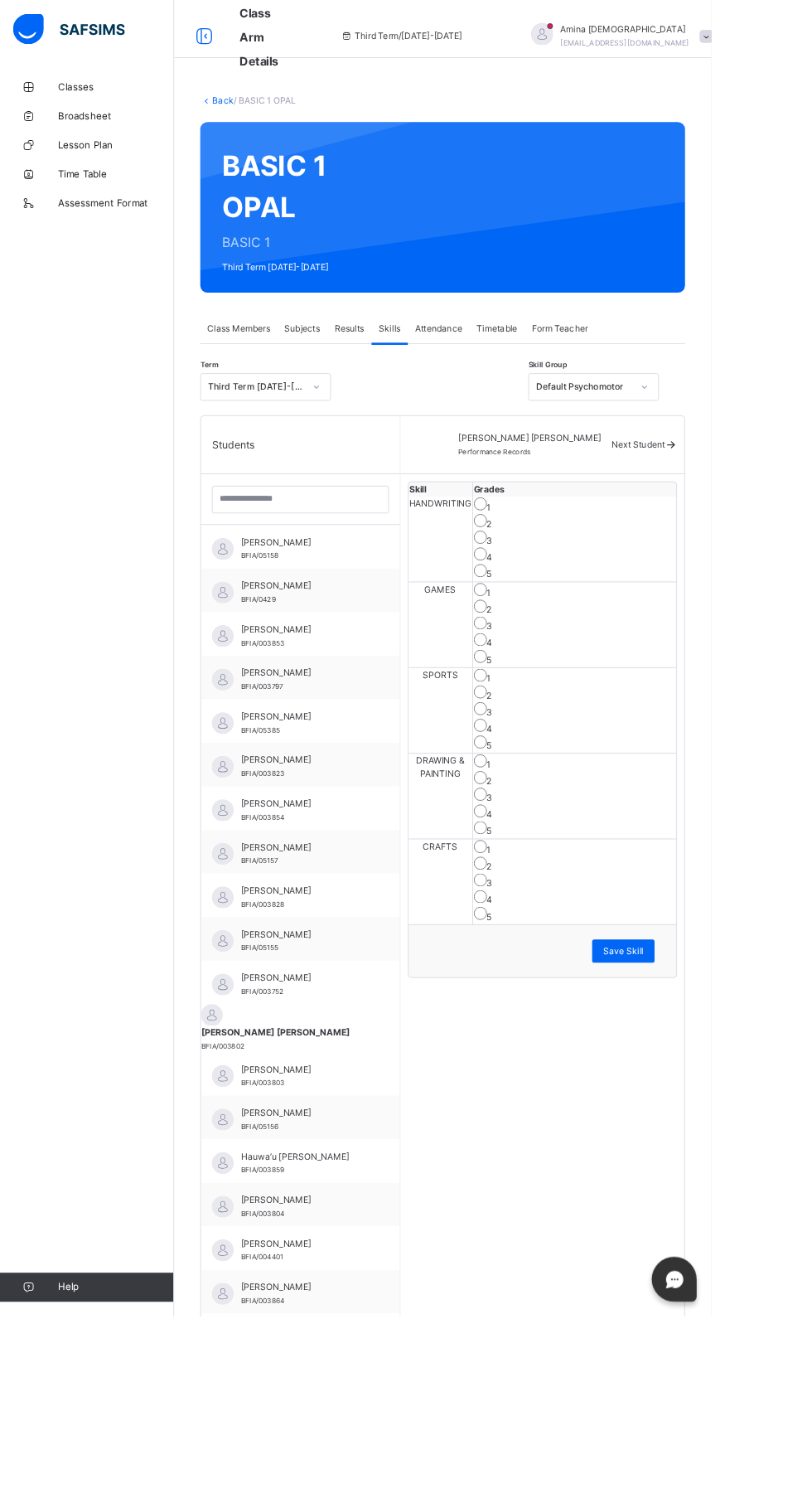 click on "Save Skill" at bounding box center [712, 1086] 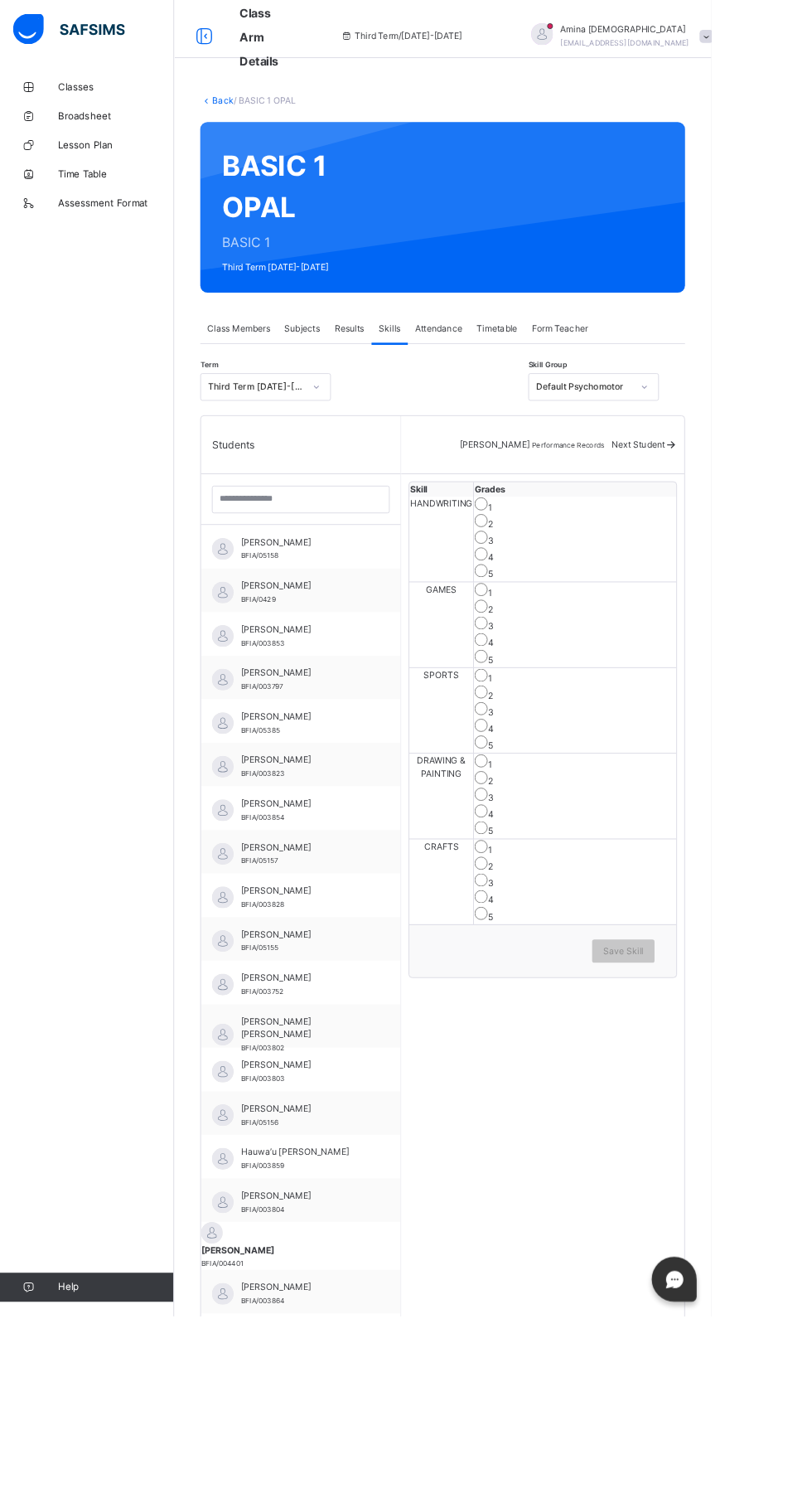 click on "4" at bounding box center (656, 634) 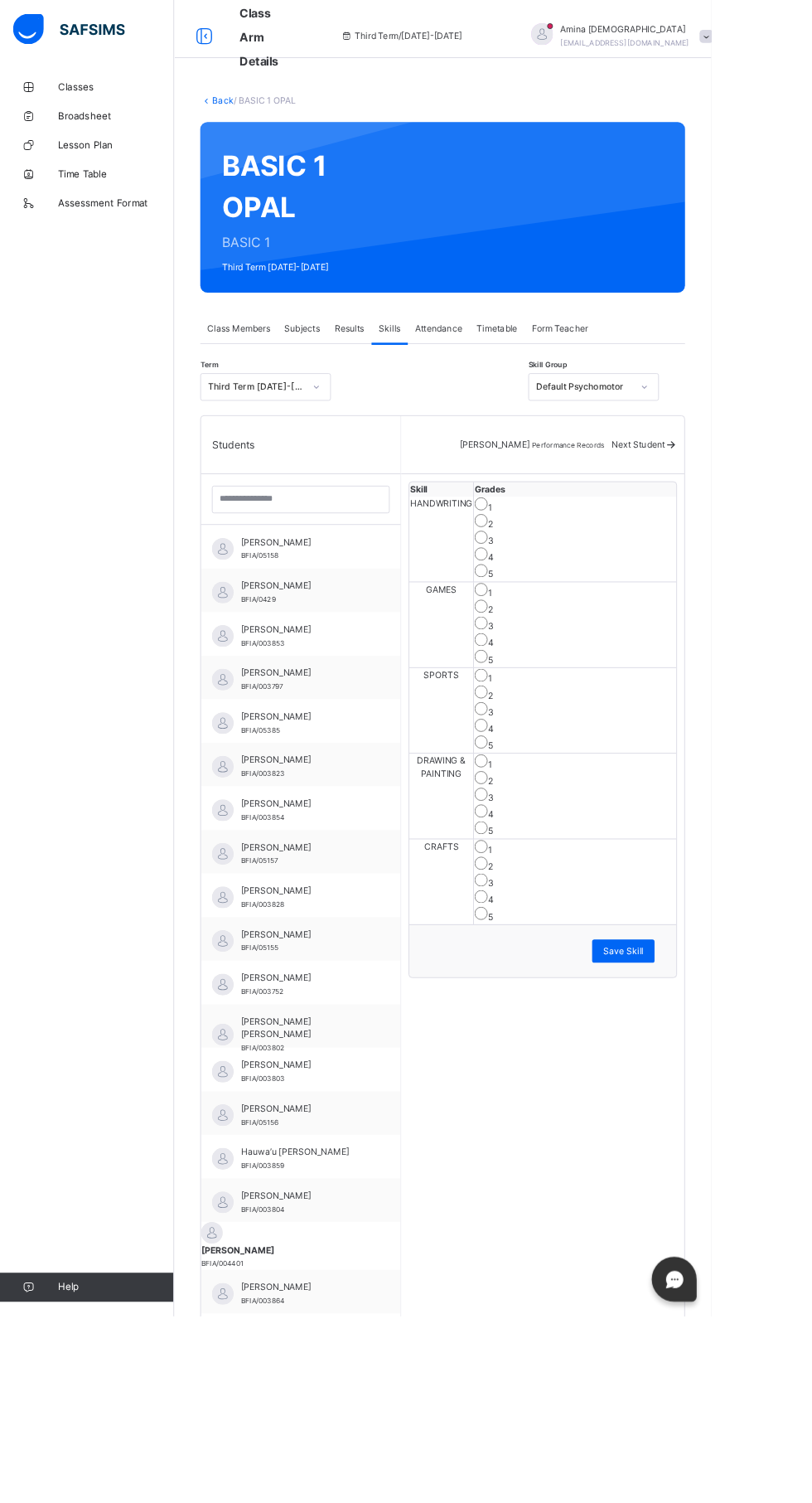 click on "Save Skill" at bounding box center (712, 1086) 